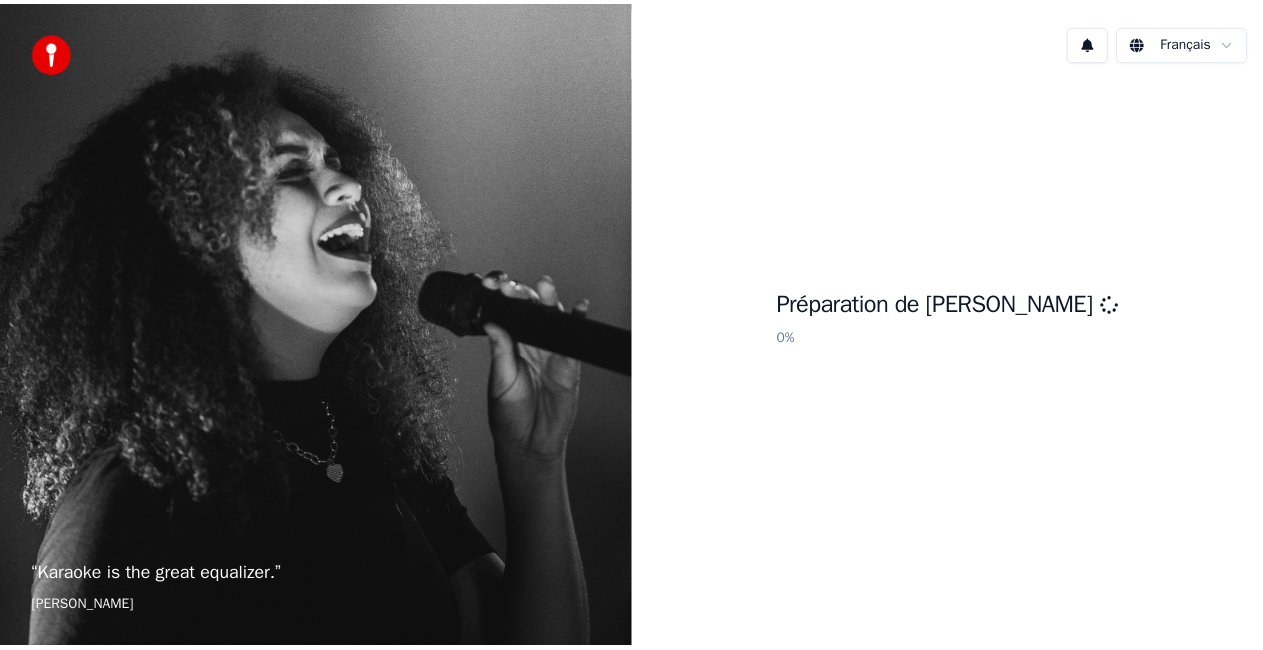 scroll, scrollTop: 0, scrollLeft: 0, axis: both 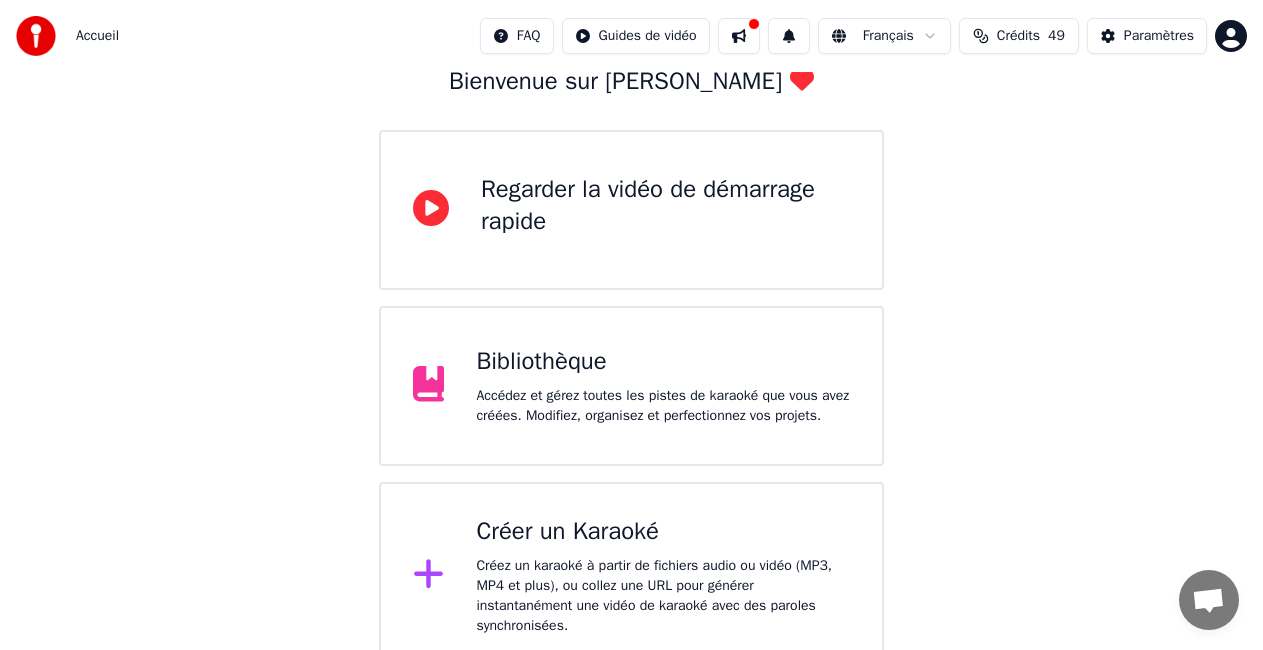 click on "Créer un Karaoké" at bounding box center (663, 532) 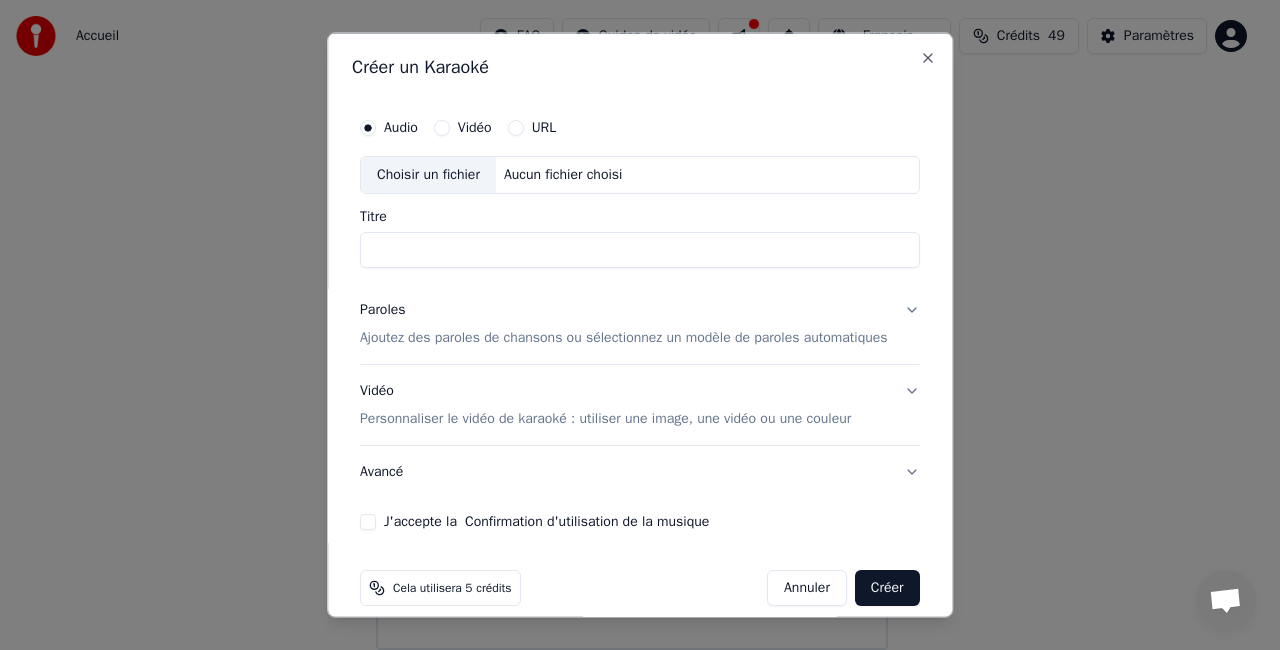 click on "Choisir un fichier" at bounding box center (428, 175) 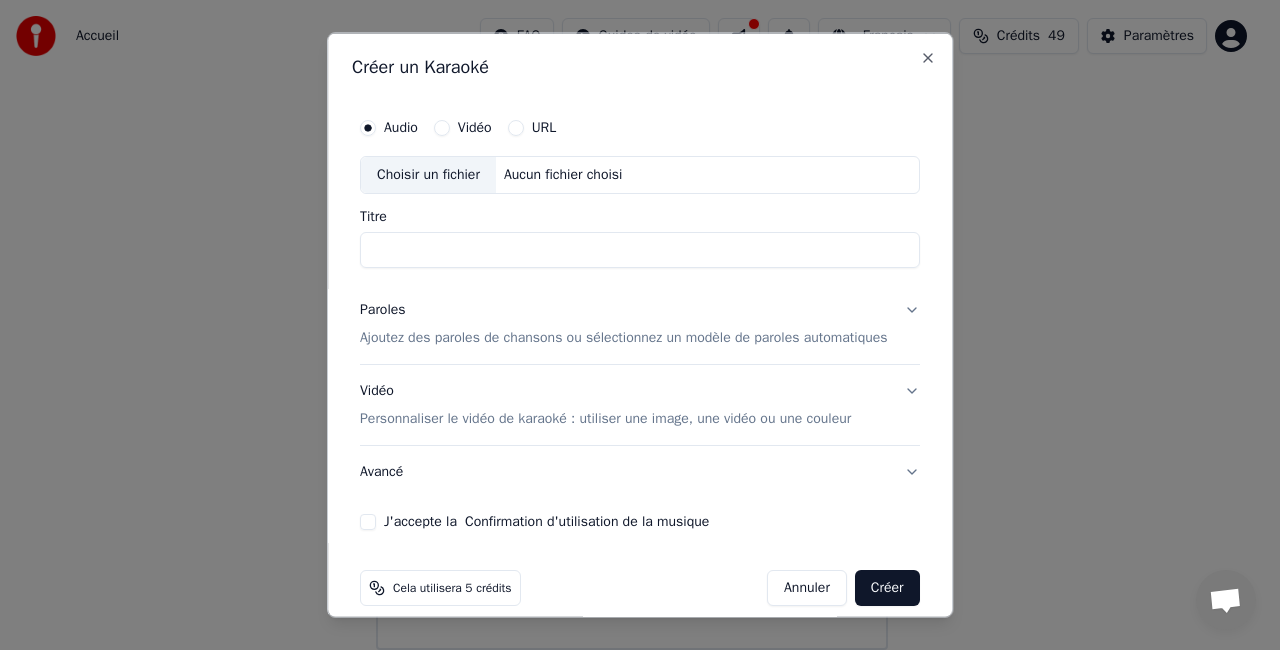 type on "**********" 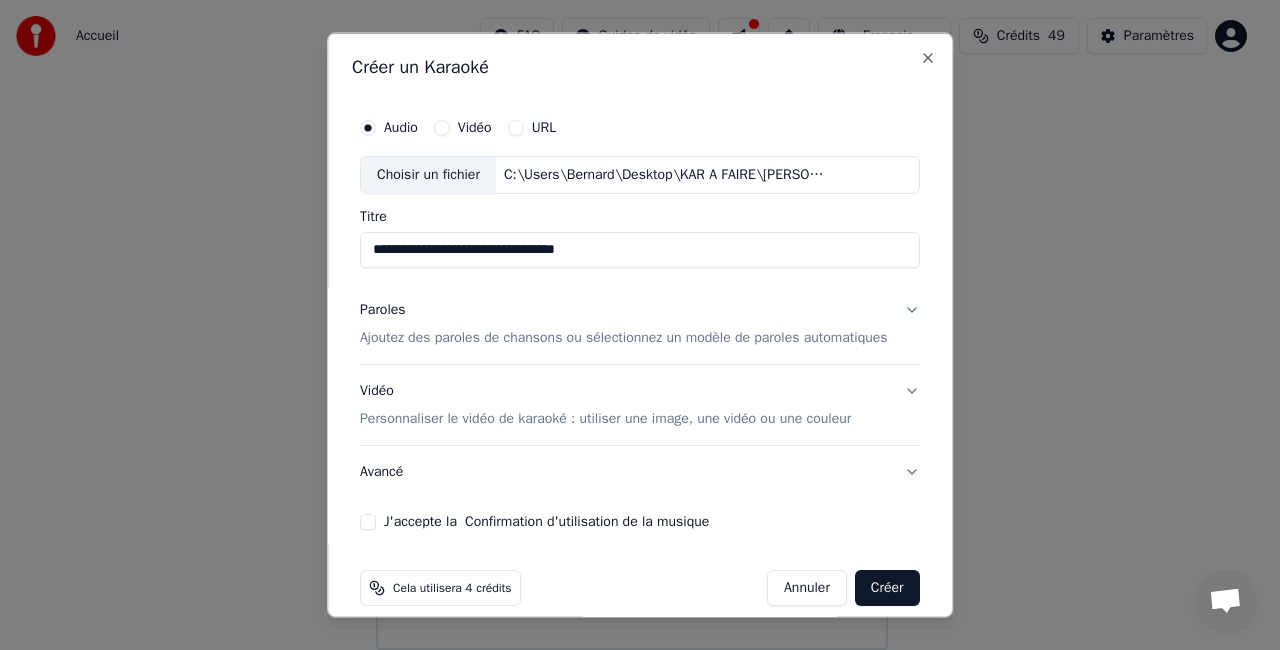 click on "Paroles" at bounding box center [383, 309] 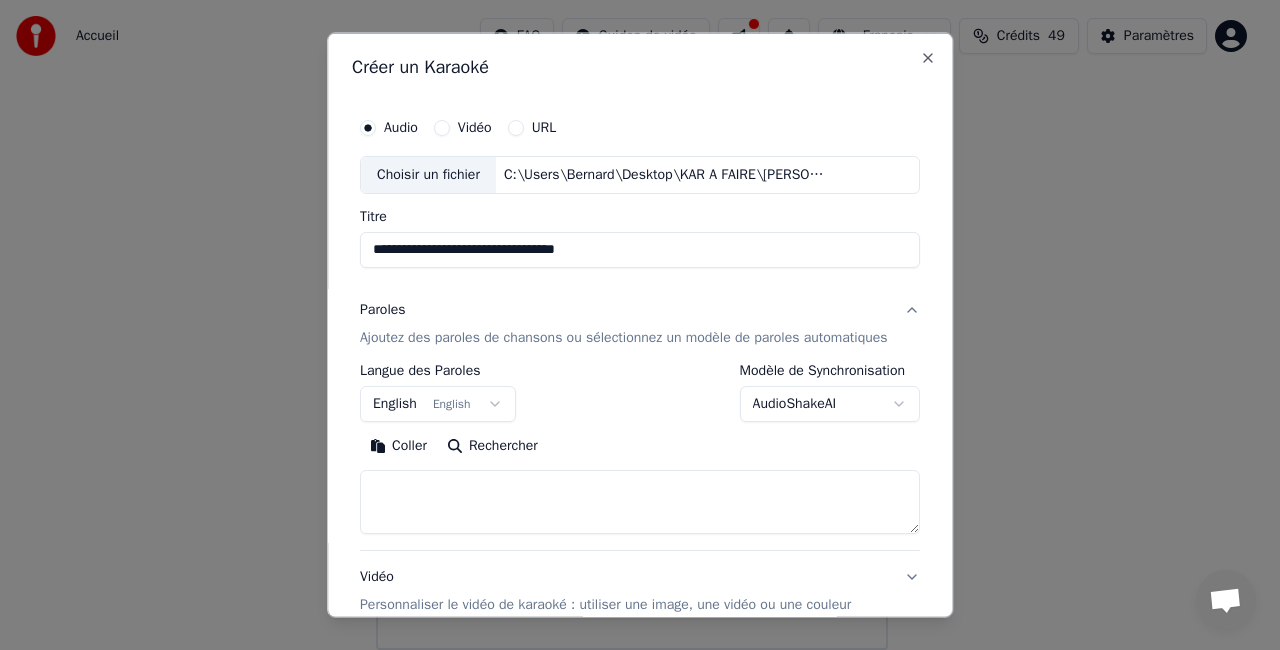 click on "**********" at bounding box center [631, 262] 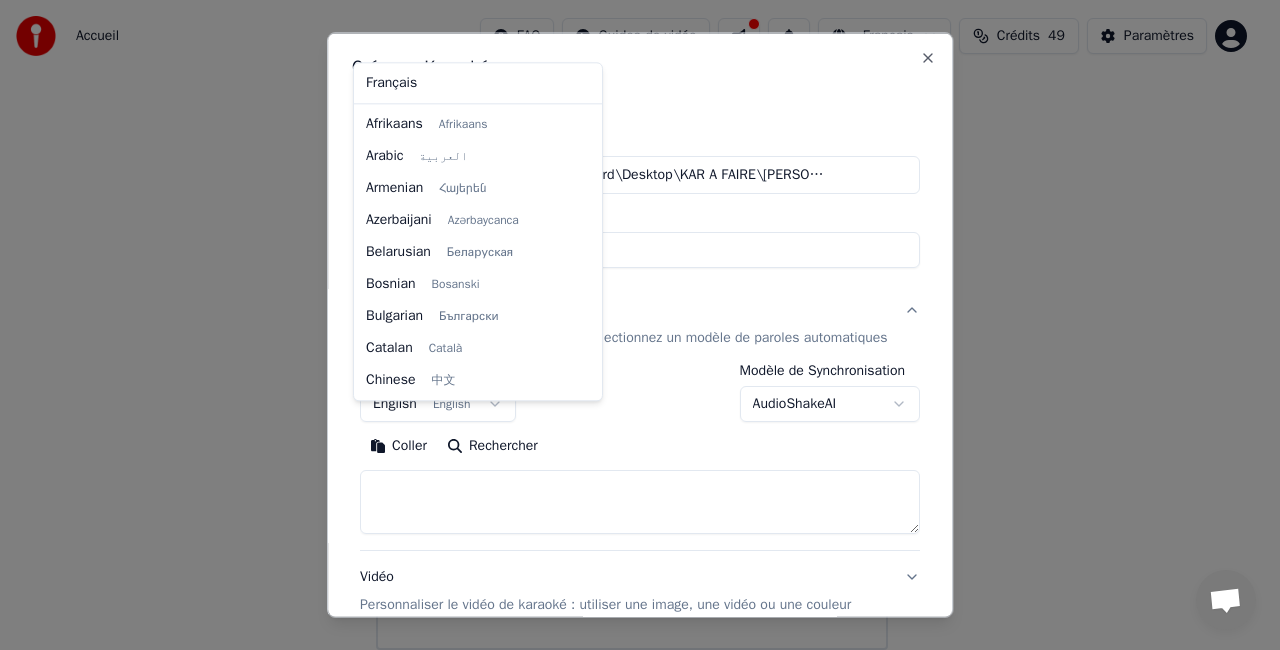 scroll, scrollTop: 160, scrollLeft: 0, axis: vertical 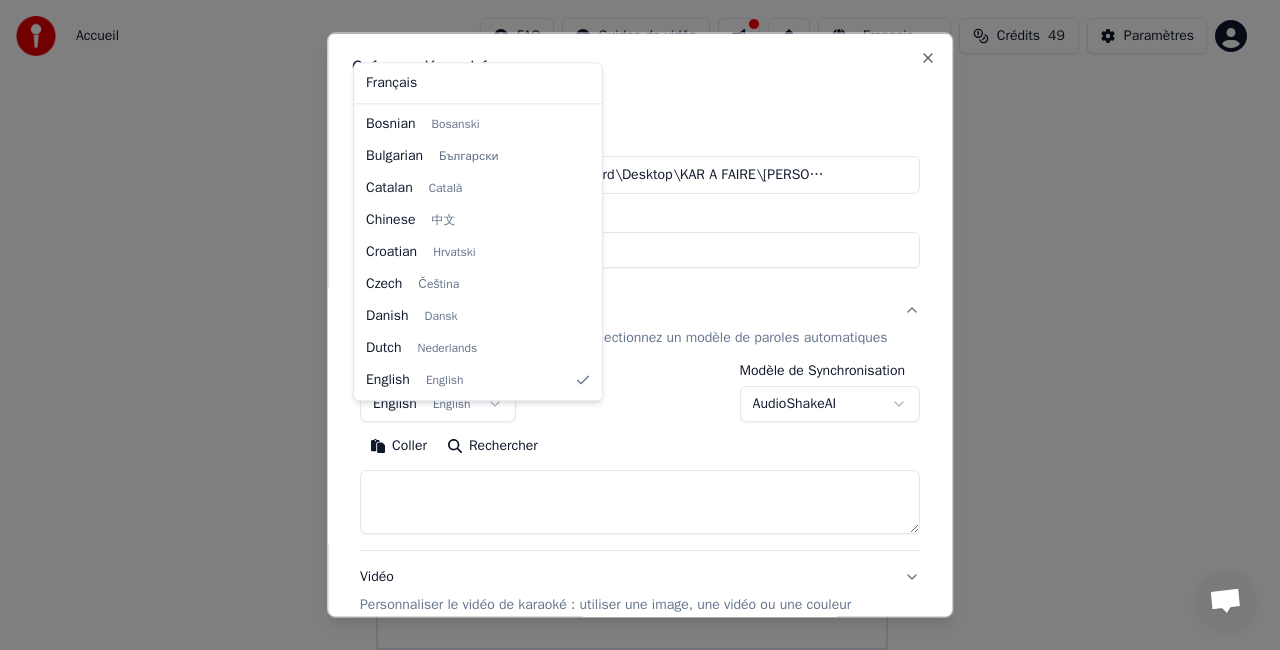 select on "**" 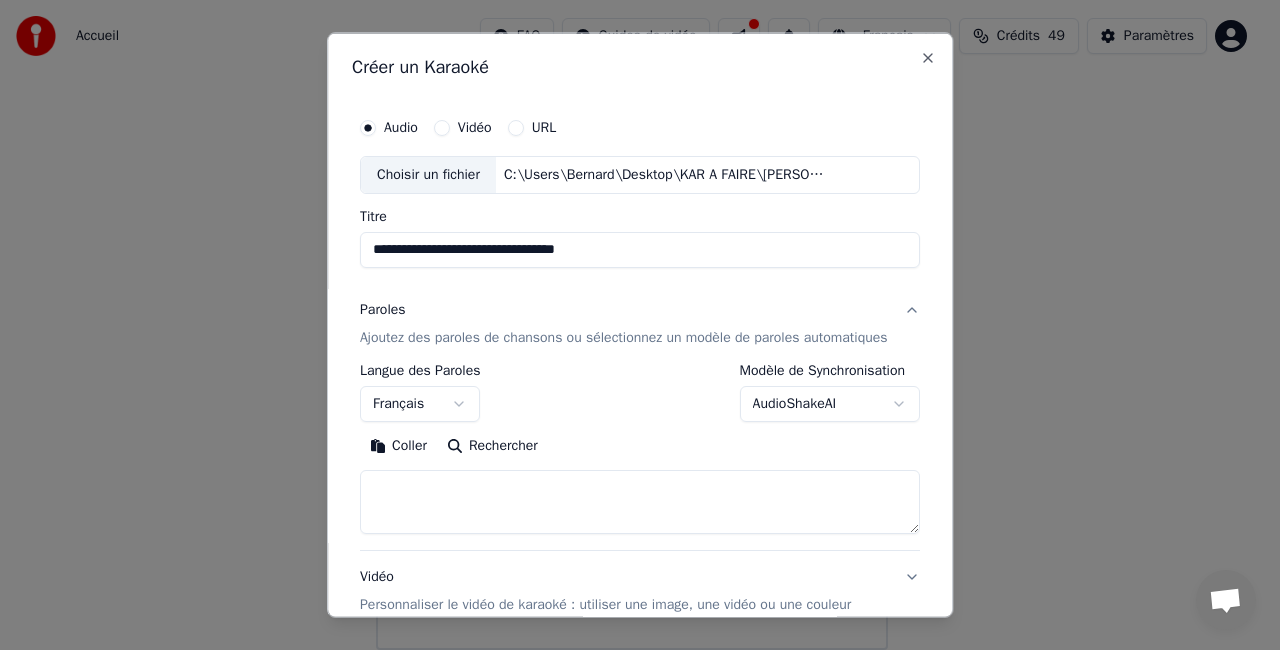 click on "Rechercher" at bounding box center (492, 445) 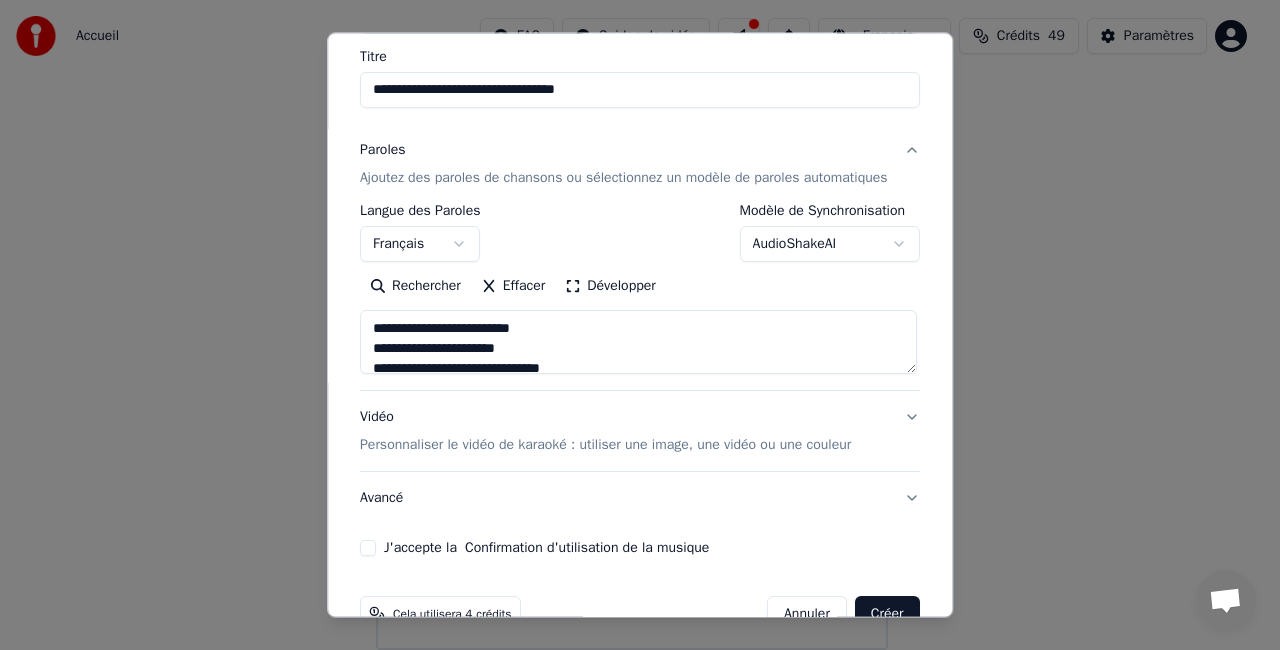 scroll, scrollTop: 160, scrollLeft: 0, axis: vertical 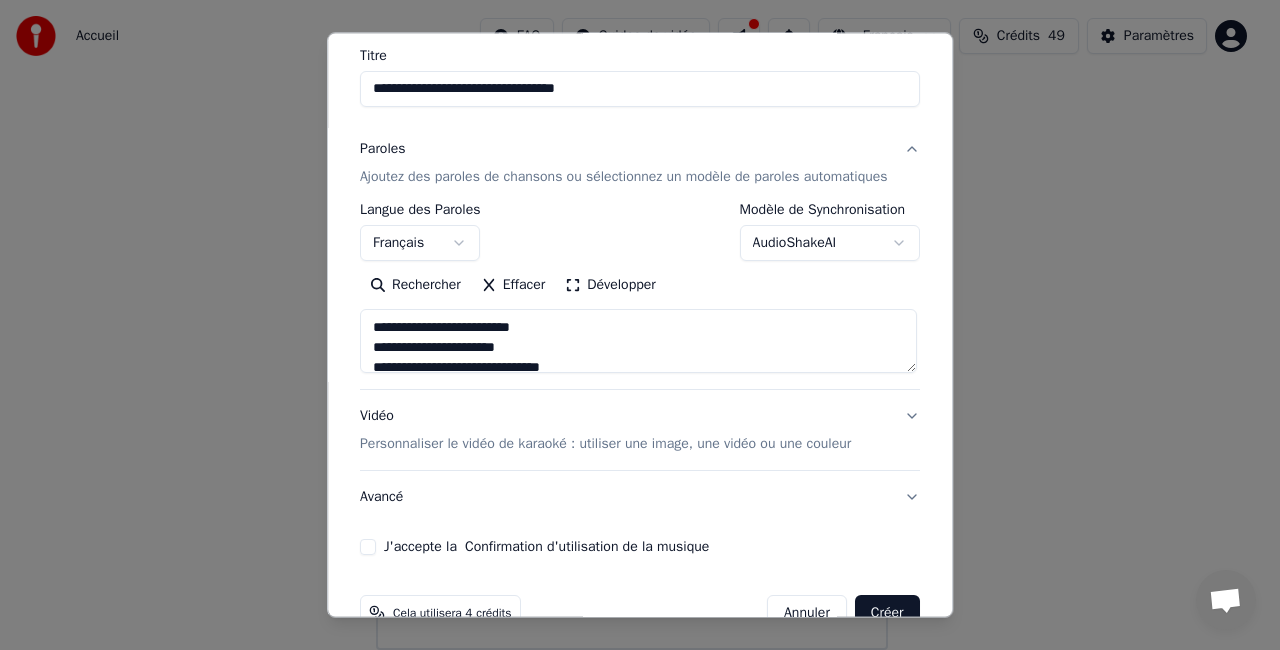 click on "Vidéo Personnaliser le vidéo de karaoké : utiliser une image, une vidéo ou une couleur" at bounding box center [640, 430] 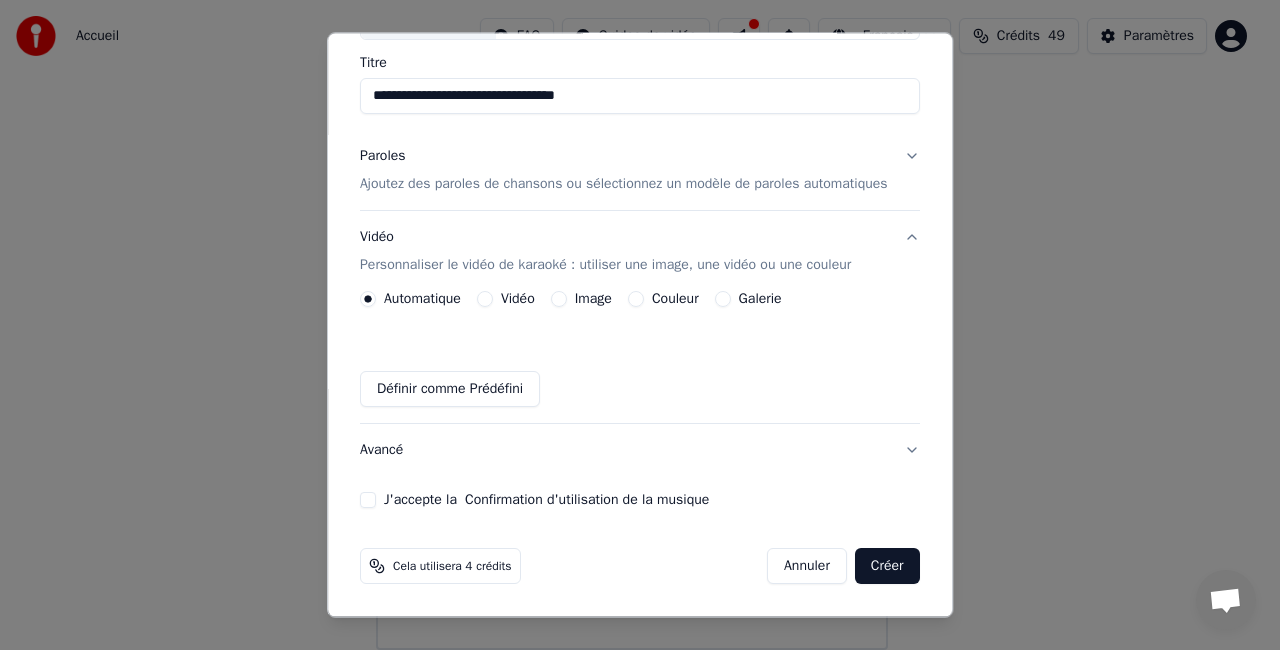 click on "Galerie" at bounding box center (723, 299) 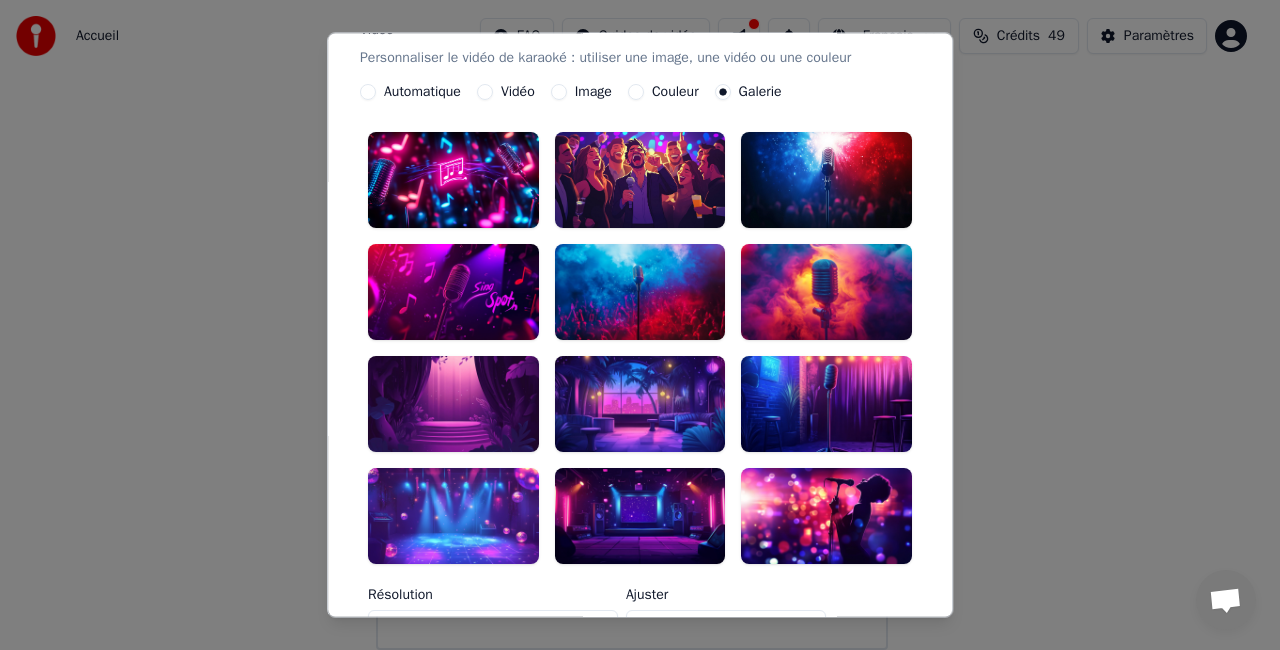scroll, scrollTop: 400, scrollLeft: 0, axis: vertical 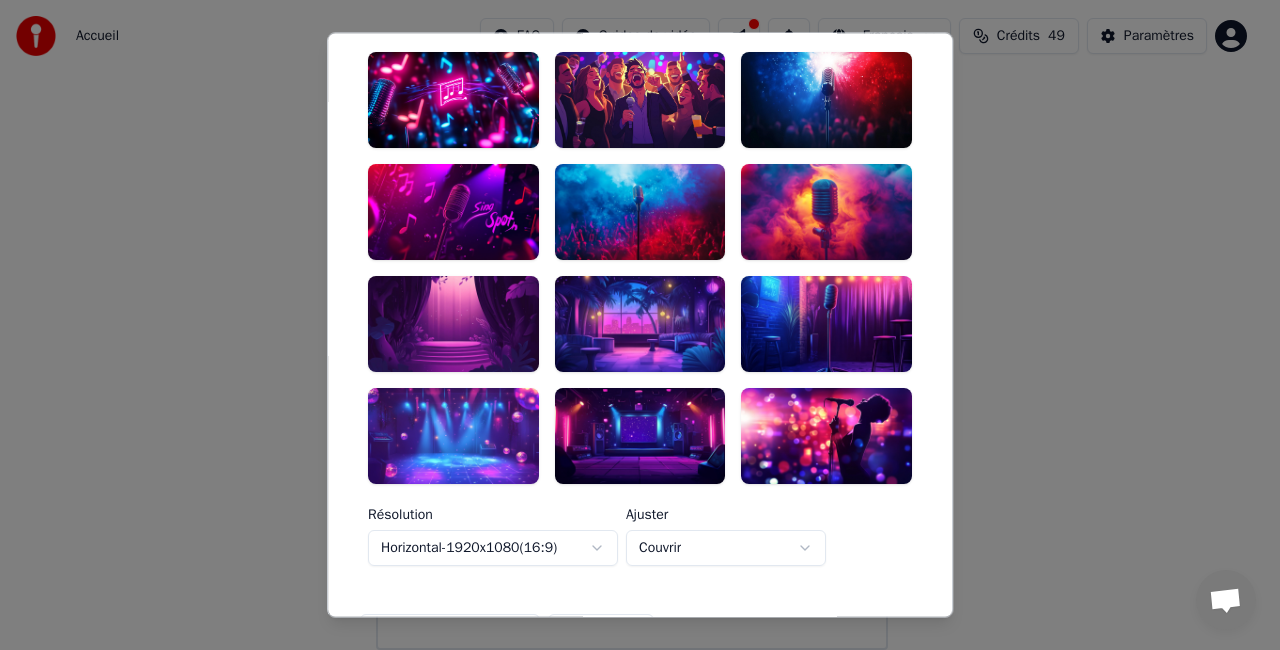 click at bounding box center (453, 100) 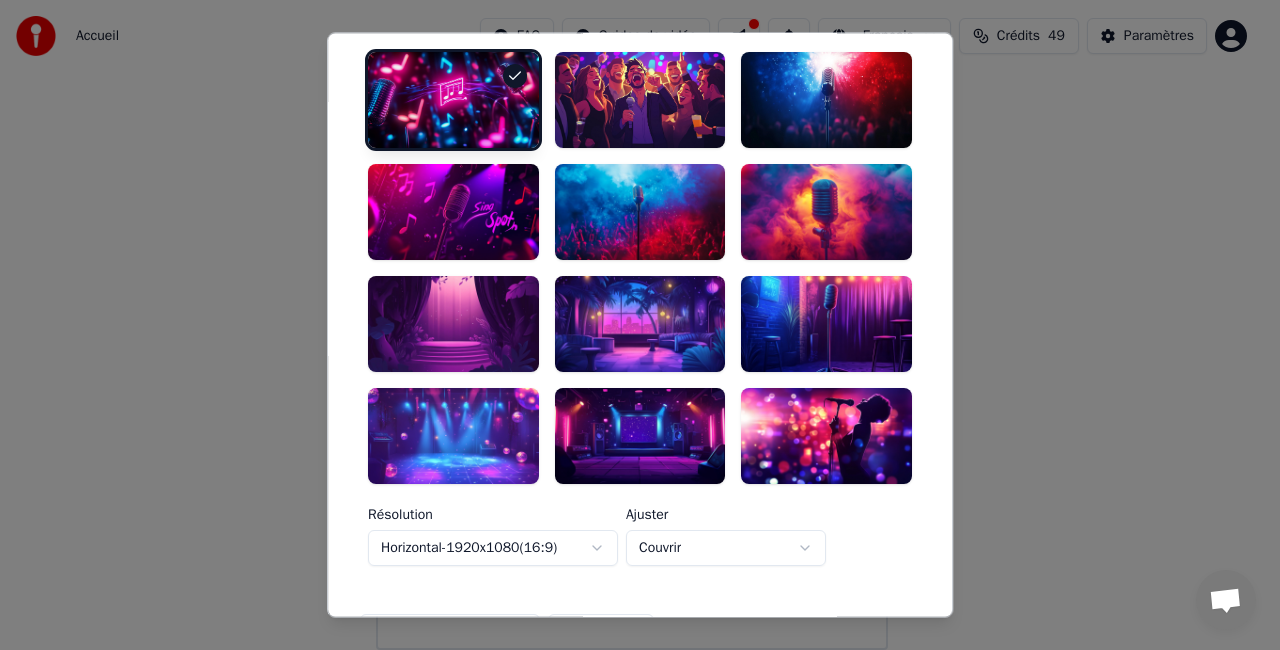 click at bounding box center (453, 100) 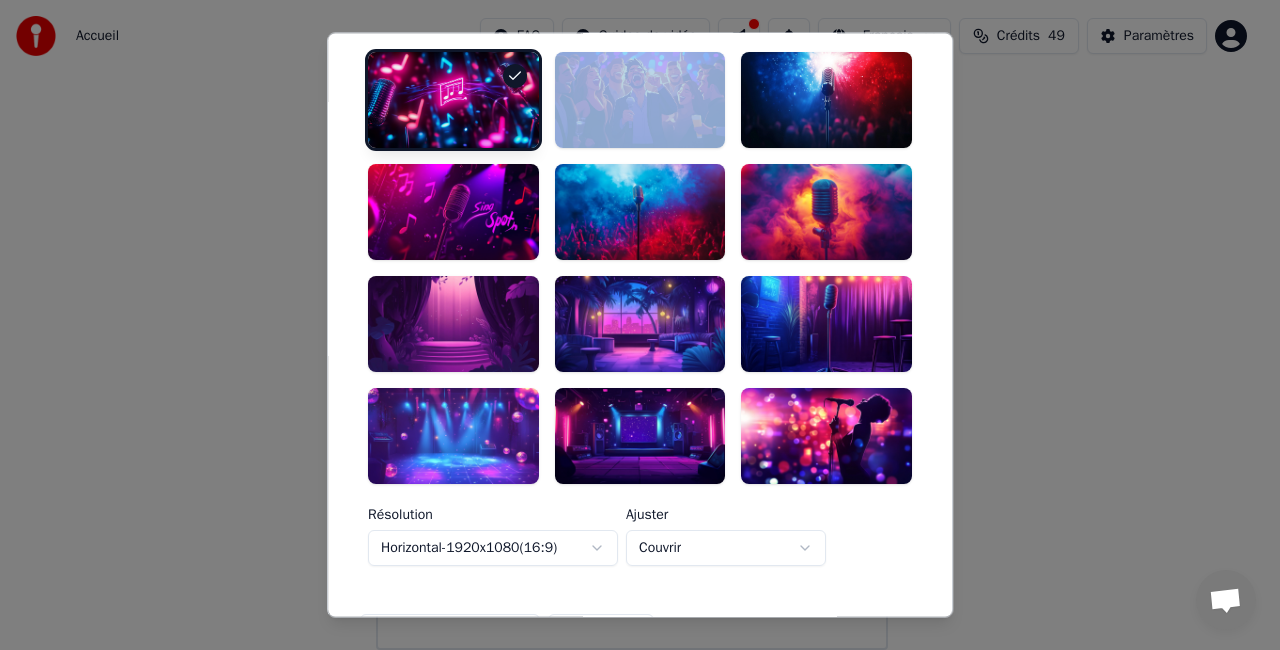 click at bounding box center [453, 100] 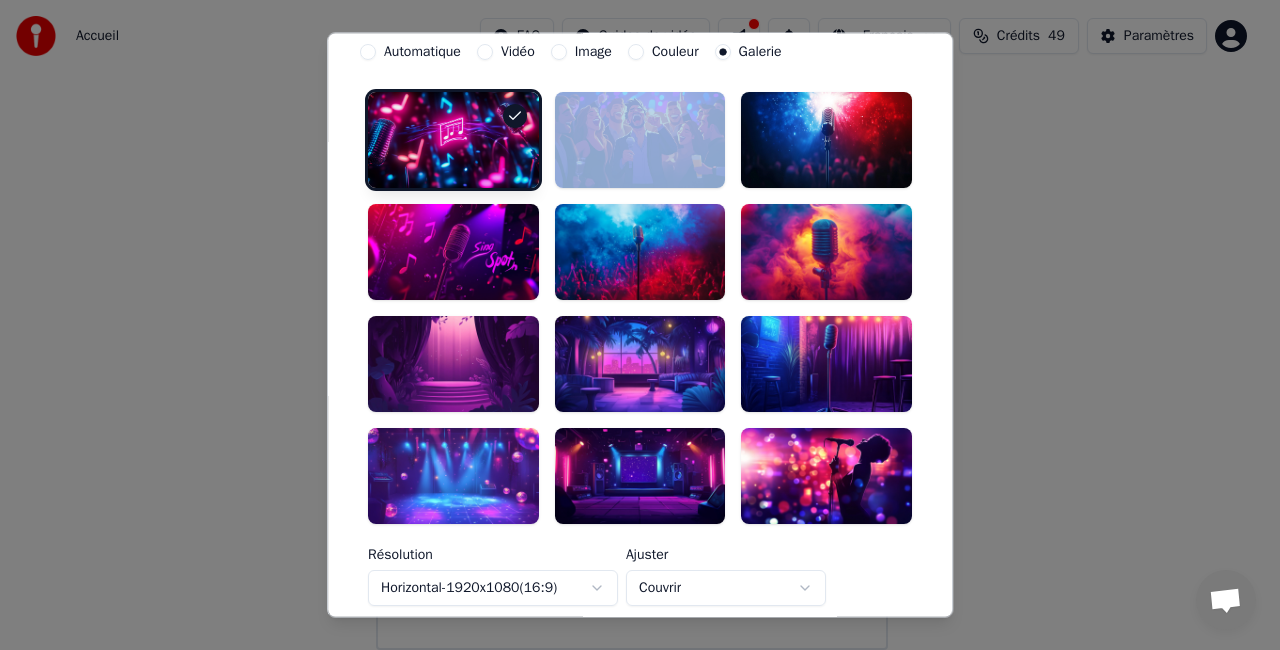 scroll, scrollTop: 240, scrollLeft: 0, axis: vertical 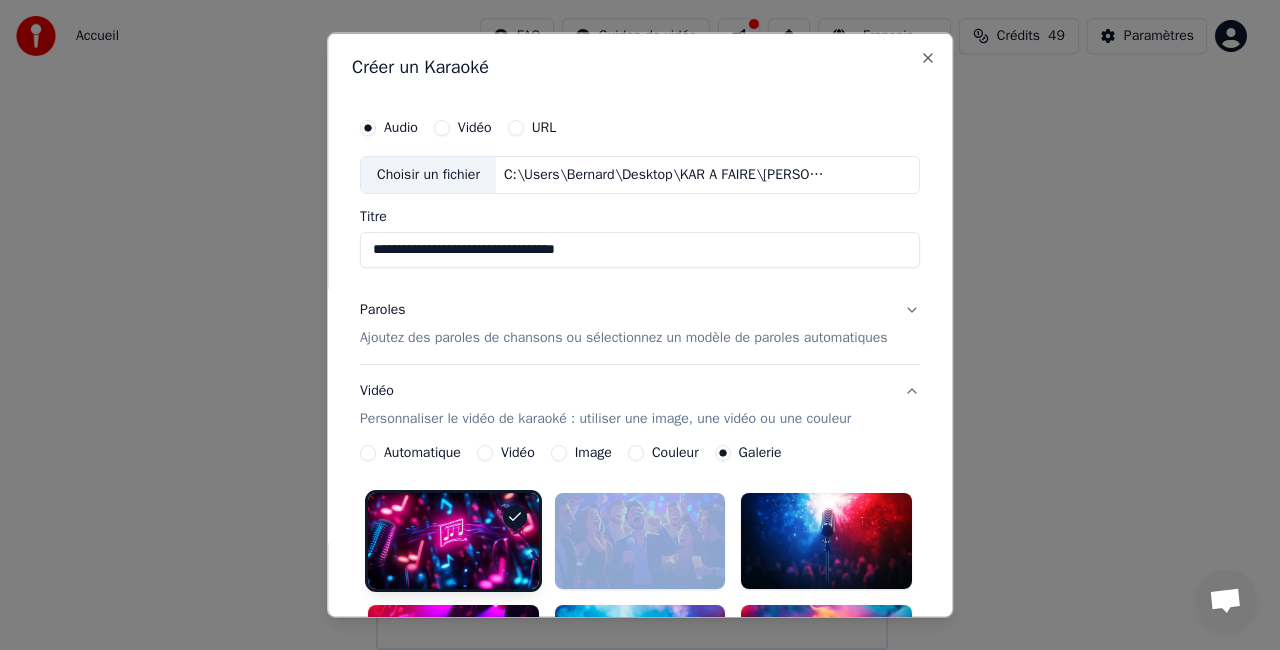 click on "Automatique" at bounding box center (368, 452) 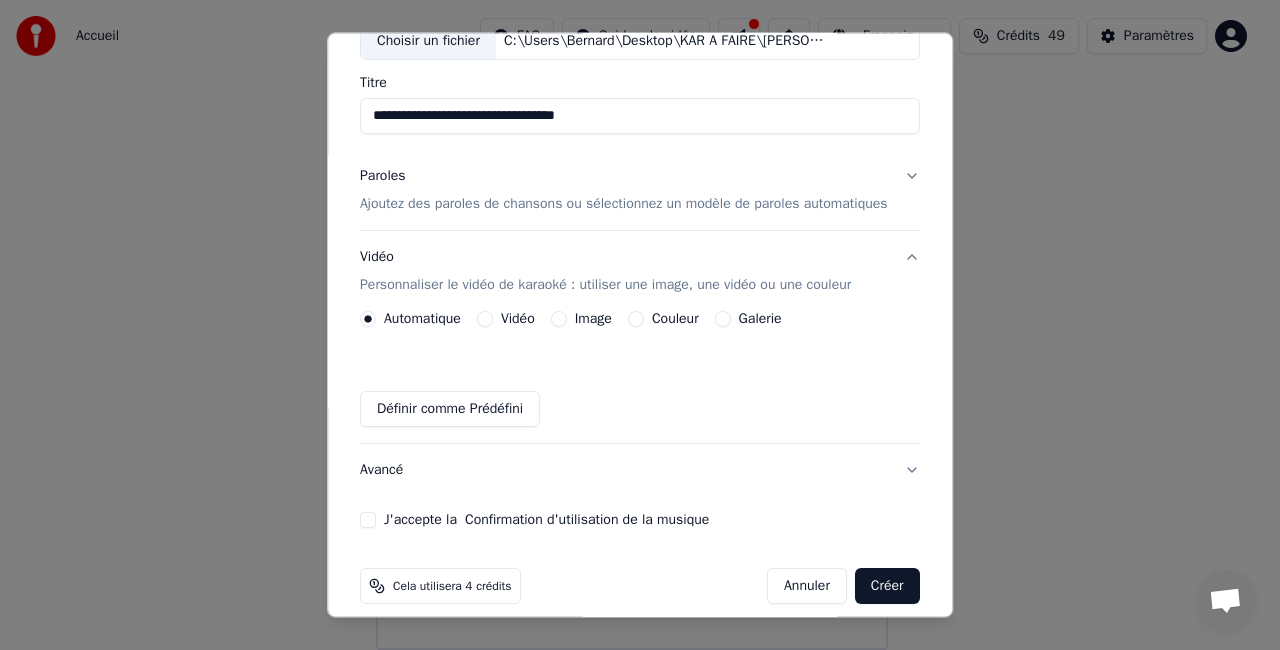 scroll, scrollTop: 173, scrollLeft: 0, axis: vertical 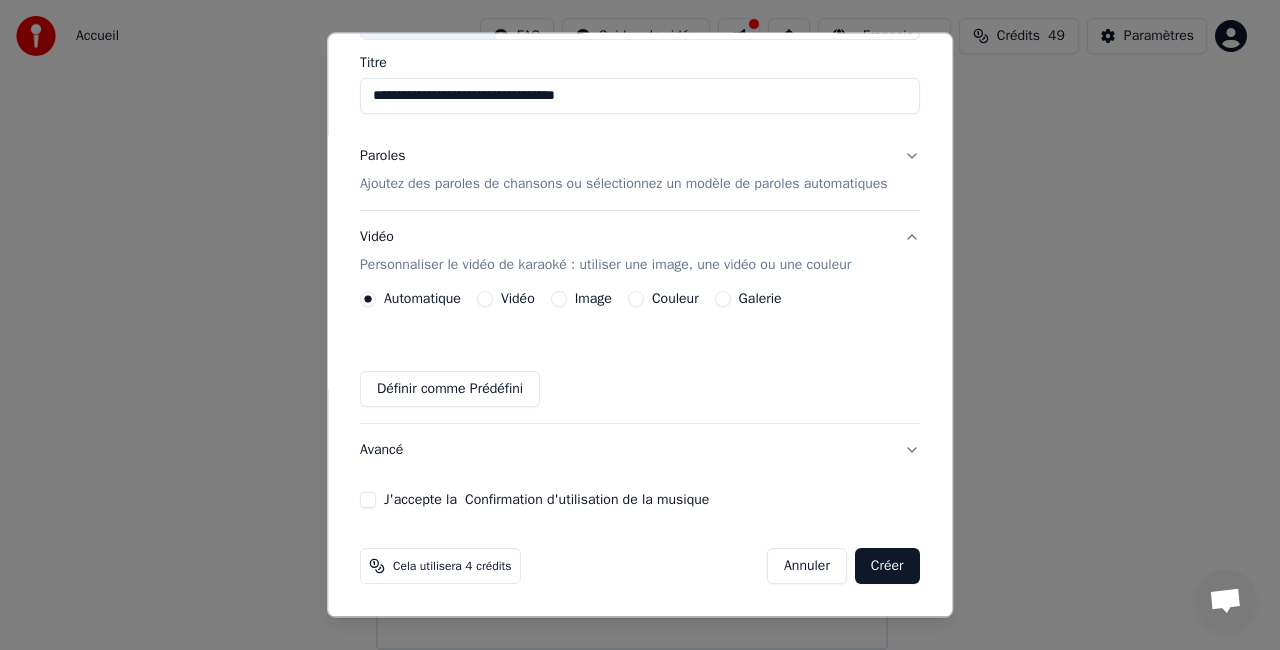 click on "J'accepte la   Confirmation d'utilisation de la musique" at bounding box center (368, 500) 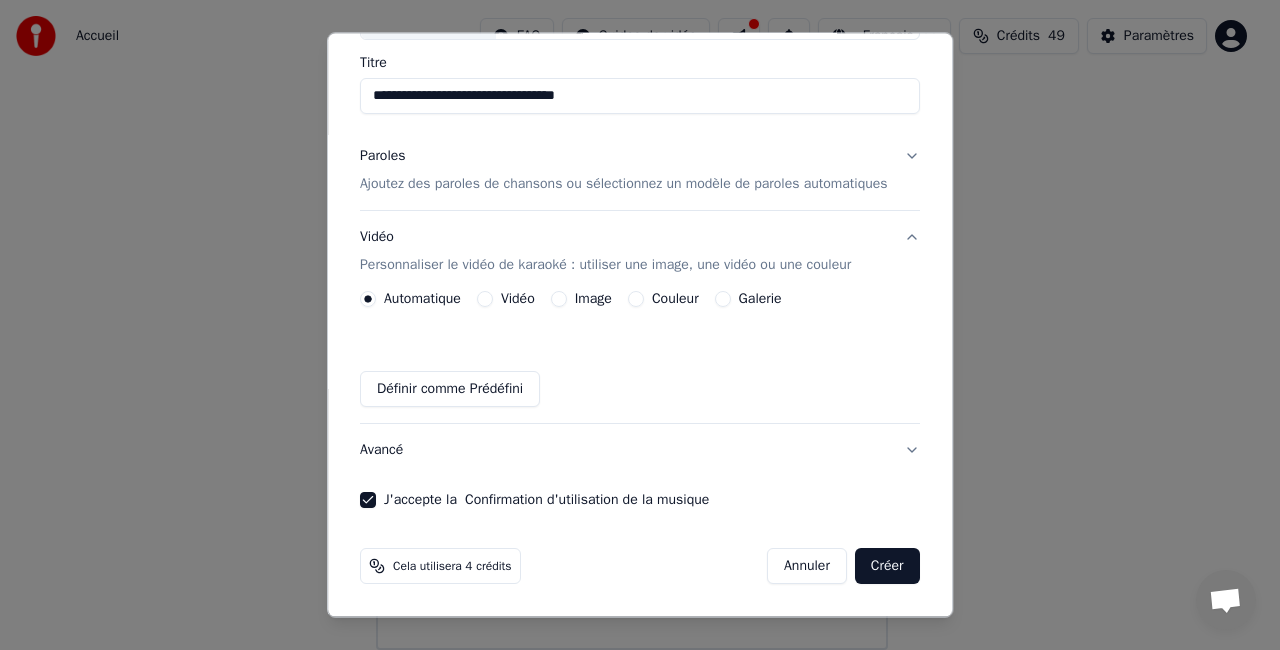 click on "Créer" at bounding box center (887, 566) 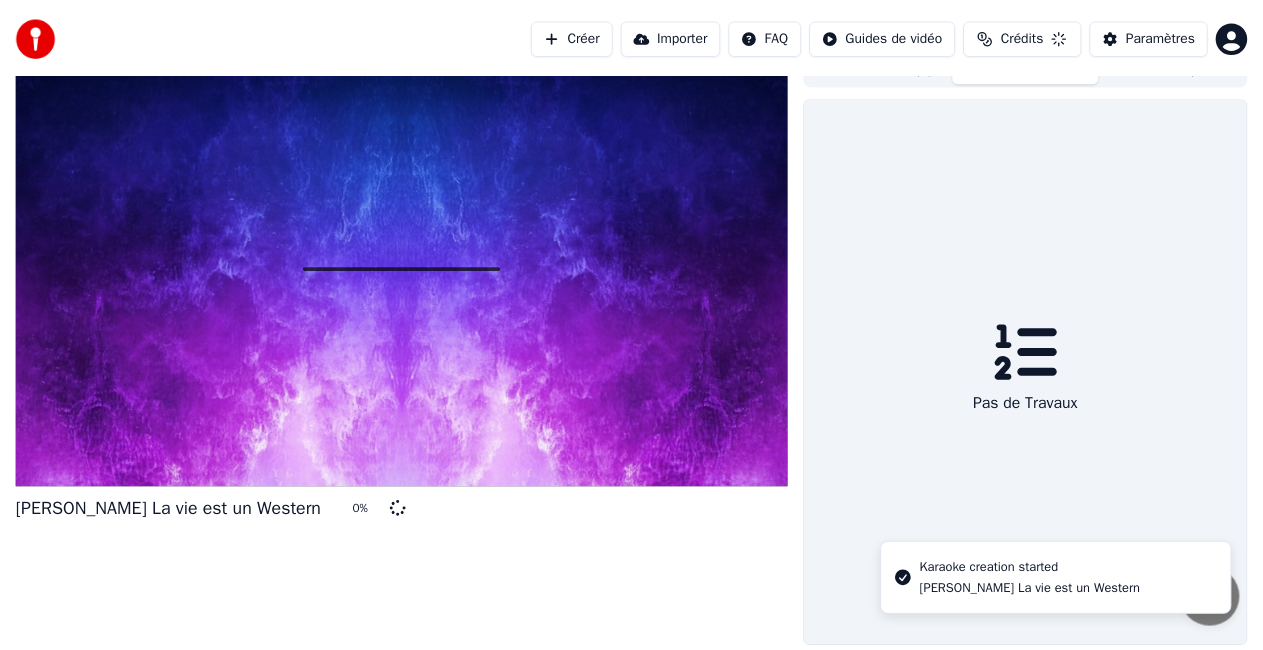scroll, scrollTop: 22, scrollLeft: 0, axis: vertical 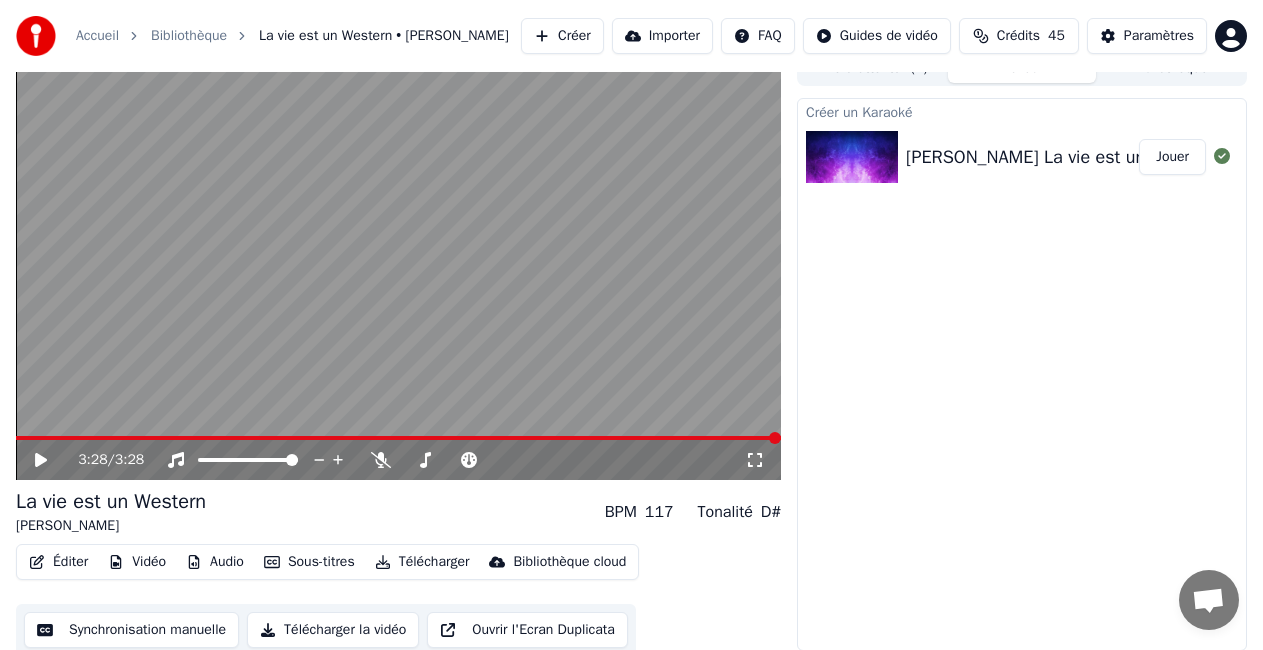 click on "Jim Larriaga   La vie est un Western" at bounding box center (1060, 157) 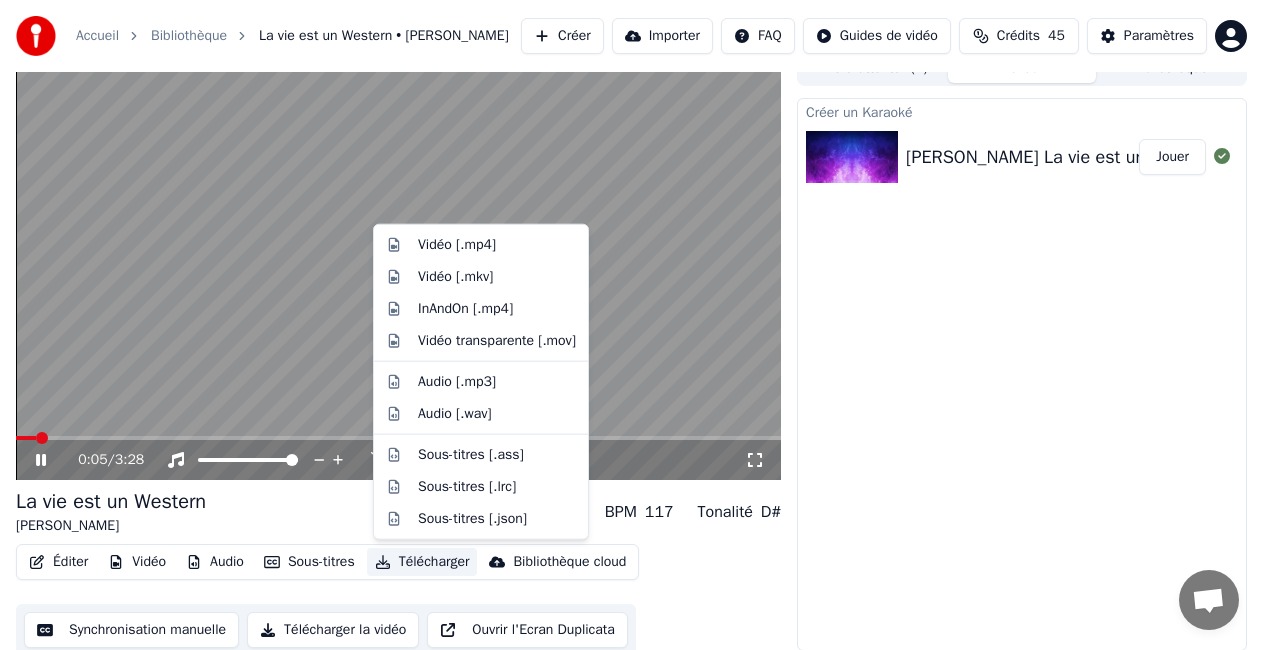 click on "Télécharger" at bounding box center (422, 562) 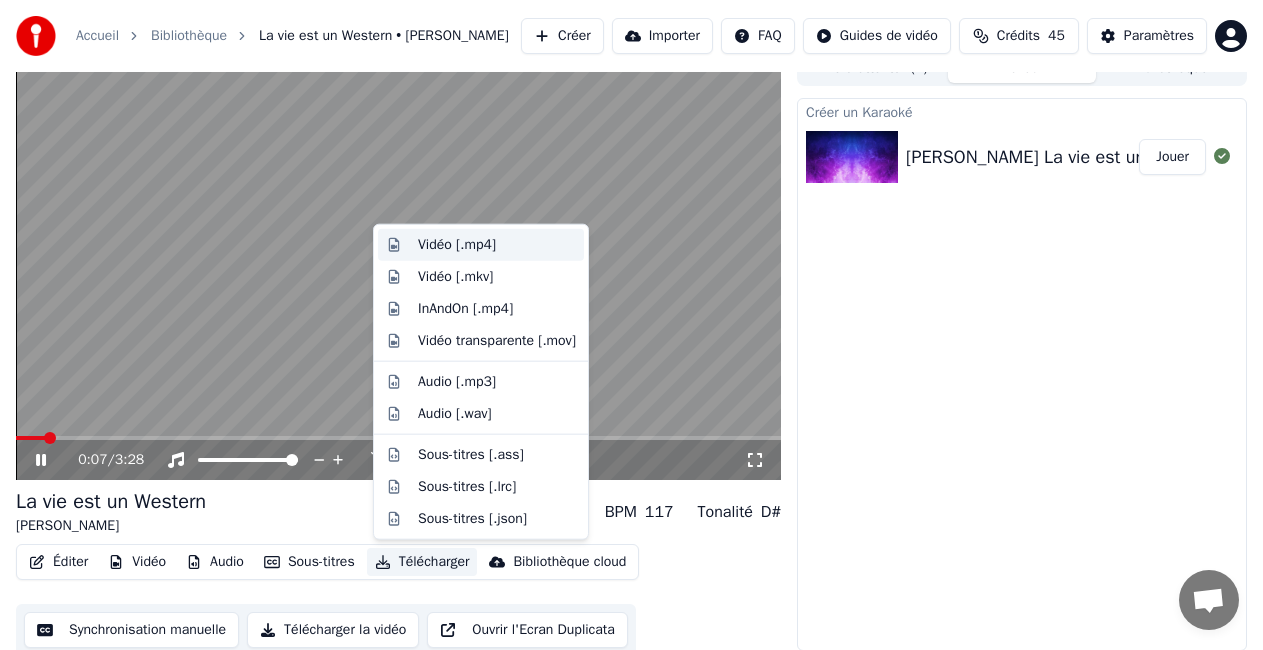 click on "Vidéo [.mp4]" at bounding box center [457, 245] 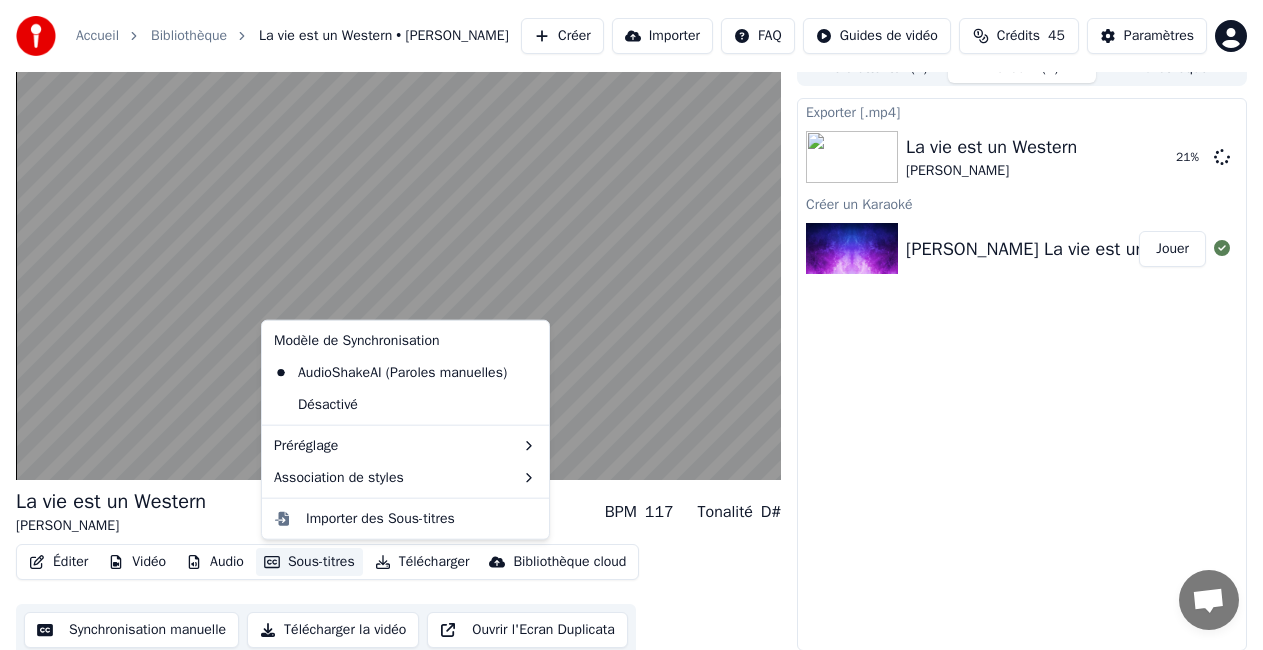 click on "Sous-titres" at bounding box center [309, 562] 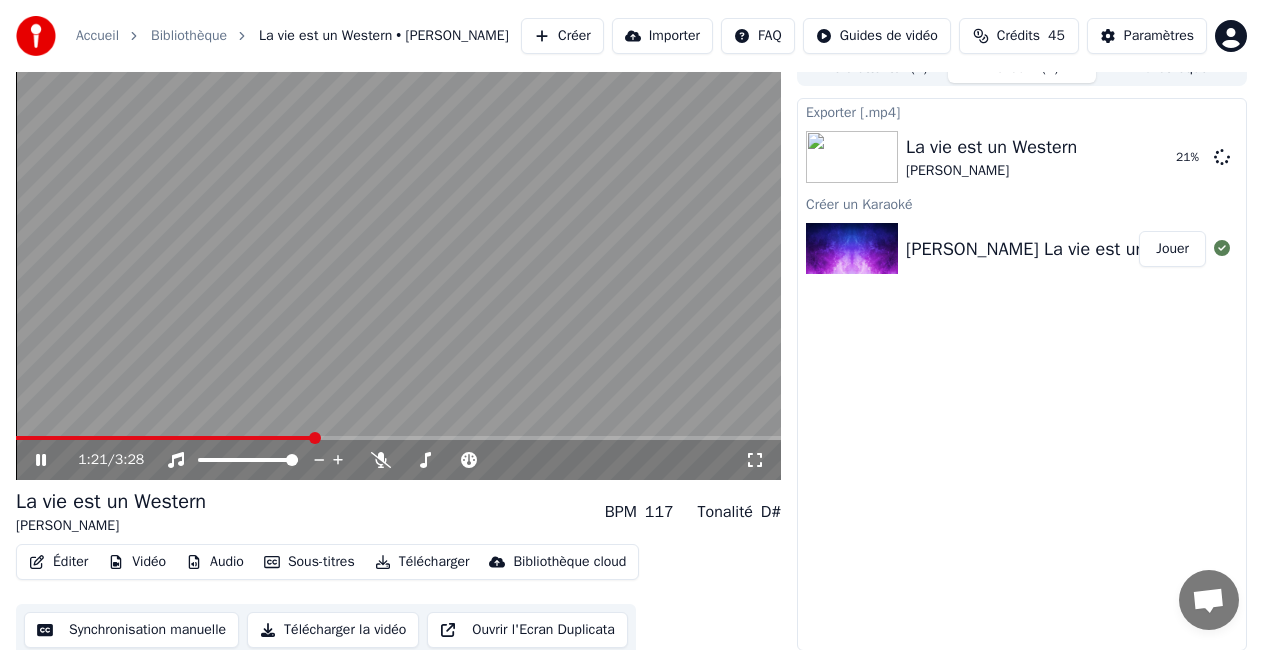 click on "Exporter [.mp4] La vie est un Western Jim Larriaga 21 % Créer un Karaoké Jim Larriaga   La vie est un Western Jouer" at bounding box center (1022, 374) 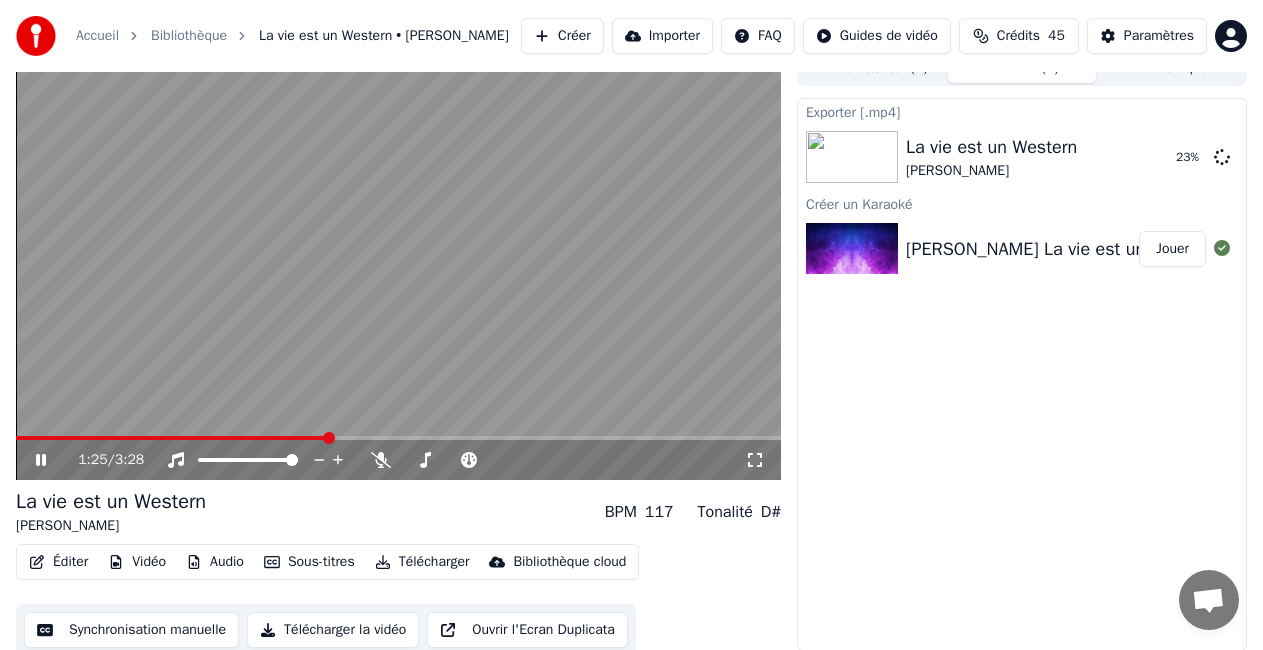 click on "Vidéo" at bounding box center (137, 562) 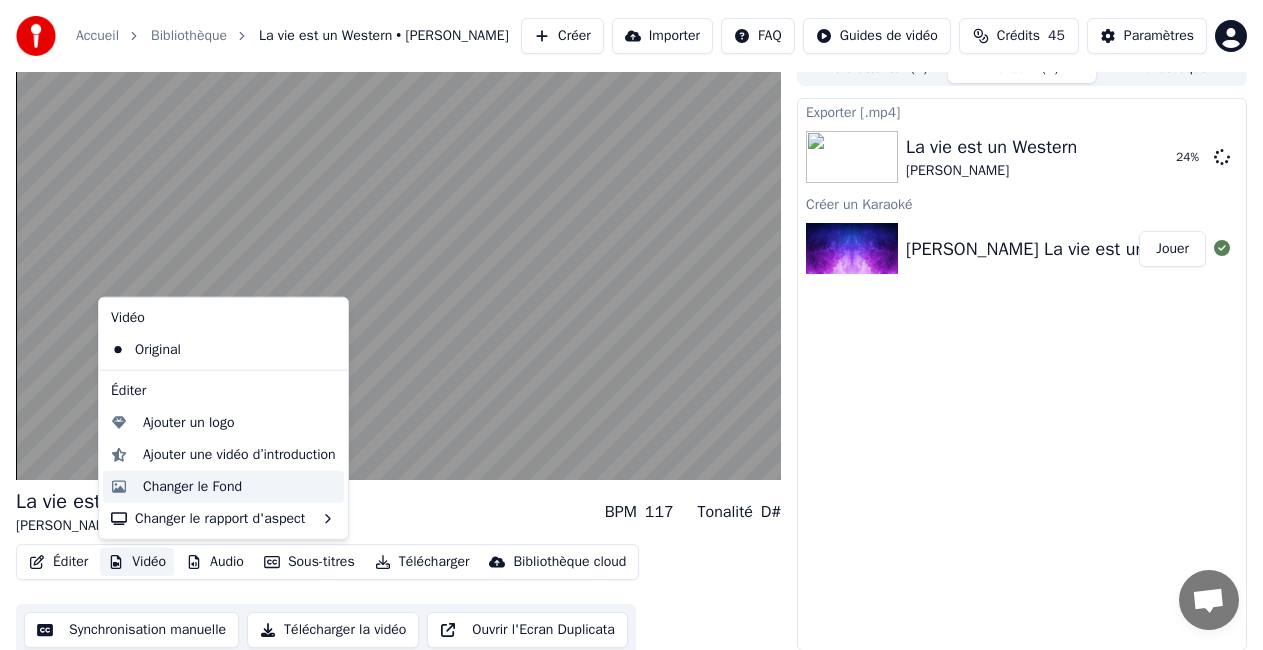 click on "Changer le Fond" at bounding box center [223, 487] 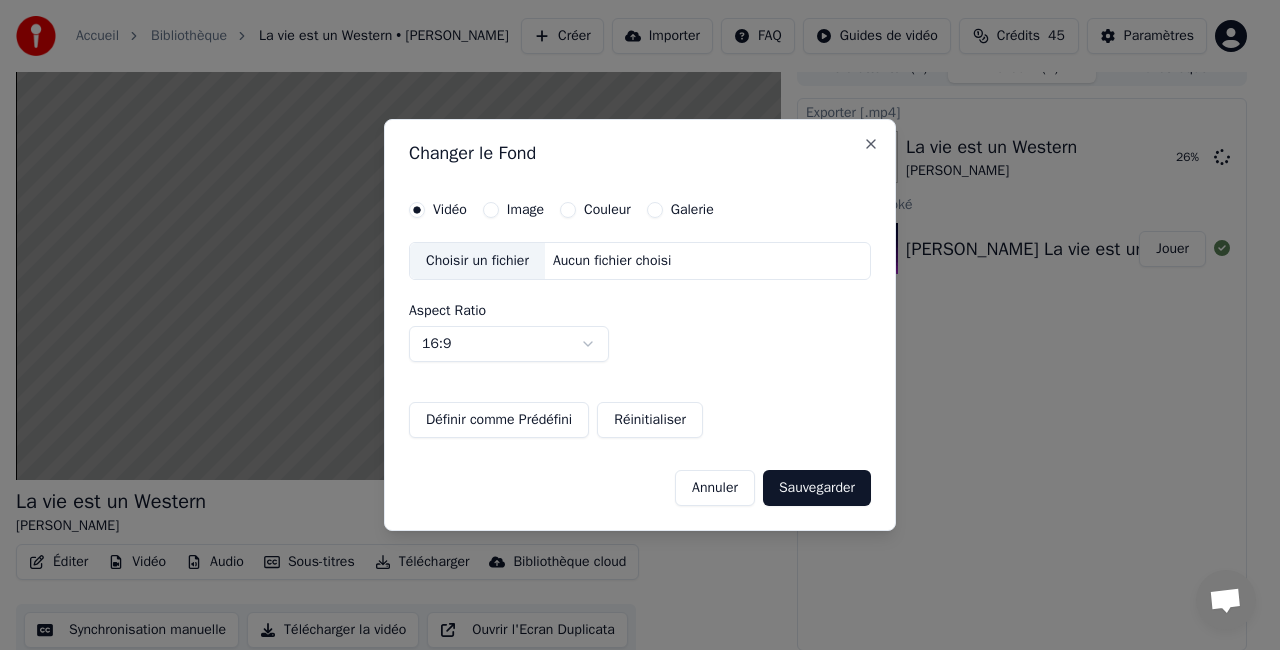 click on "Annuler" at bounding box center (715, 488) 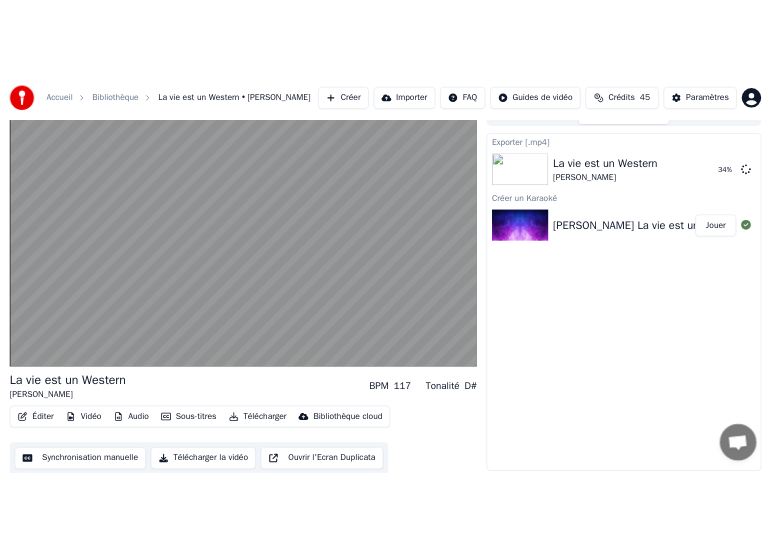 scroll, scrollTop: 28, scrollLeft: 0, axis: vertical 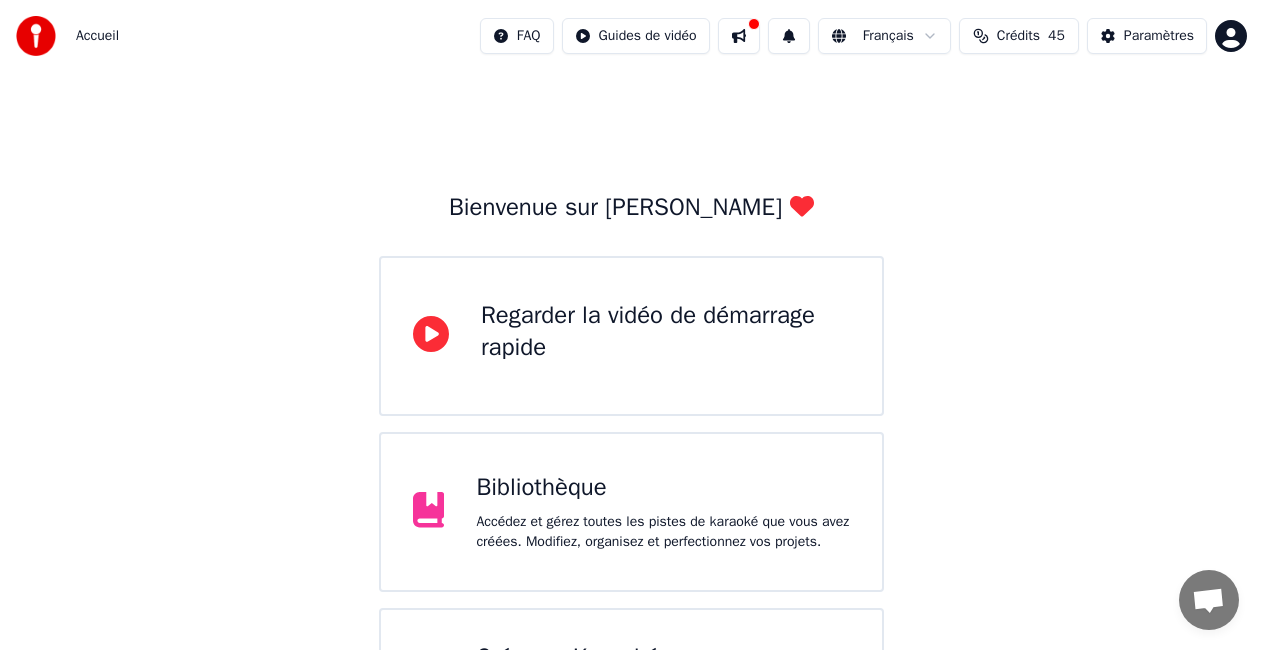 click on "Bibliothèque" at bounding box center [663, 488] 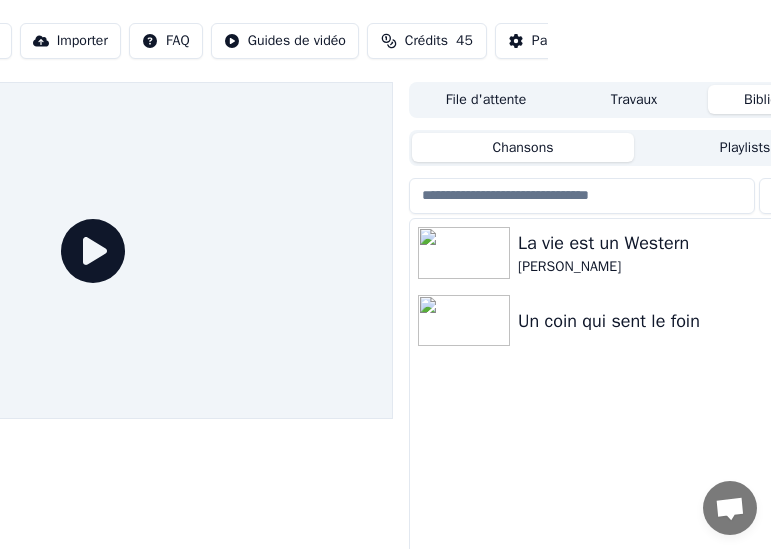 scroll, scrollTop: 0, scrollLeft: 311, axis: horizontal 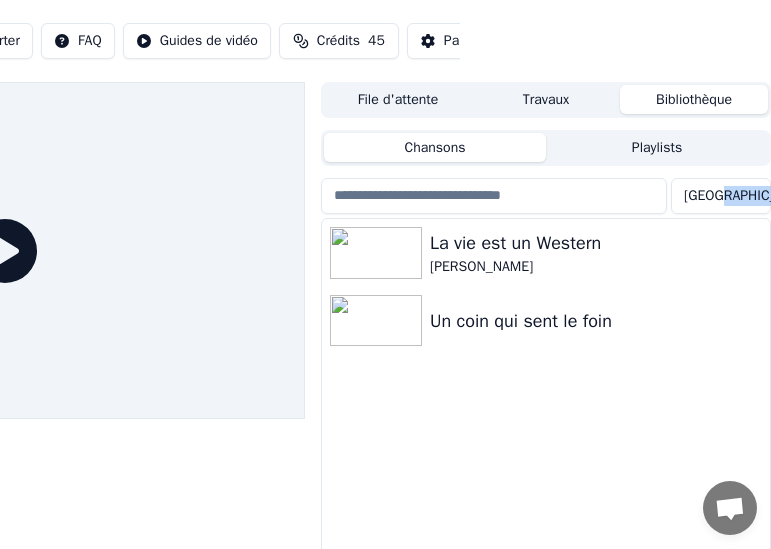 drag, startPoint x: 739, startPoint y: 251, endPoint x: 859, endPoint y: 198, distance: 131.18307 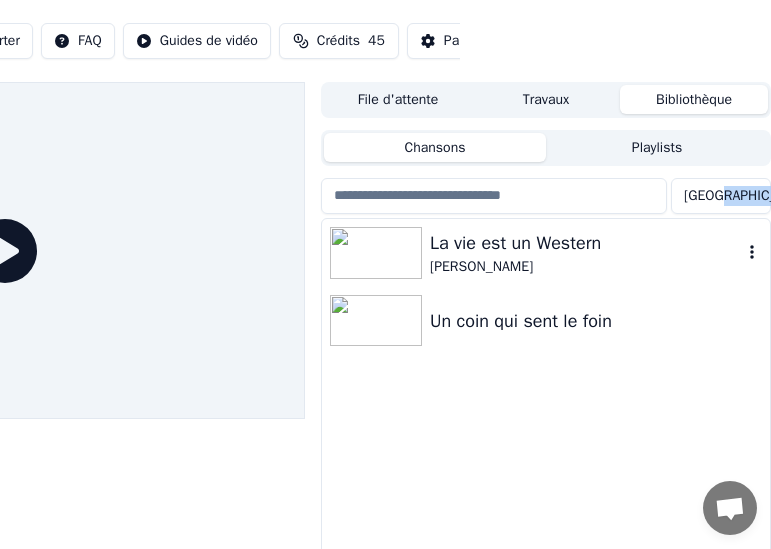 drag, startPoint x: 466, startPoint y: 264, endPoint x: 555, endPoint y: 261, distance: 89.050545 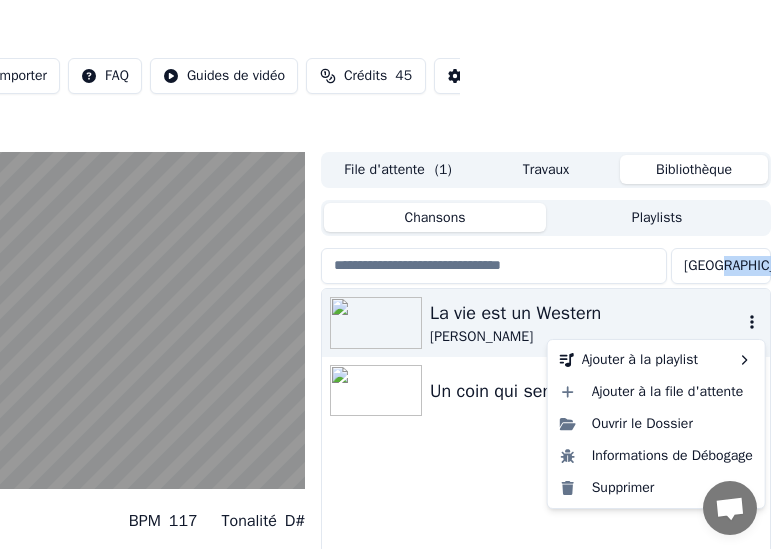 click 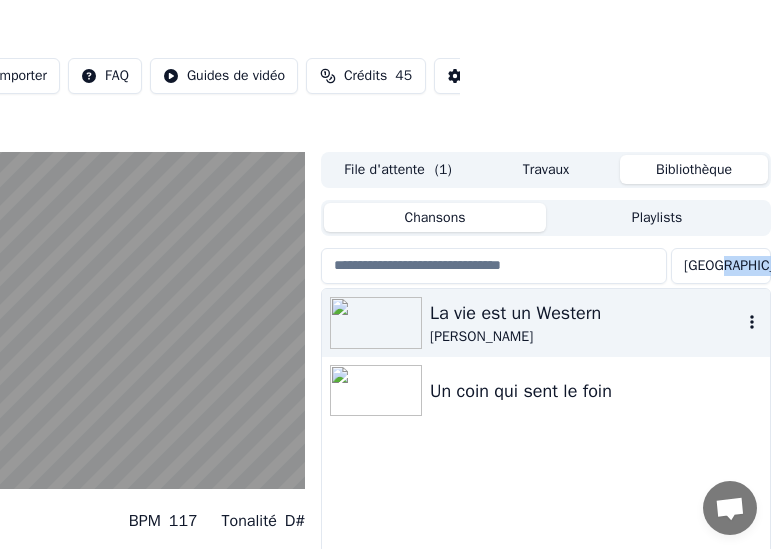 drag, startPoint x: 472, startPoint y: 325, endPoint x: 697, endPoint y: 307, distance: 225.71886 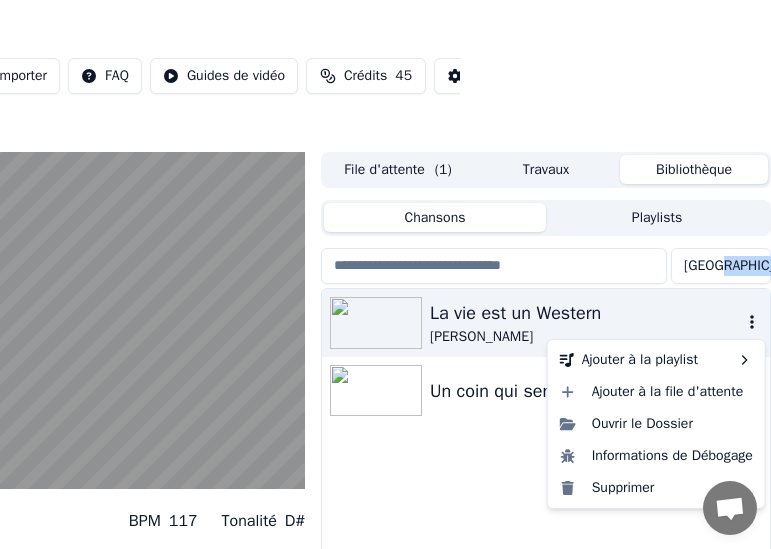 click 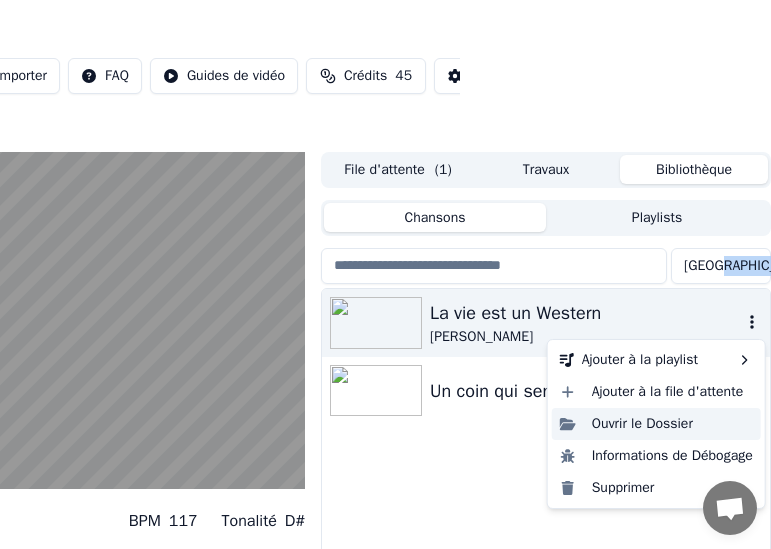 click on "Ouvrir le Dossier" at bounding box center (656, 424) 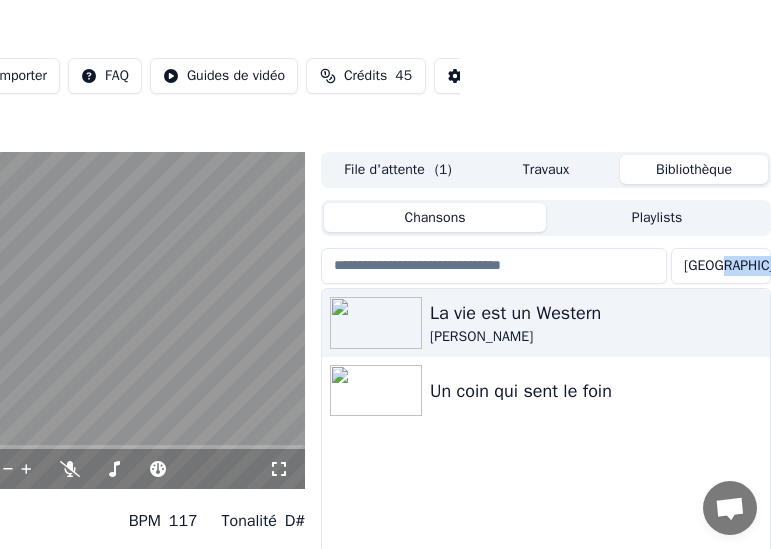click on "File d'attente ( 1 )" at bounding box center (398, 169) 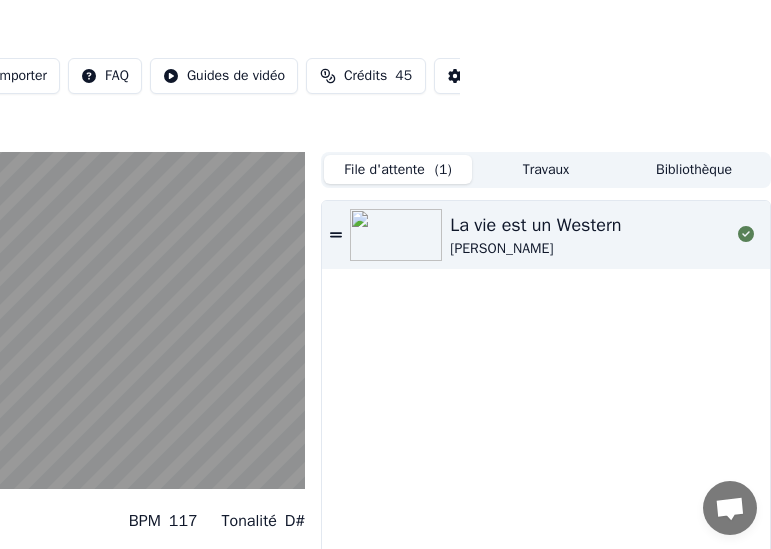 click on "La vie est un Western Jim Larriaga" at bounding box center [546, 433] 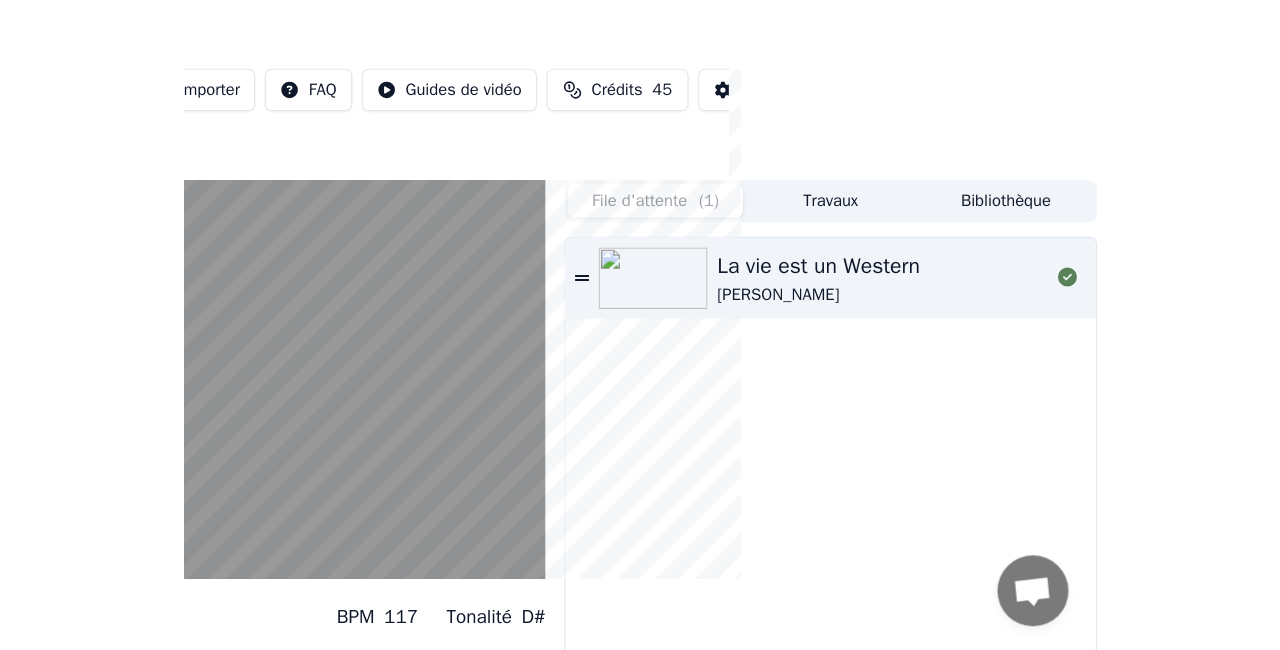 scroll, scrollTop: 0, scrollLeft: 0, axis: both 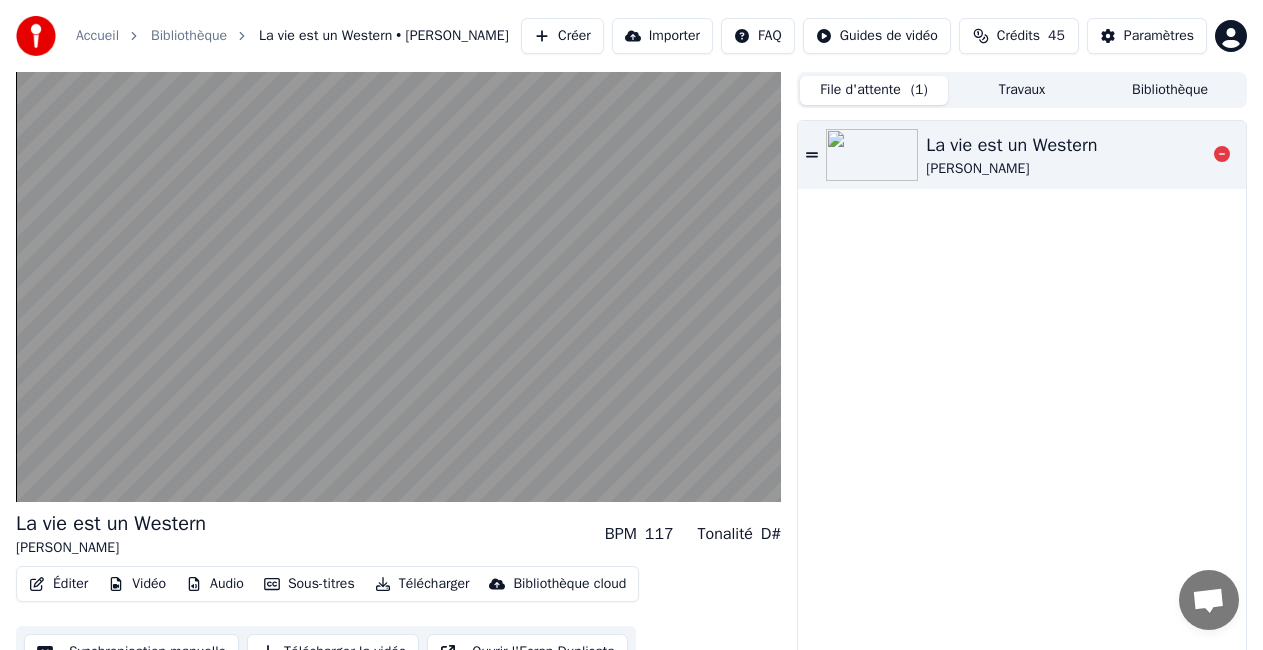 click 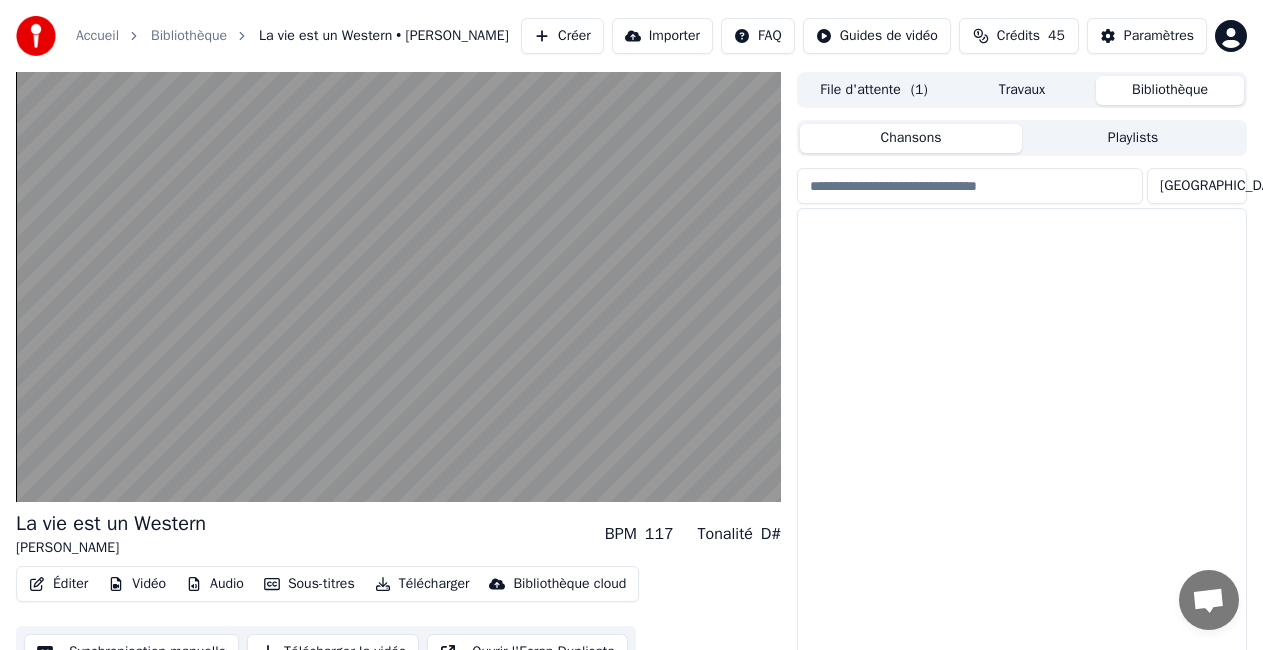 click on "Bibliothèque" at bounding box center (1170, 90) 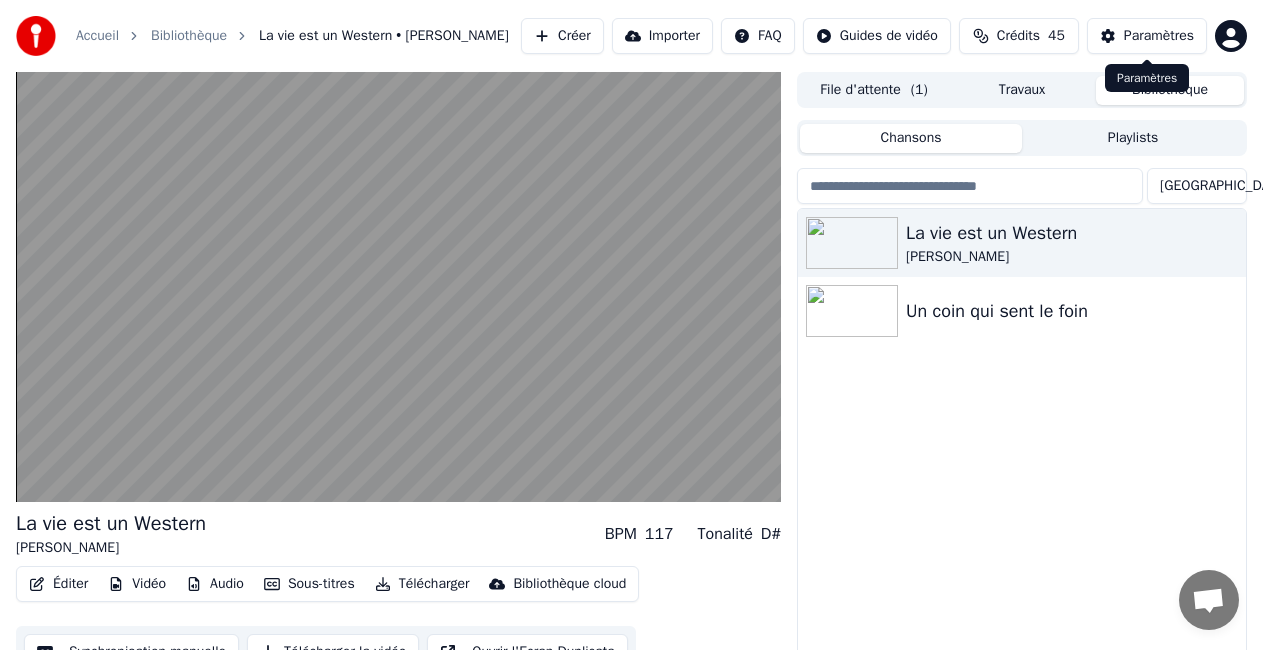 click on "Paramètres" at bounding box center (1159, 36) 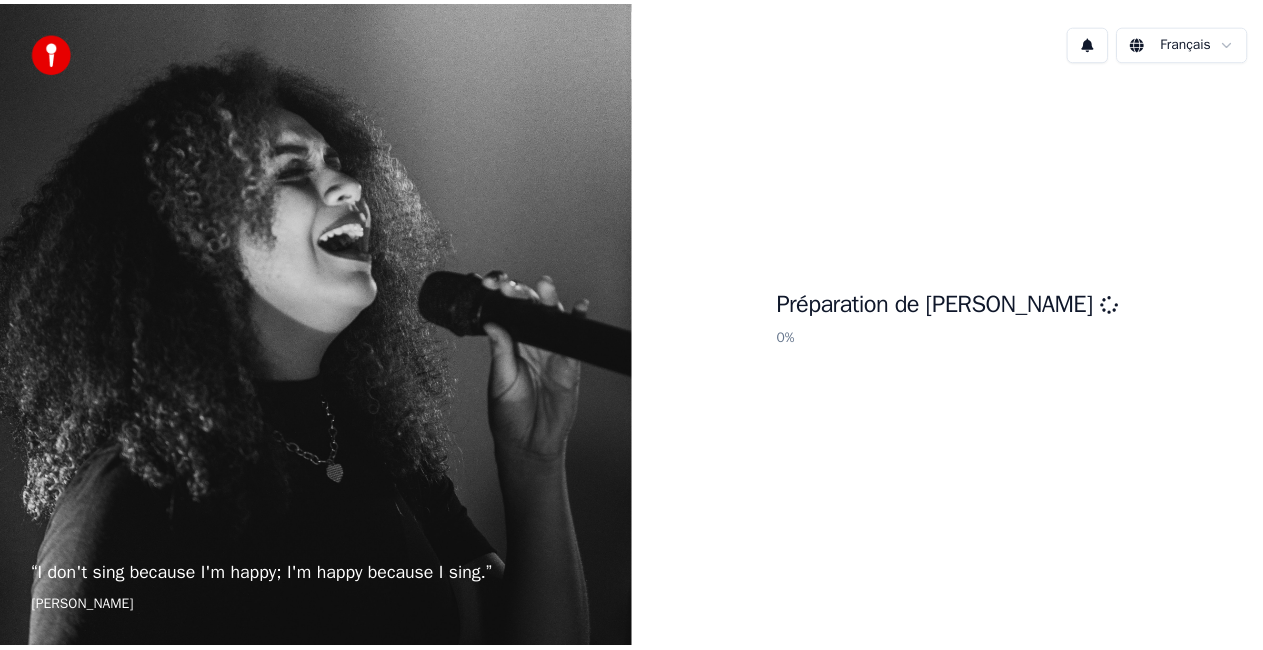 scroll, scrollTop: 0, scrollLeft: 0, axis: both 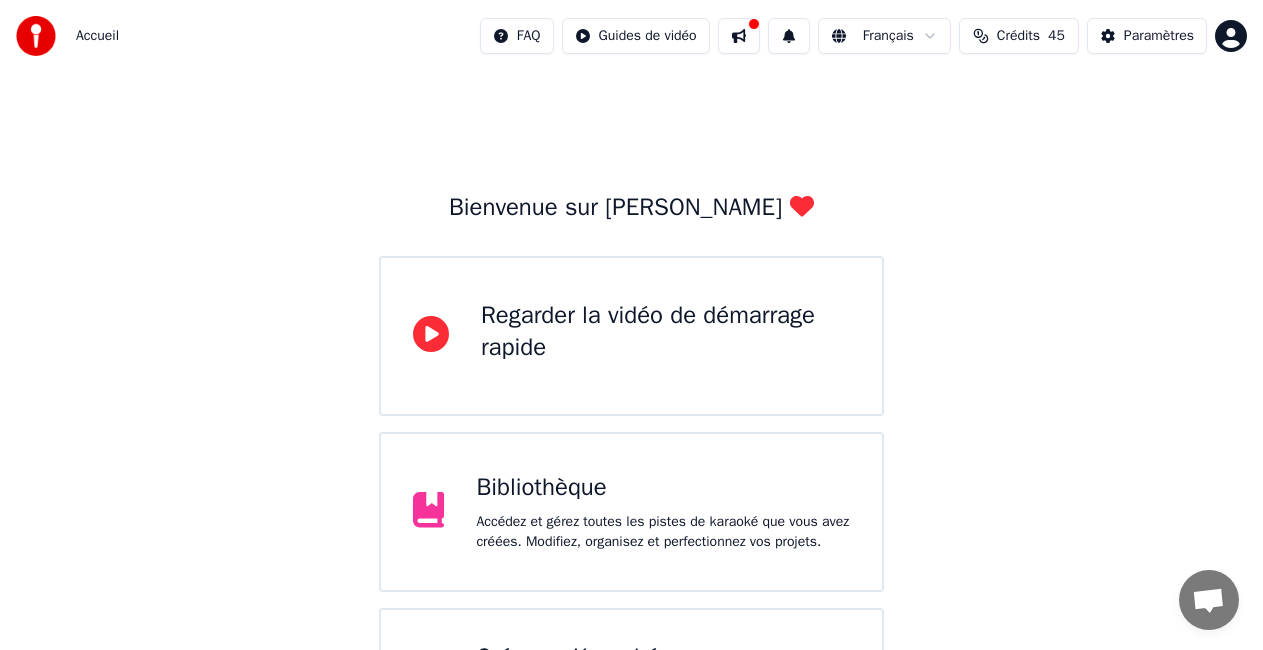 click on "Bienvenue sur Youka Regarder la vidéo de démarrage rapide Bibliothèque Accédez et gérez toutes les pistes de karaoké que vous avez créées. Modifiez, organisez et perfectionnez vos projets. Créer un Karaoké Créez un karaoké à partir de fichiers audio ou vidéo (MP3, MP4 et plus), ou collez une URL pour générer instantanément une vidéo de karaoké avec des paroles synchronisées." at bounding box center [631, 434] 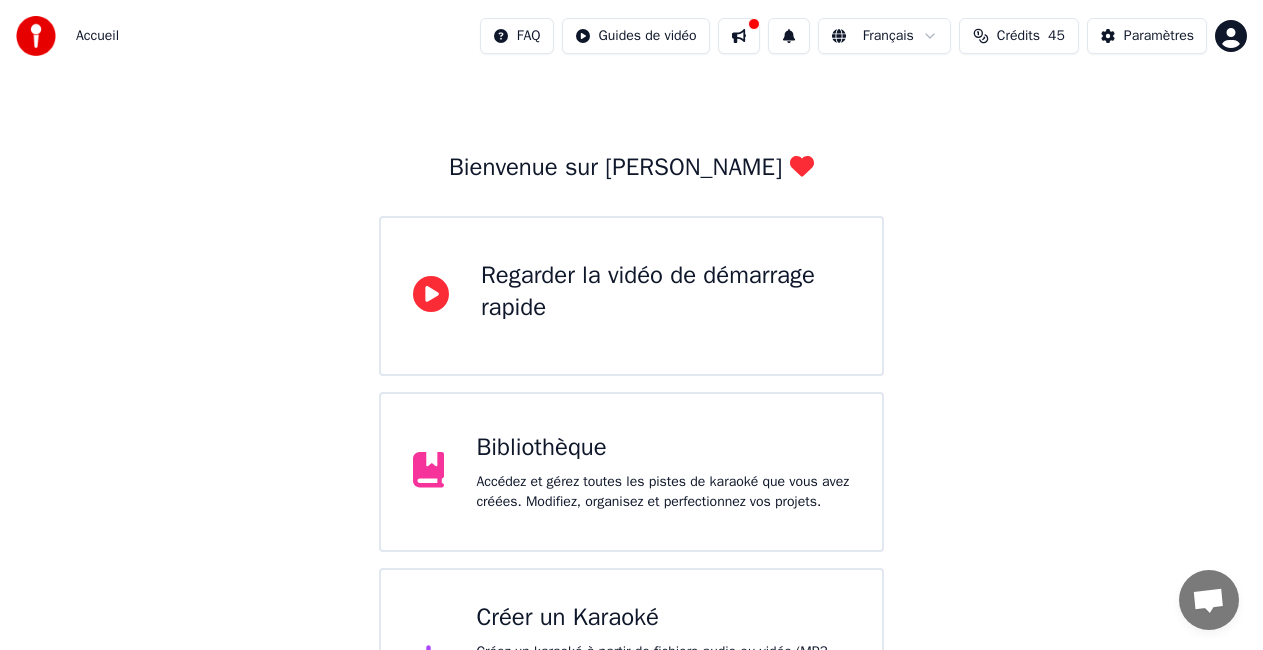 scroll, scrollTop: 126, scrollLeft: 0, axis: vertical 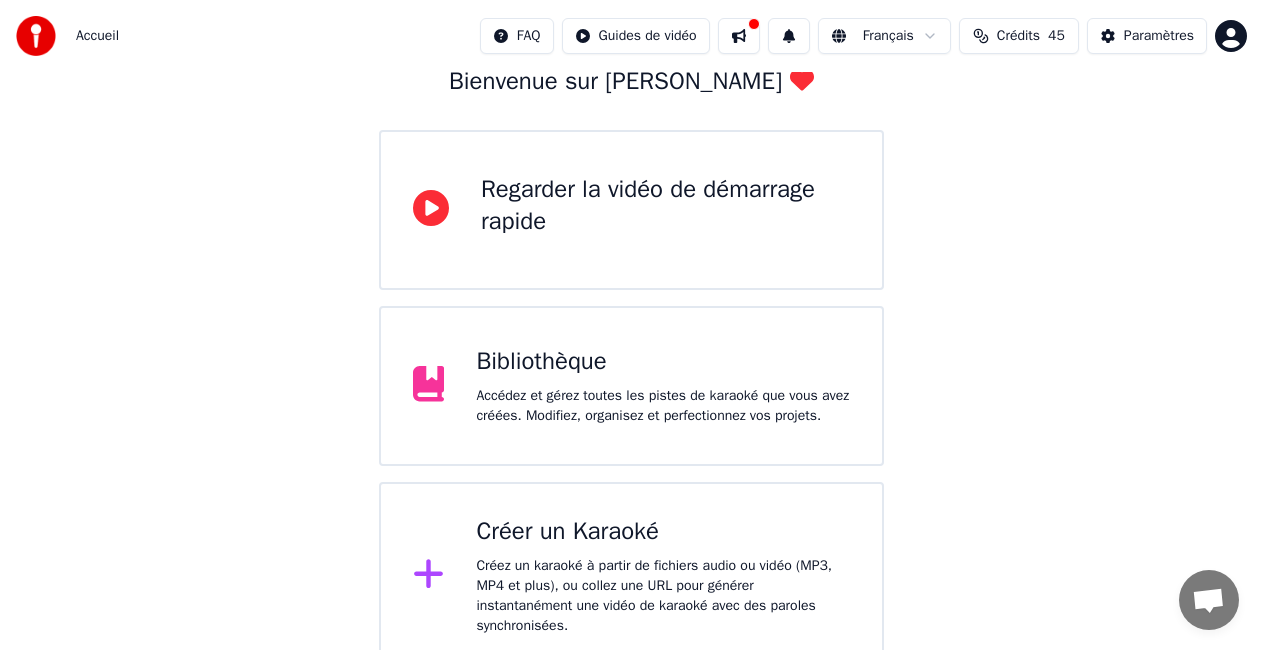 click on "Bibliothèque Accédez et gérez toutes les pistes de karaoké que vous avez créées. Modifiez, organisez et perfectionnez vos projets." at bounding box center (663, 386) 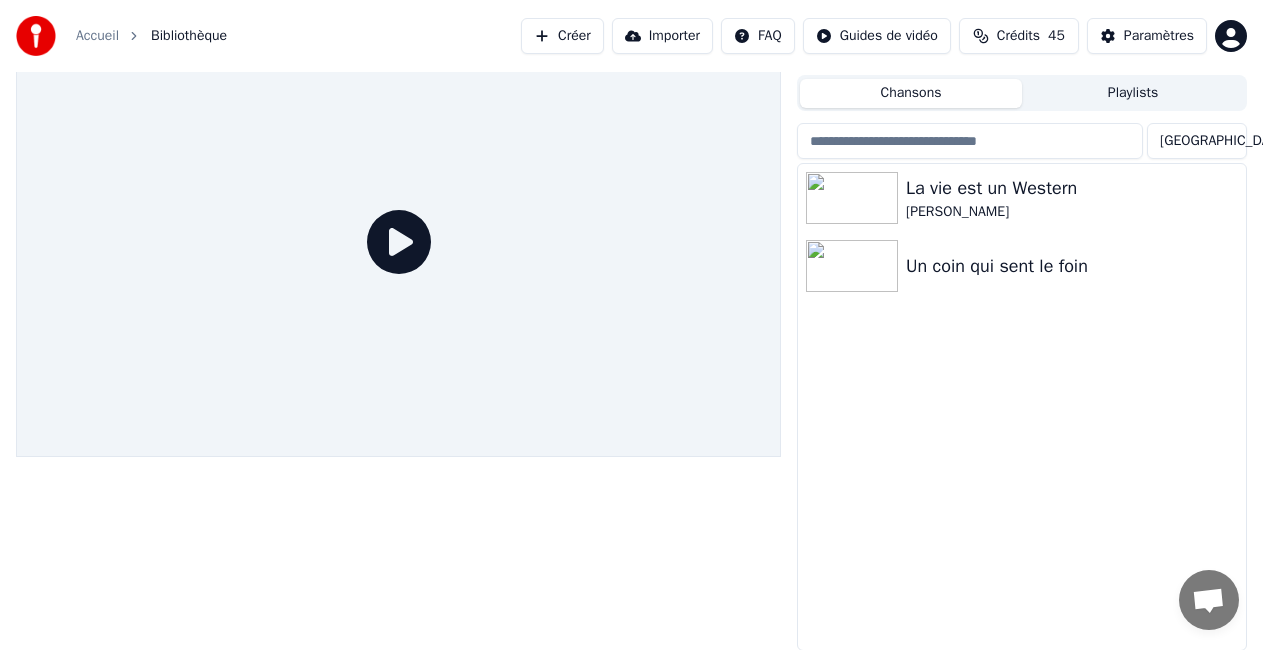 click at bounding box center (398, 242) 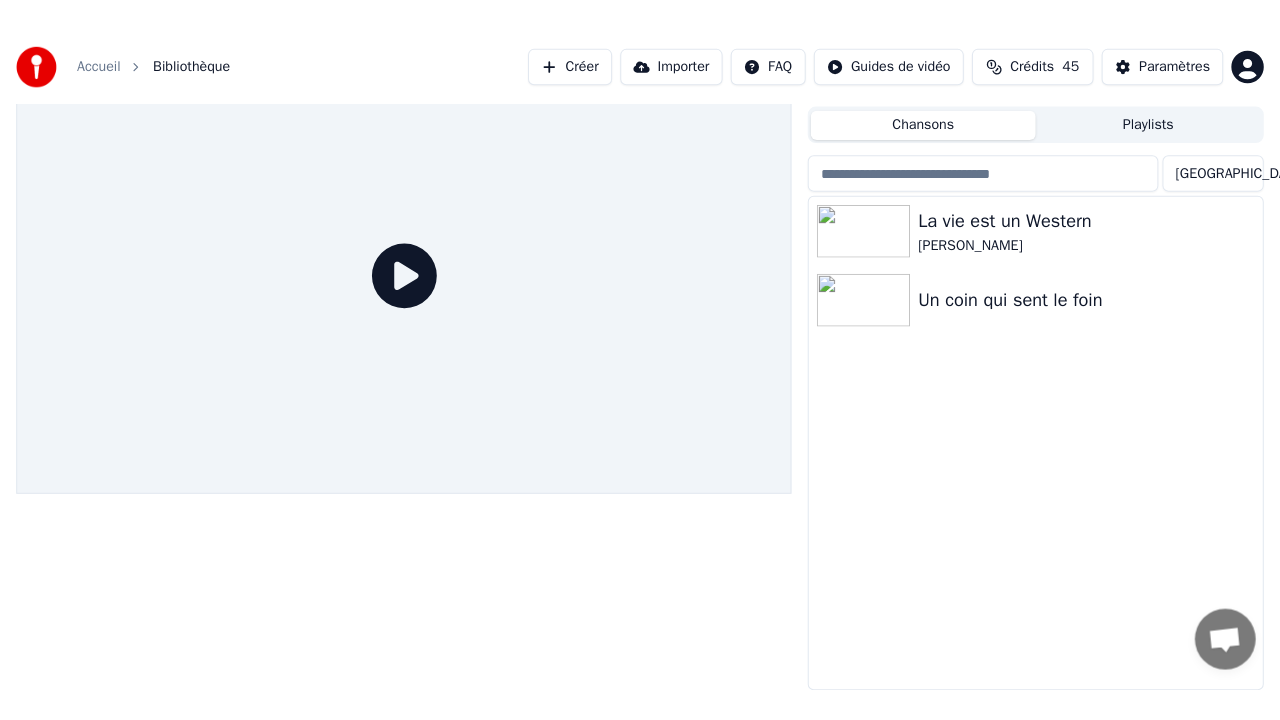 scroll, scrollTop: 28, scrollLeft: 0, axis: vertical 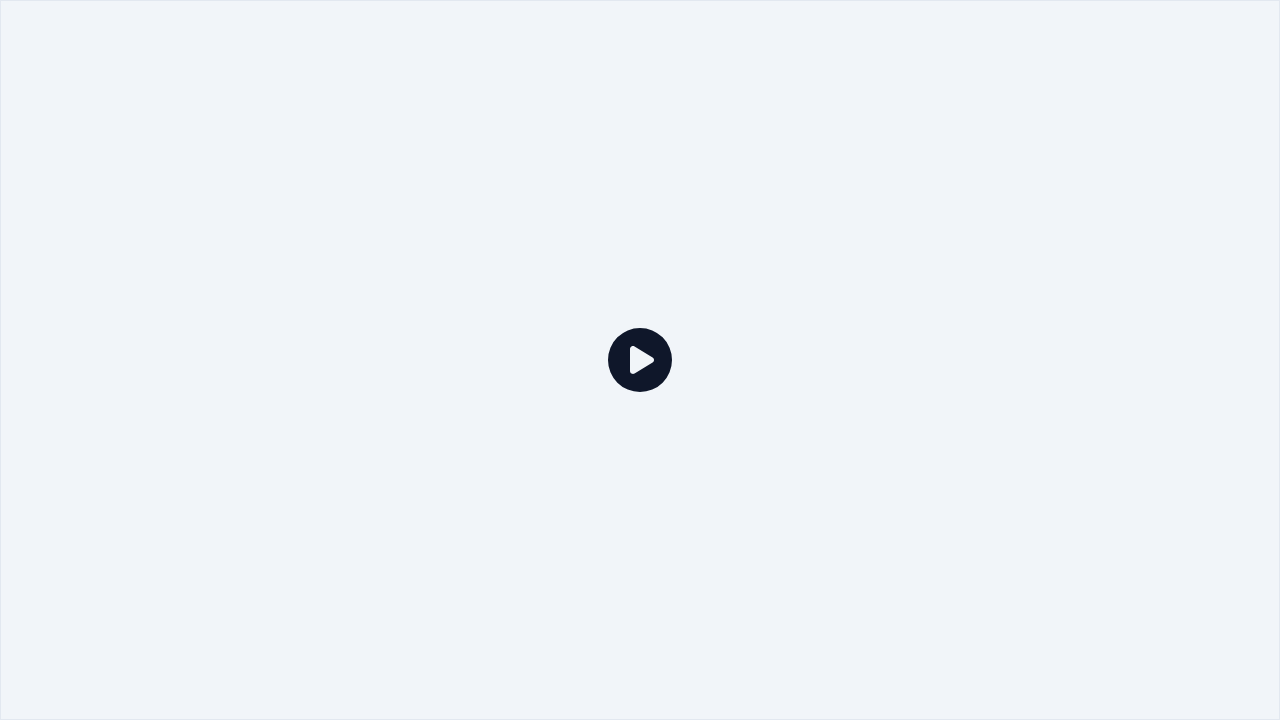 click at bounding box center [640, 360] 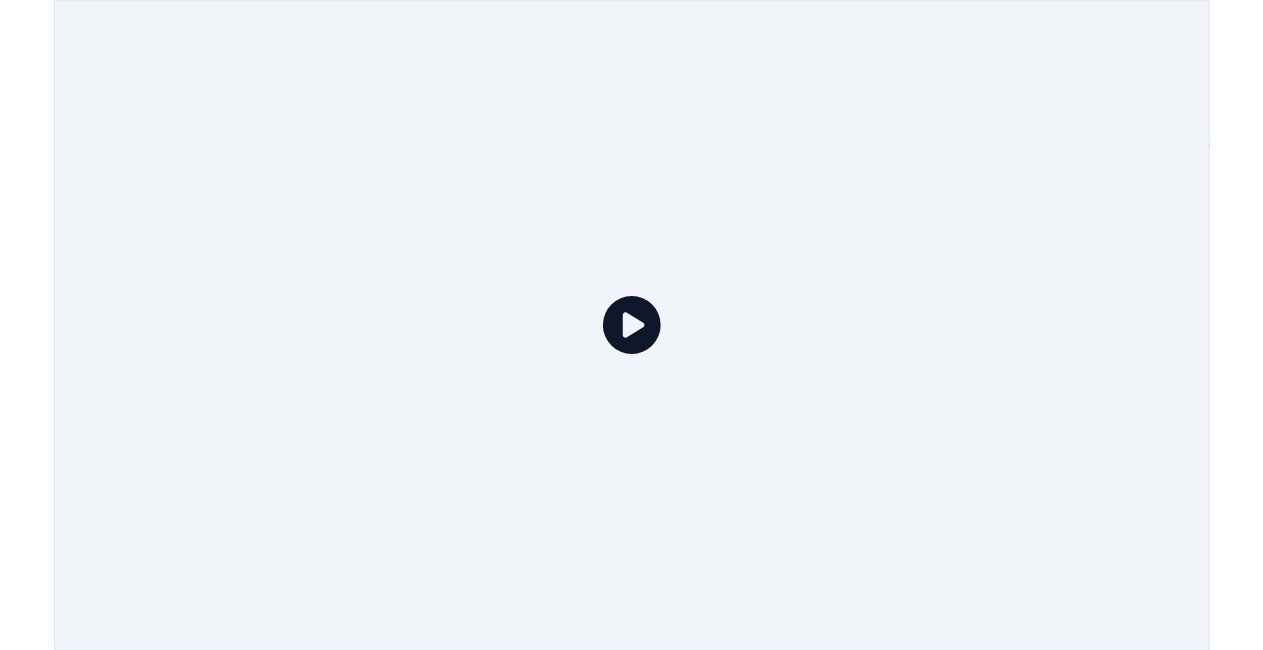 scroll, scrollTop: 45, scrollLeft: 0, axis: vertical 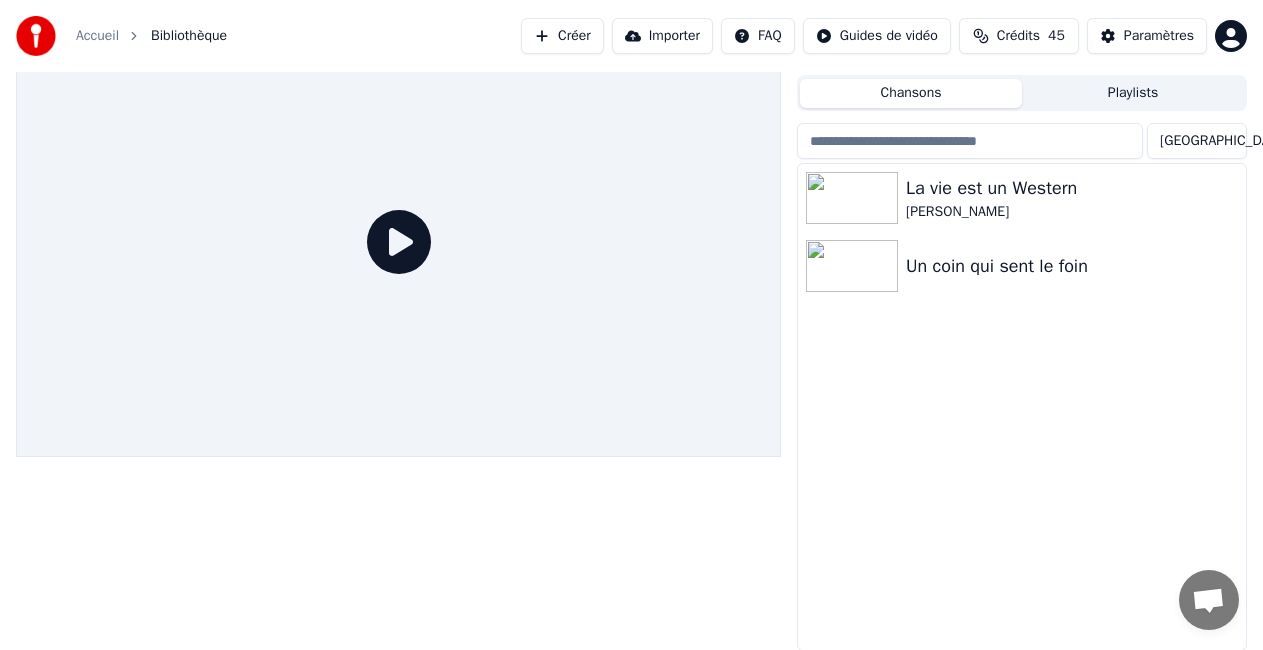 click on "Importer" at bounding box center (662, 36) 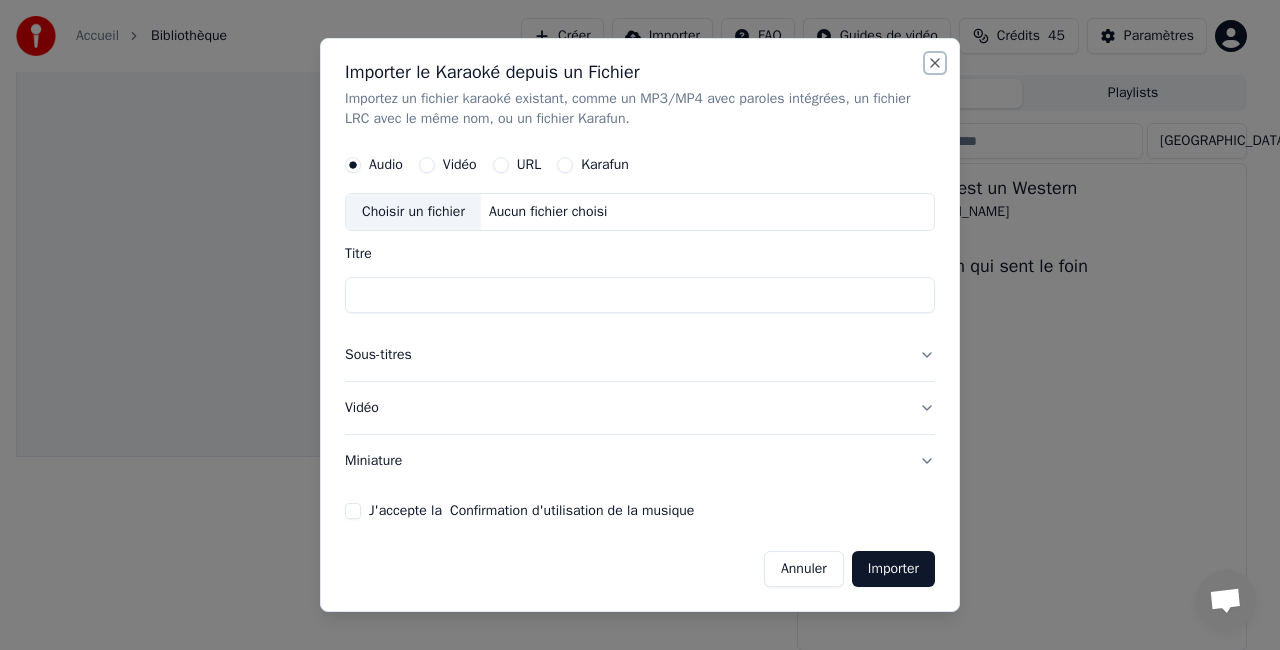 click on "Close" at bounding box center (935, 63) 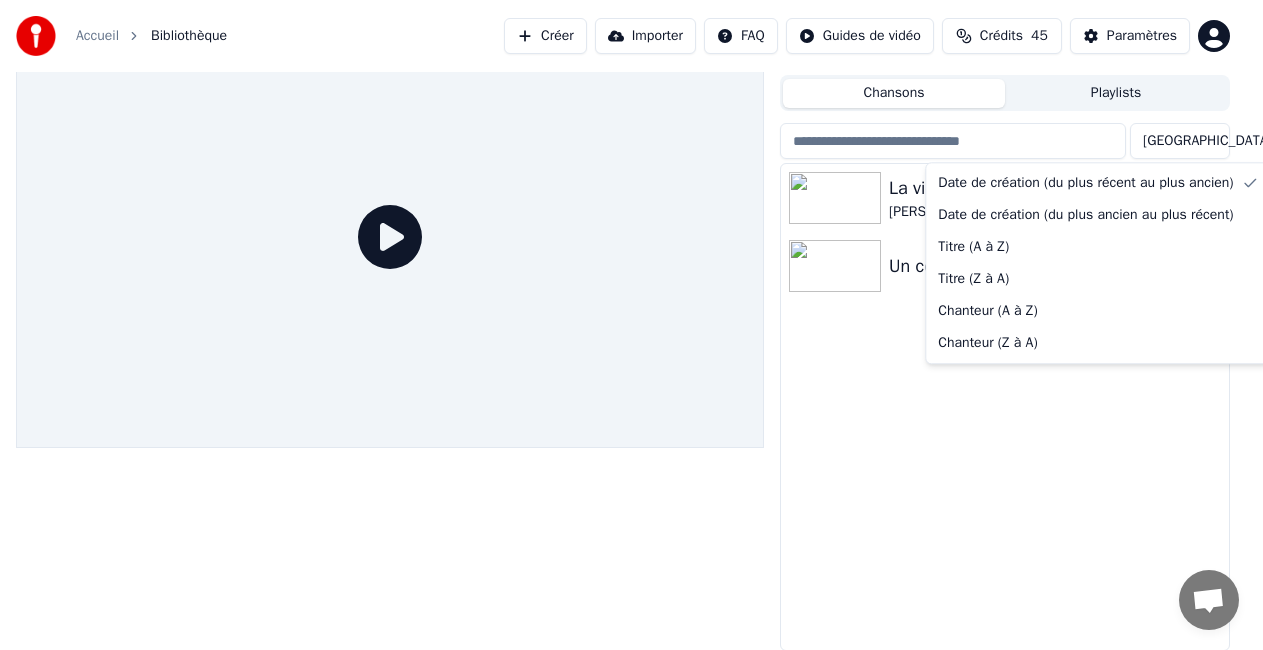 click on "Accueil Bibliothèque Créer Importer FAQ Guides de vidéo Crédits 45 Paramètres File d'attente Travaux Bibliothèque Chansons Playlists Trier La vie est un Western Jim Larriaga Un coin qui sent le foin Date de création (du plus récent au plus ancien) Date de création (du plus ancien au plus récent) Titre (A à Z) Titre (Z à A) Chanteur (A à Z) Chanteur (Z à A)" at bounding box center [631, 280] 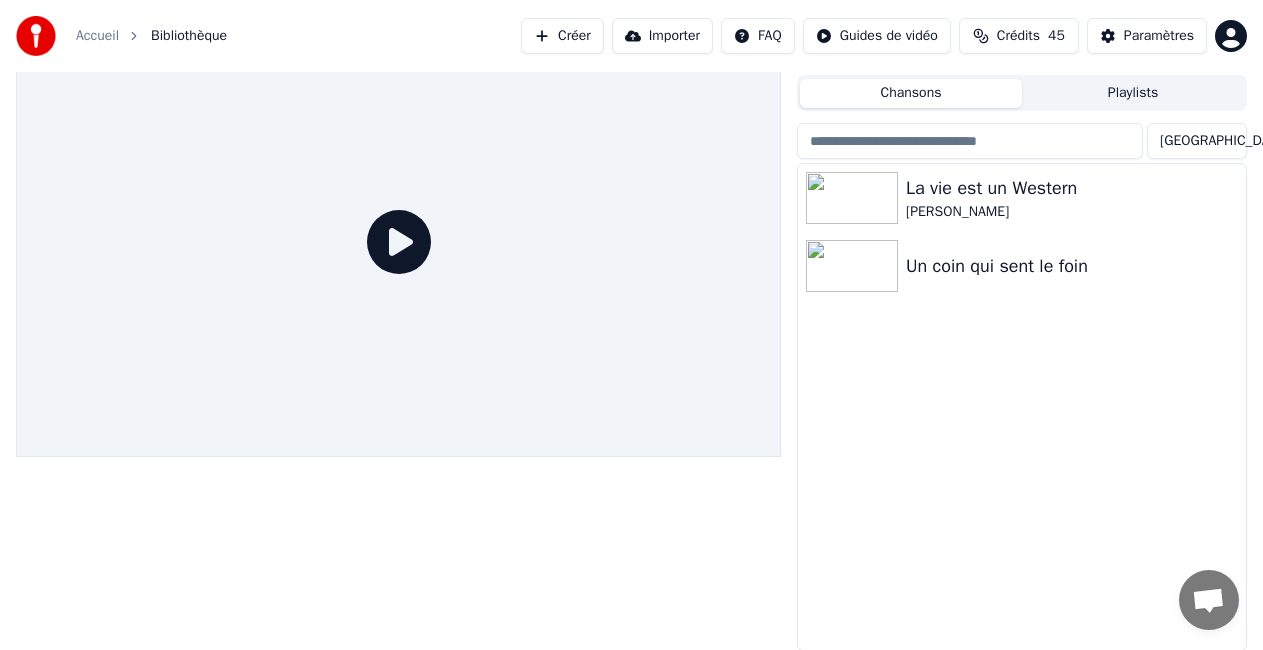click on "La vie est un Western Jim Larriaga Un coin qui sent le foin" at bounding box center (1022, 407) 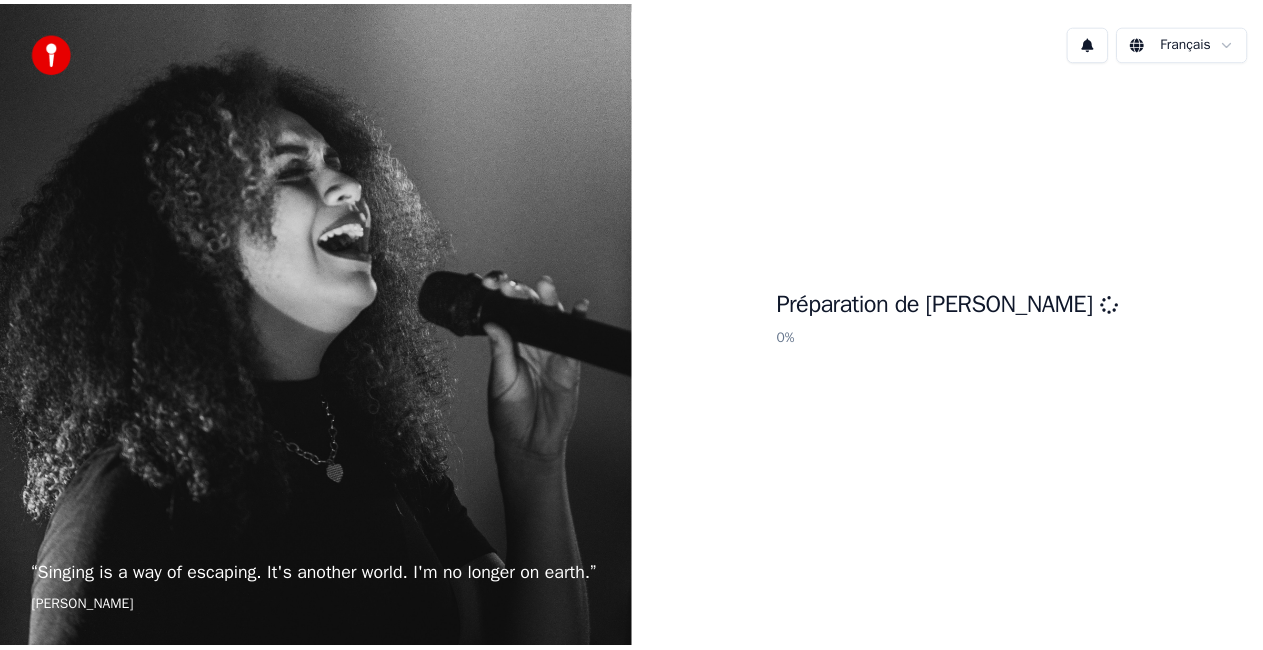 scroll, scrollTop: 0, scrollLeft: 0, axis: both 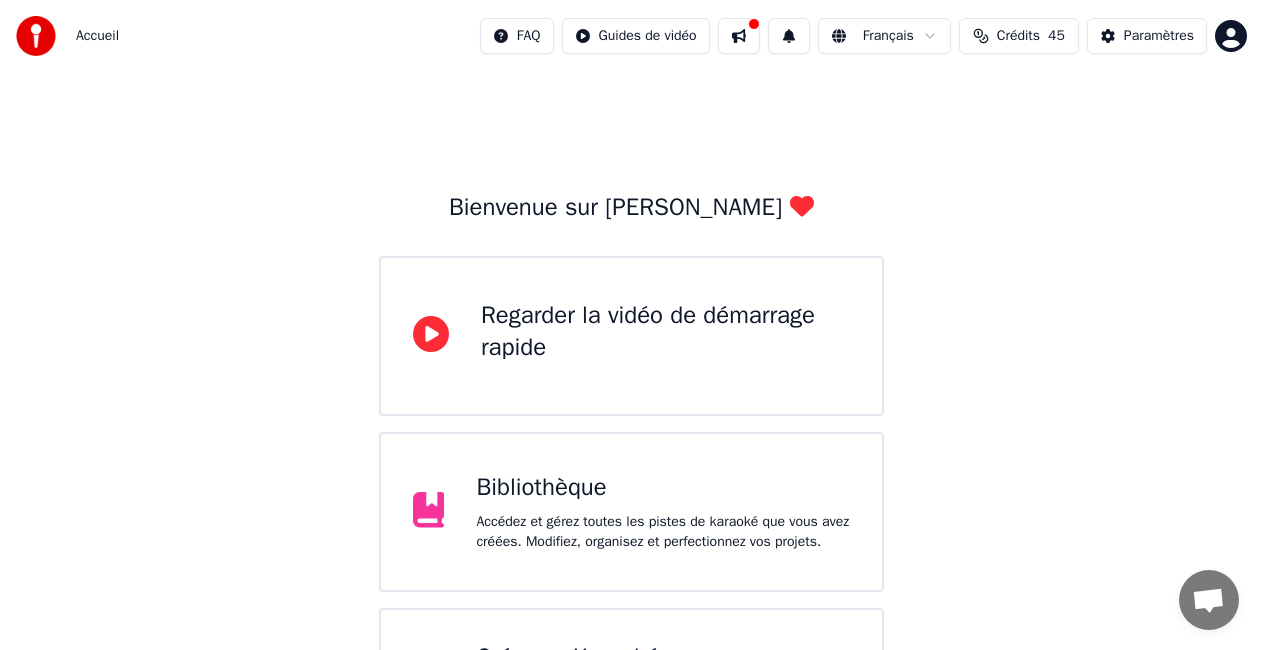 click on "Bienvenue sur Youka Regarder la vidéo de démarrage rapide Bibliothèque Accédez et gérez toutes les pistes de karaoké que vous avez créées. Modifiez, organisez et perfectionnez vos projets. Créer un Karaoké Créez un karaoké à partir de fichiers audio ou vidéo (MP3, MP4 et plus), ou collez une URL pour générer instantanément une vidéo de karaoké avec des paroles synchronisées." at bounding box center [631, 434] 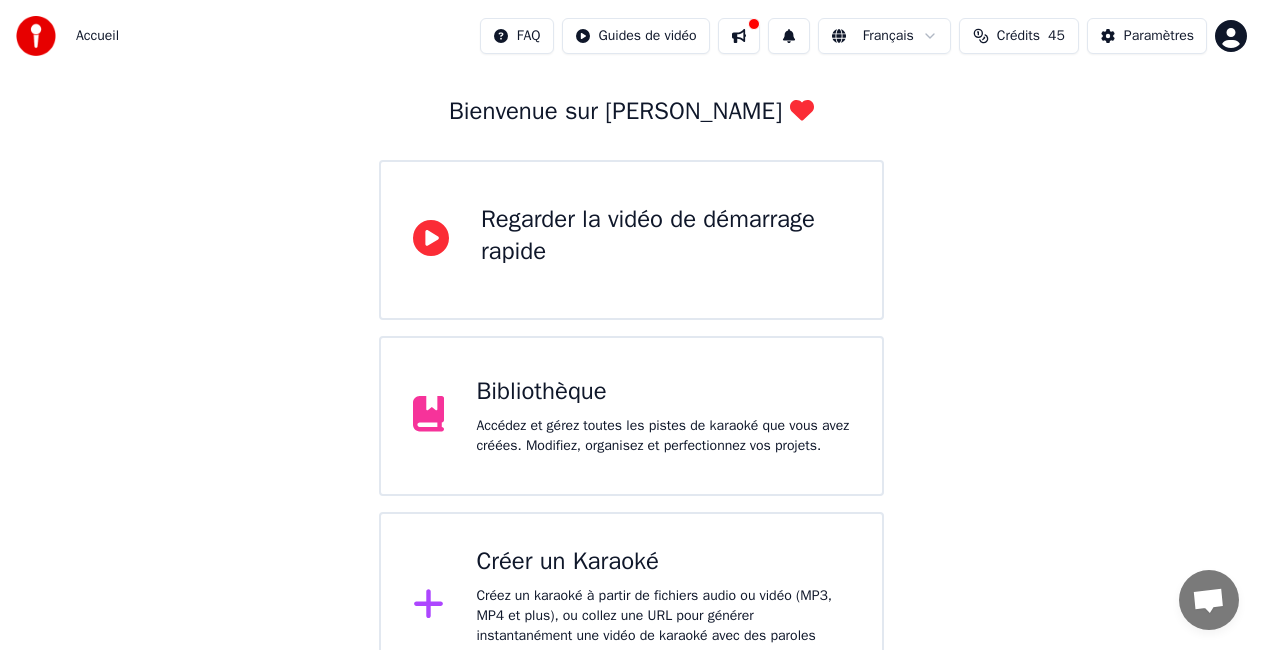scroll, scrollTop: 126, scrollLeft: 0, axis: vertical 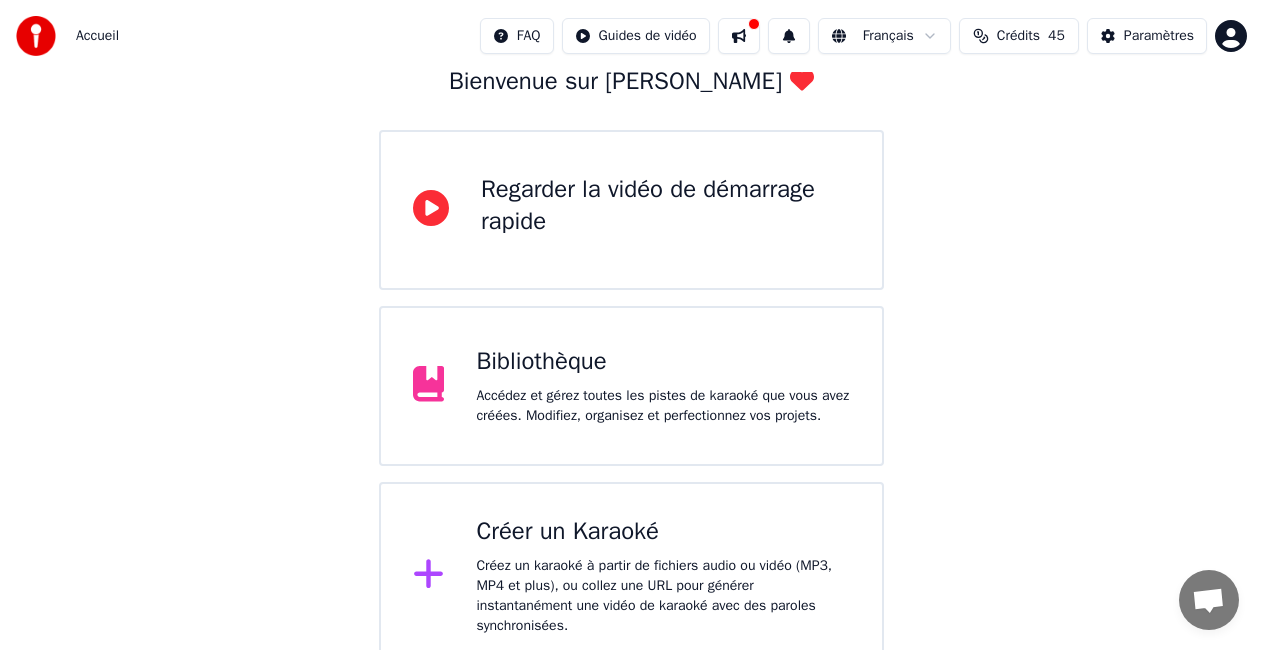 click on "Créez un karaoké à partir de fichiers audio ou vidéo (MP3, MP4 et plus), ou collez une URL pour générer instantanément une vidéo de karaoké avec des paroles synchronisées." at bounding box center (663, 596) 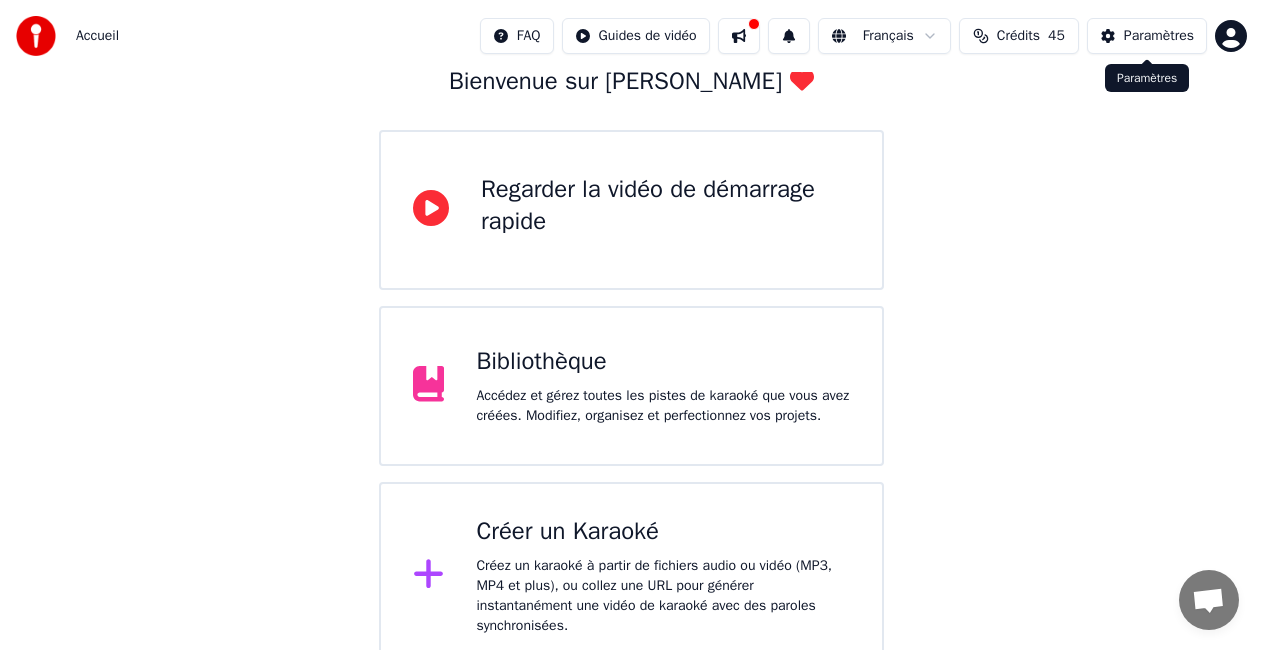 click on "Paramètres" at bounding box center (1159, 36) 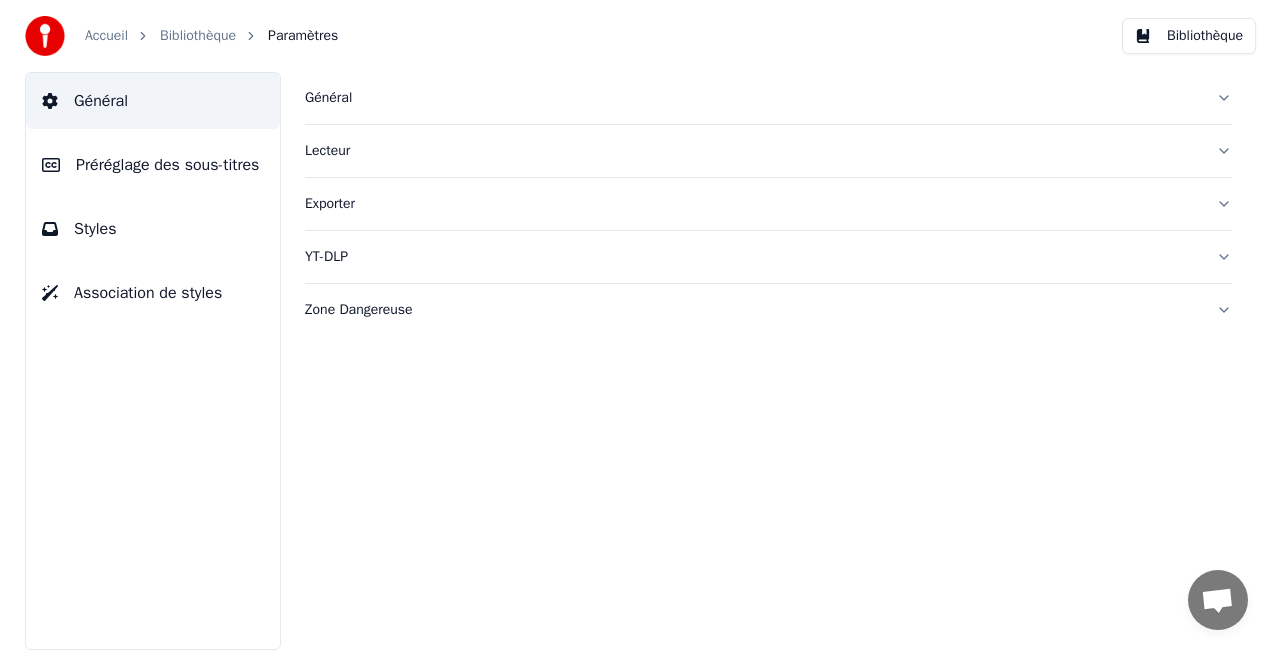 scroll, scrollTop: 0, scrollLeft: 0, axis: both 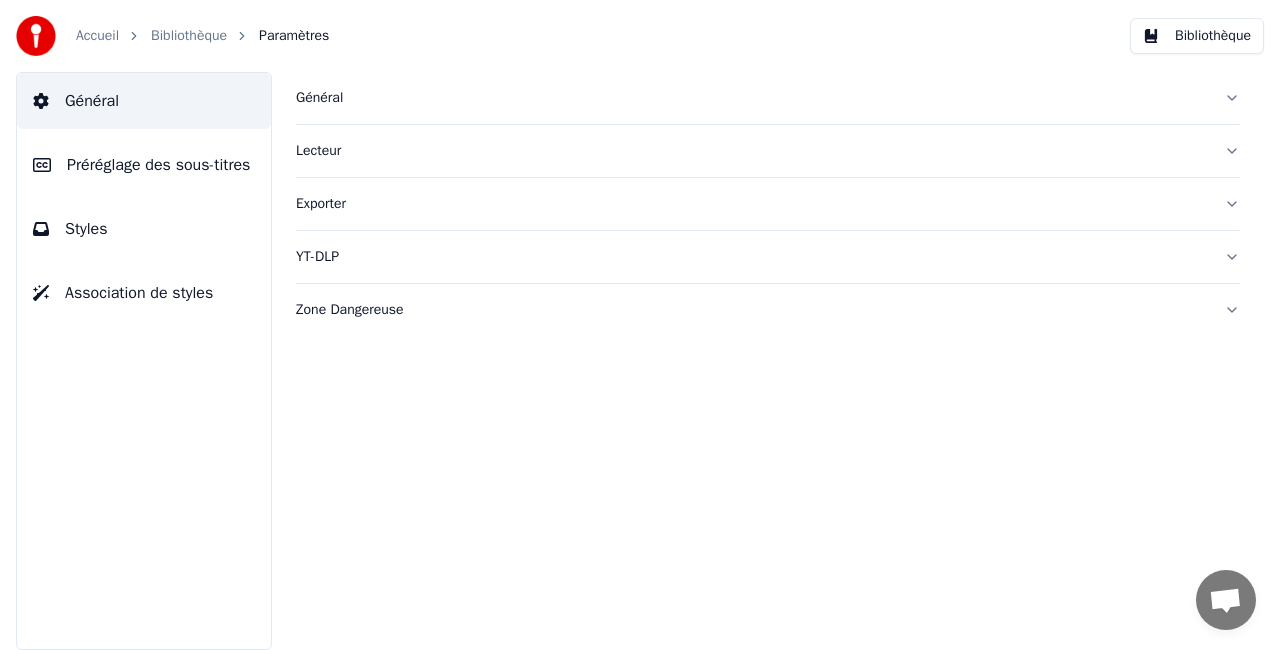 click on "Exporter" at bounding box center [752, 204] 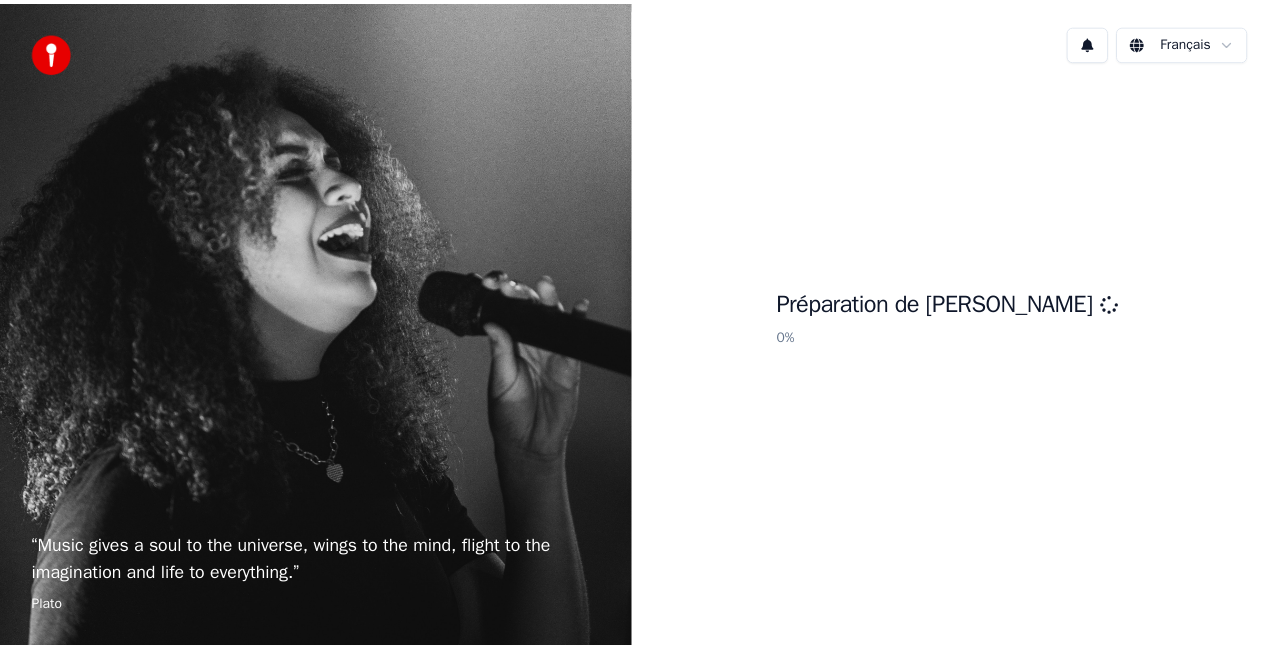scroll, scrollTop: 0, scrollLeft: 0, axis: both 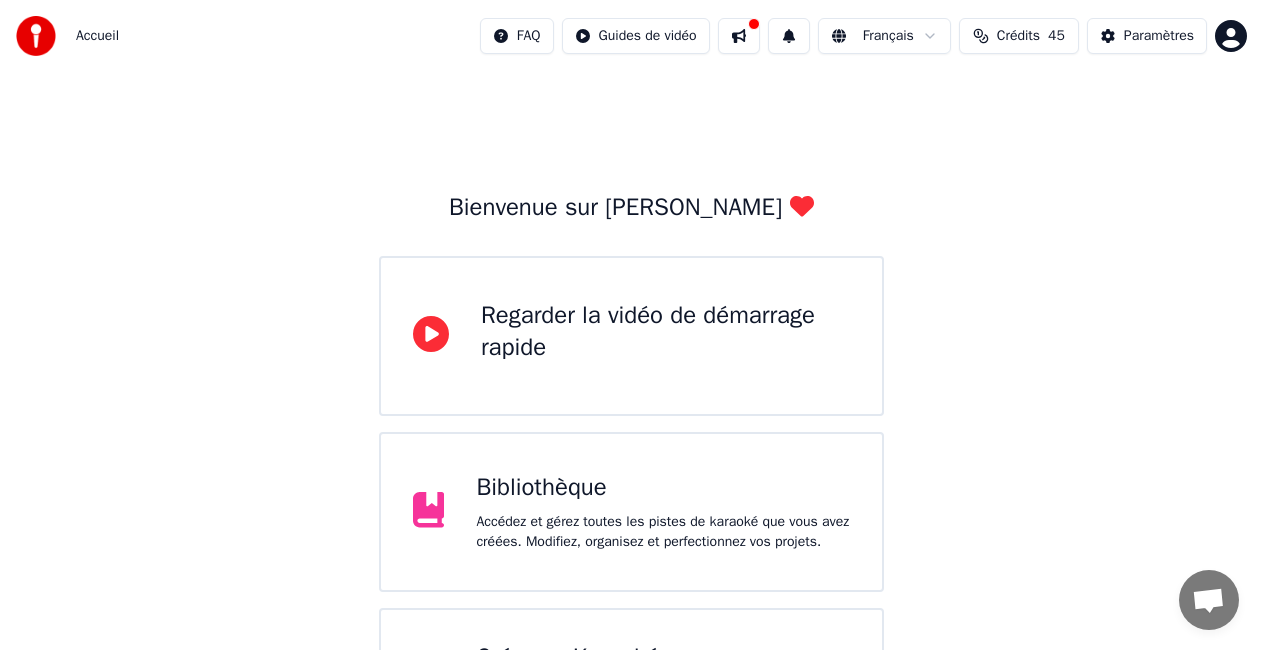 click on "Bienvenue sur Youka Regarder la vidéo de démarrage rapide Bibliothèque Accédez et gérez toutes les pistes de karaoké que vous avez créées. Modifiez, organisez et perfectionnez vos projets. Créer un Karaoké Créez un karaoké à partir de fichiers audio ou vidéo (MP3, MP4 et plus), ou collez une URL pour générer instantanément une vidéo de karaoké avec des paroles synchronisées." at bounding box center (631, 434) 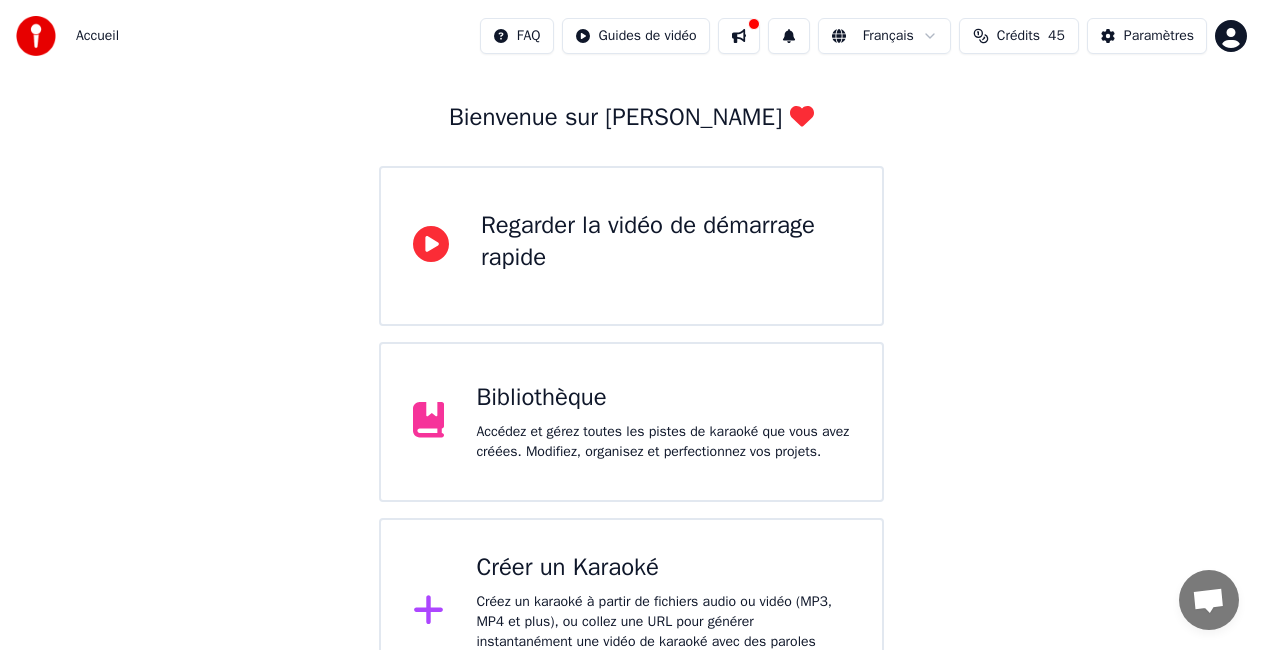 scroll, scrollTop: 126, scrollLeft: 0, axis: vertical 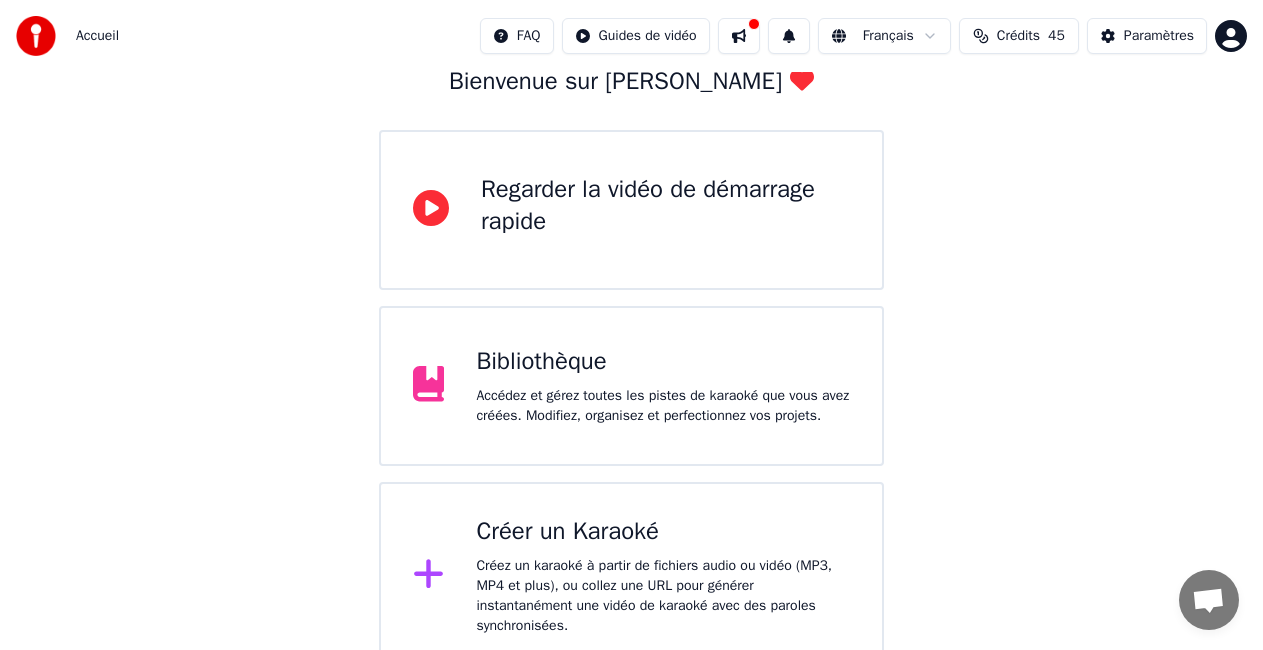 click on "Bibliothèque" at bounding box center (663, 362) 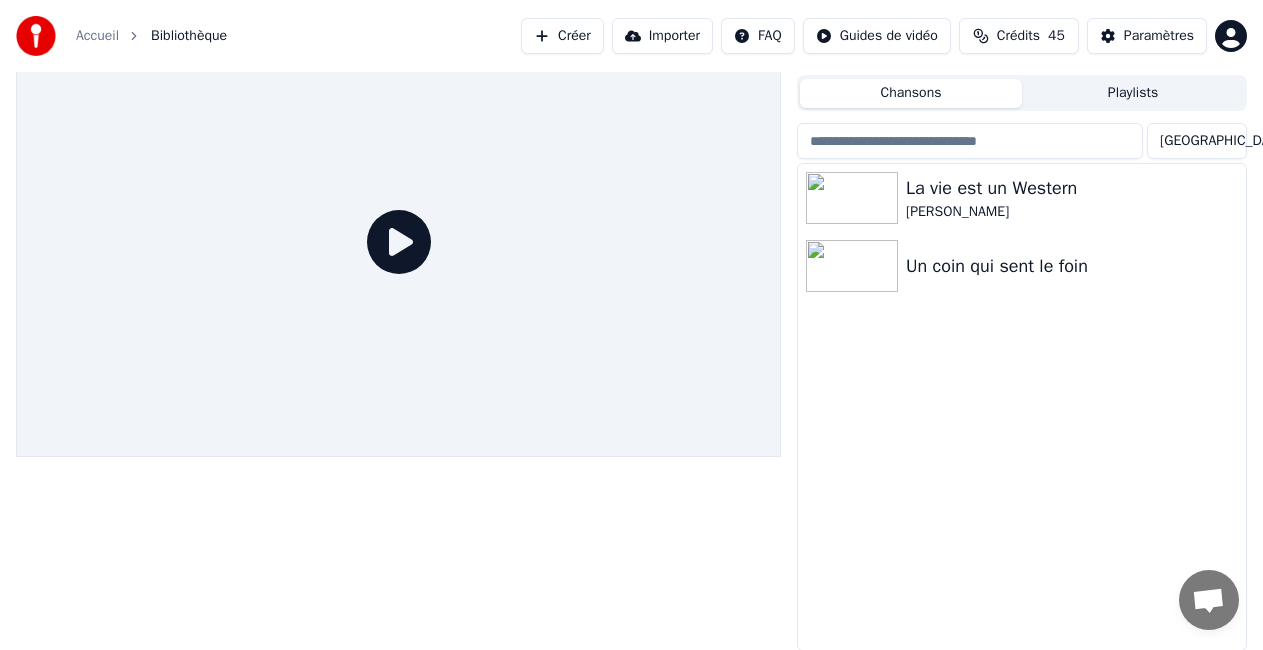 click at bounding box center [398, 242] 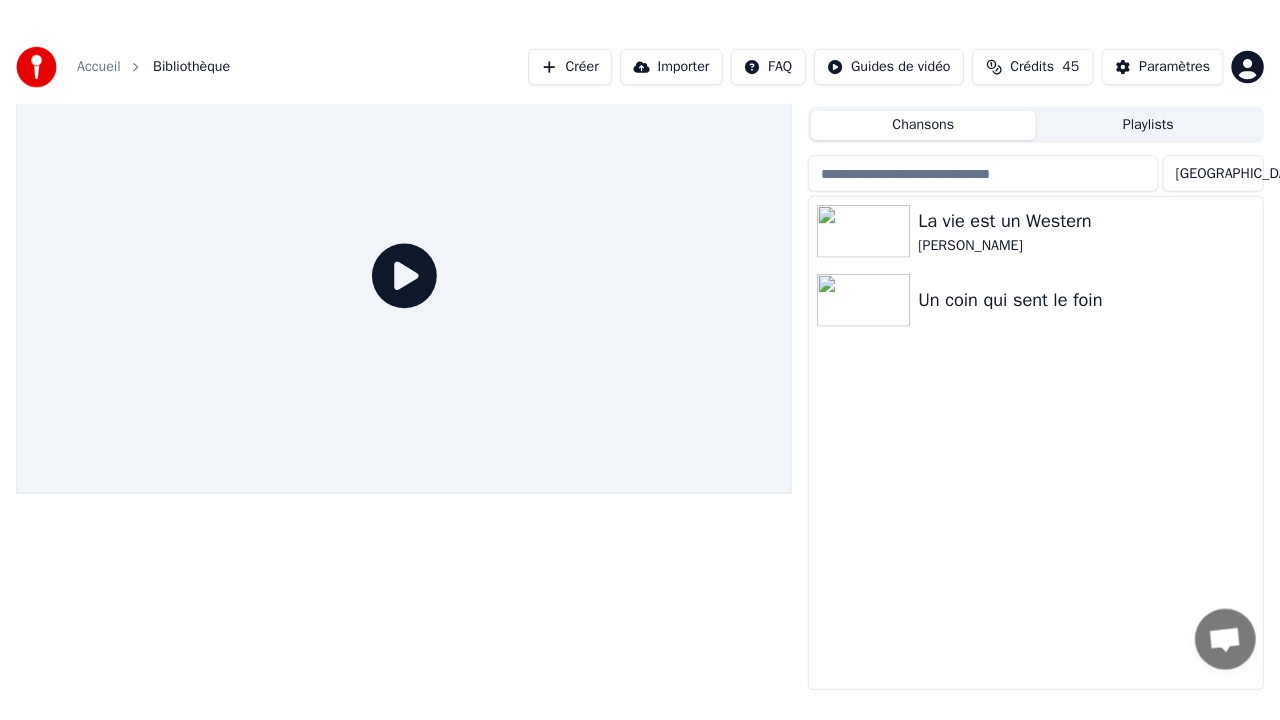 scroll, scrollTop: 28, scrollLeft: 0, axis: vertical 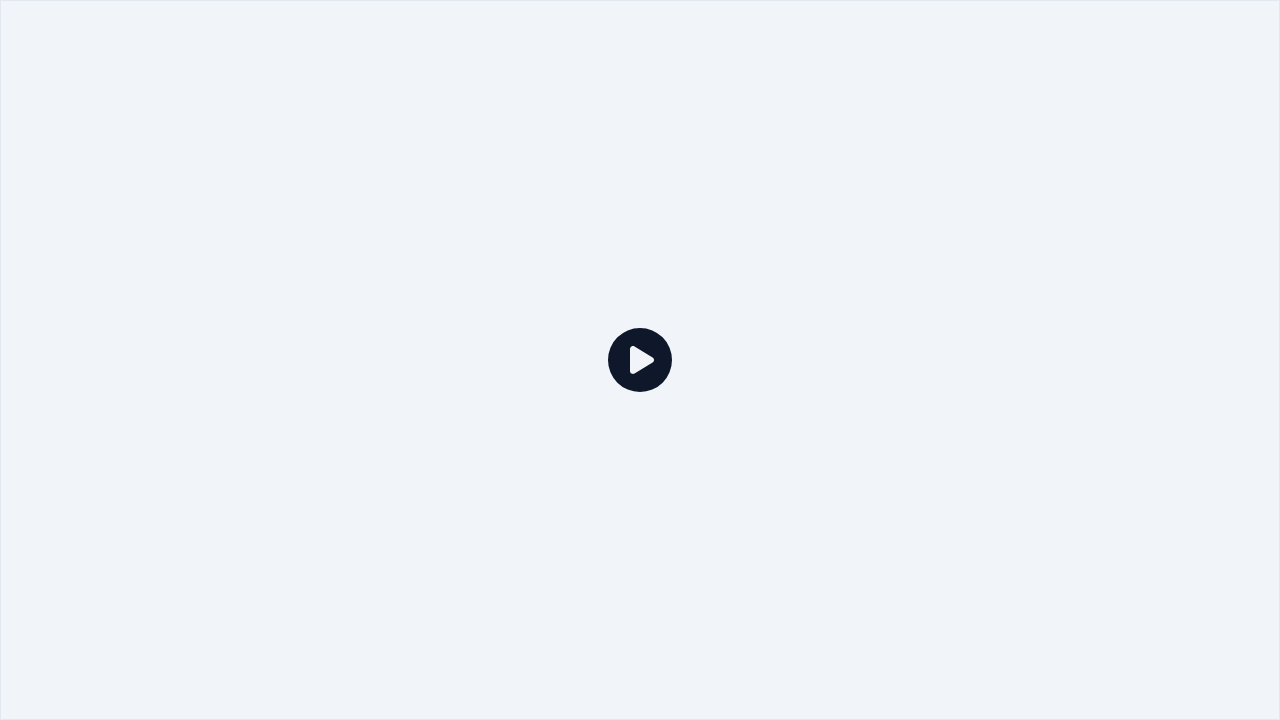 click at bounding box center [640, 360] 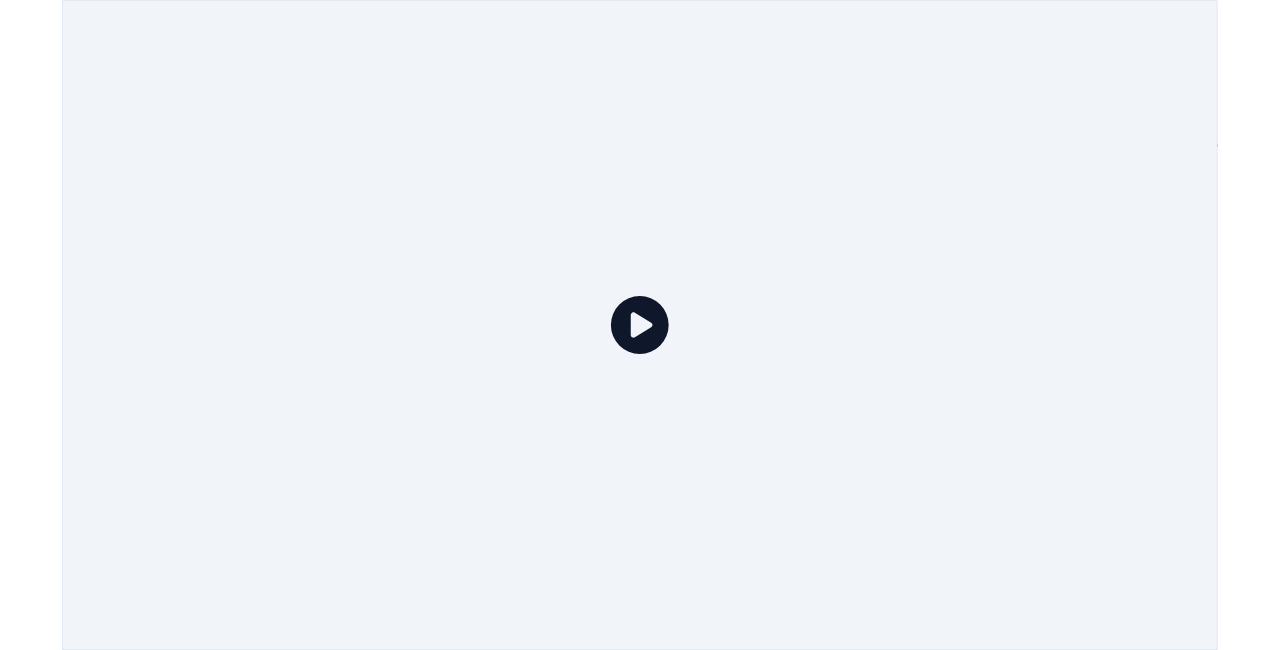 scroll, scrollTop: 45, scrollLeft: 0, axis: vertical 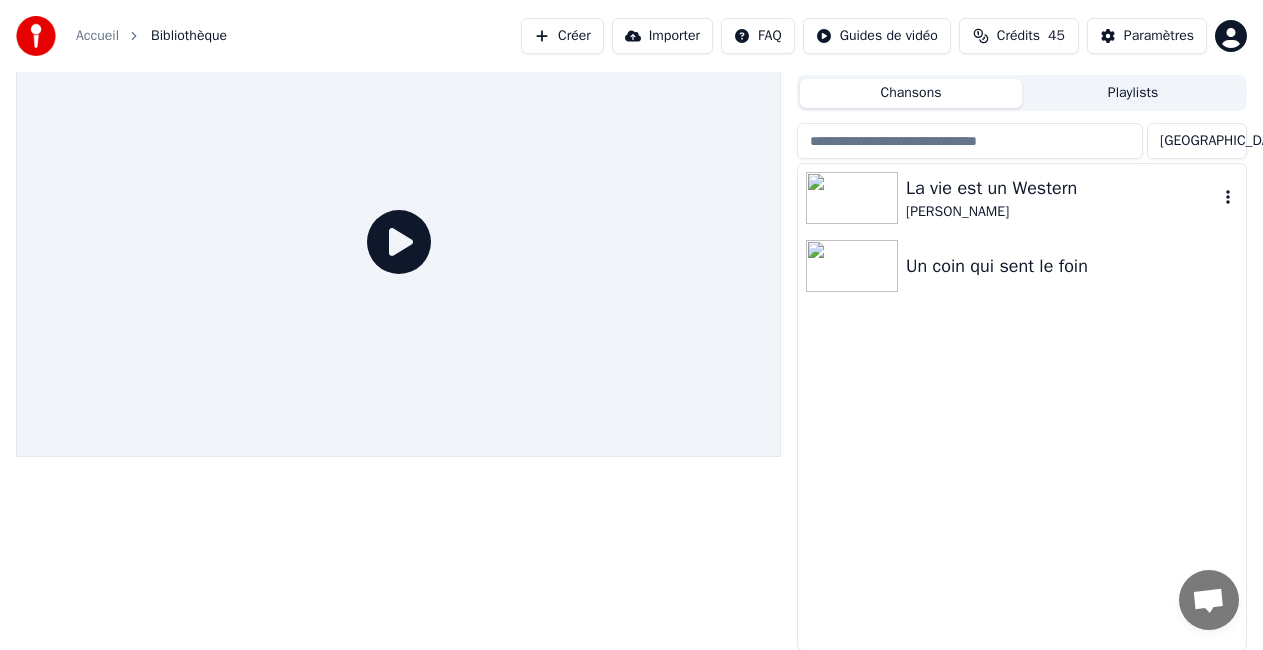 click at bounding box center (852, 198) 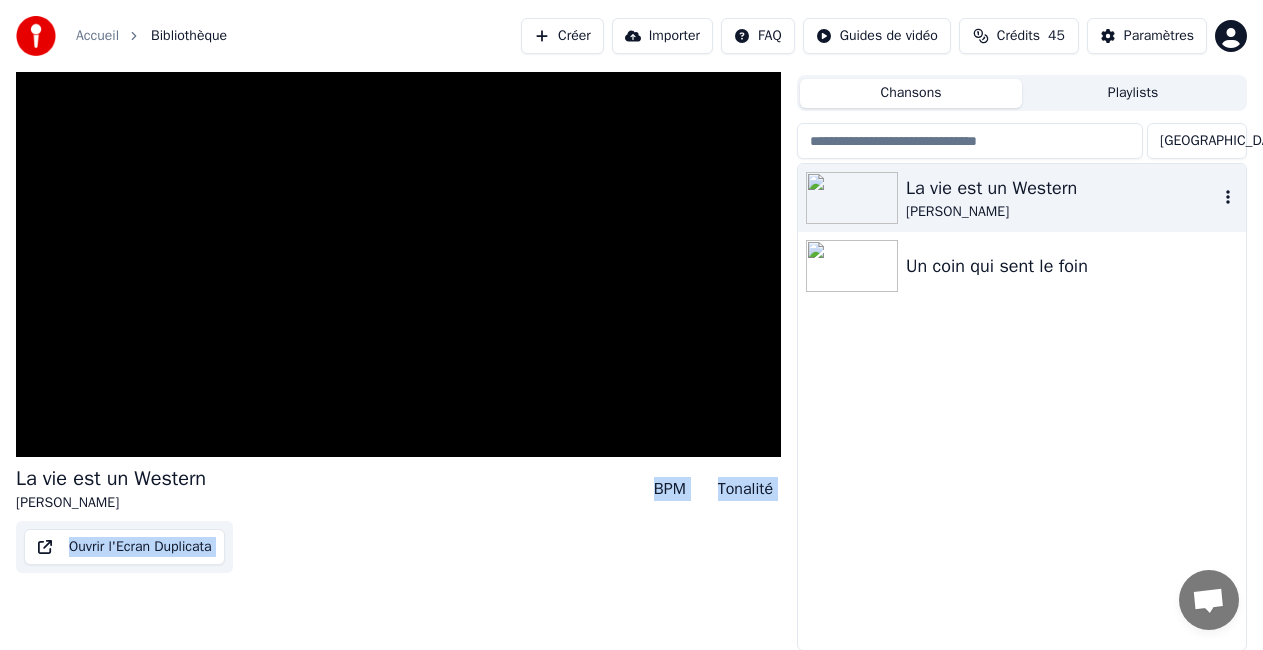 click at bounding box center (852, 198) 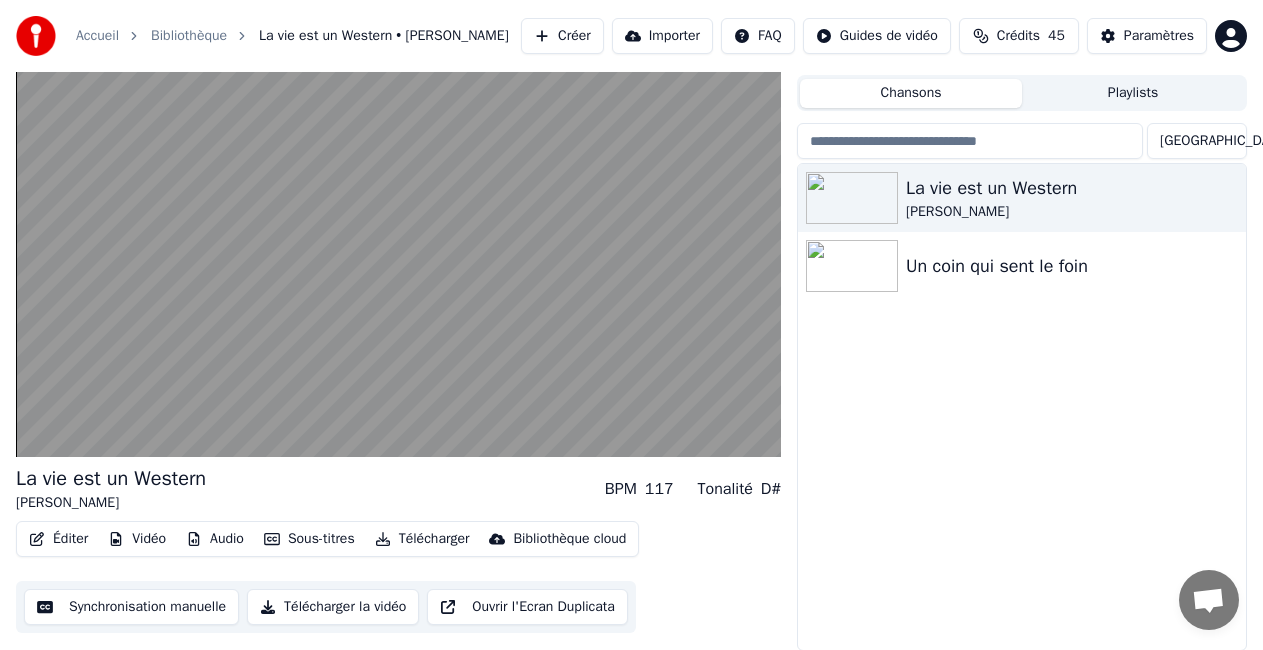 click on "La vie est un Western Jim Larriaga Un coin qui sent le foin" at bounding box center [1022, 407] 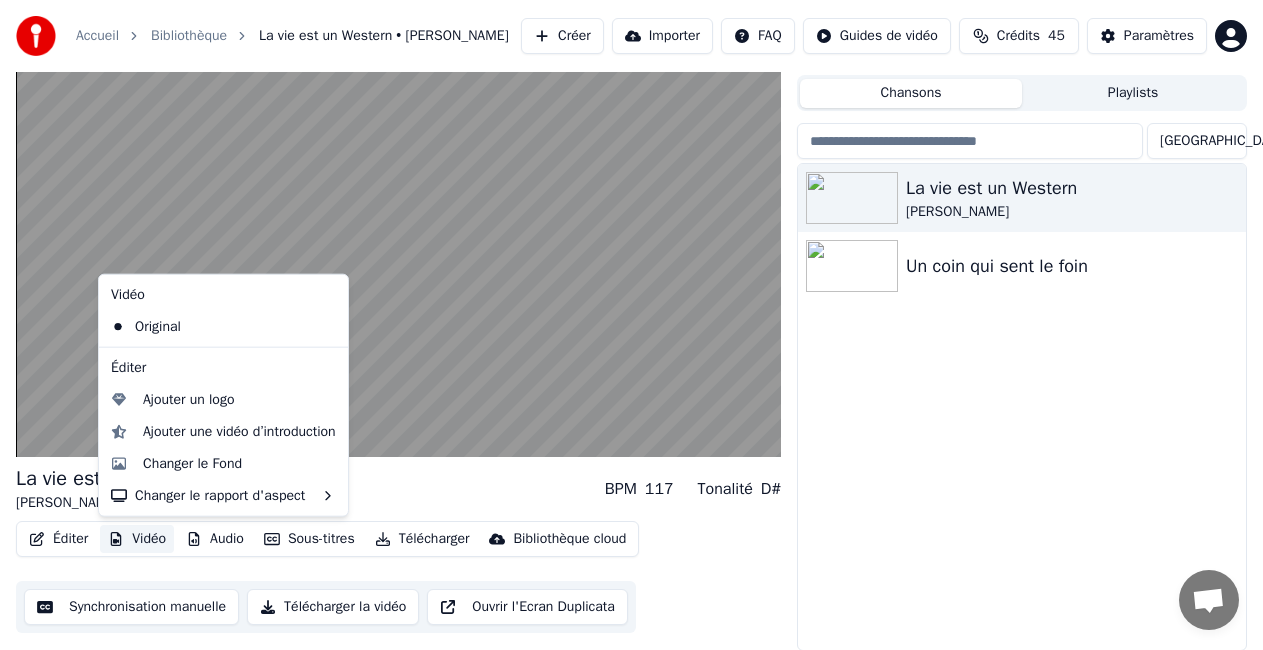 click on "Vidéo" at bounding box center (137, 539) 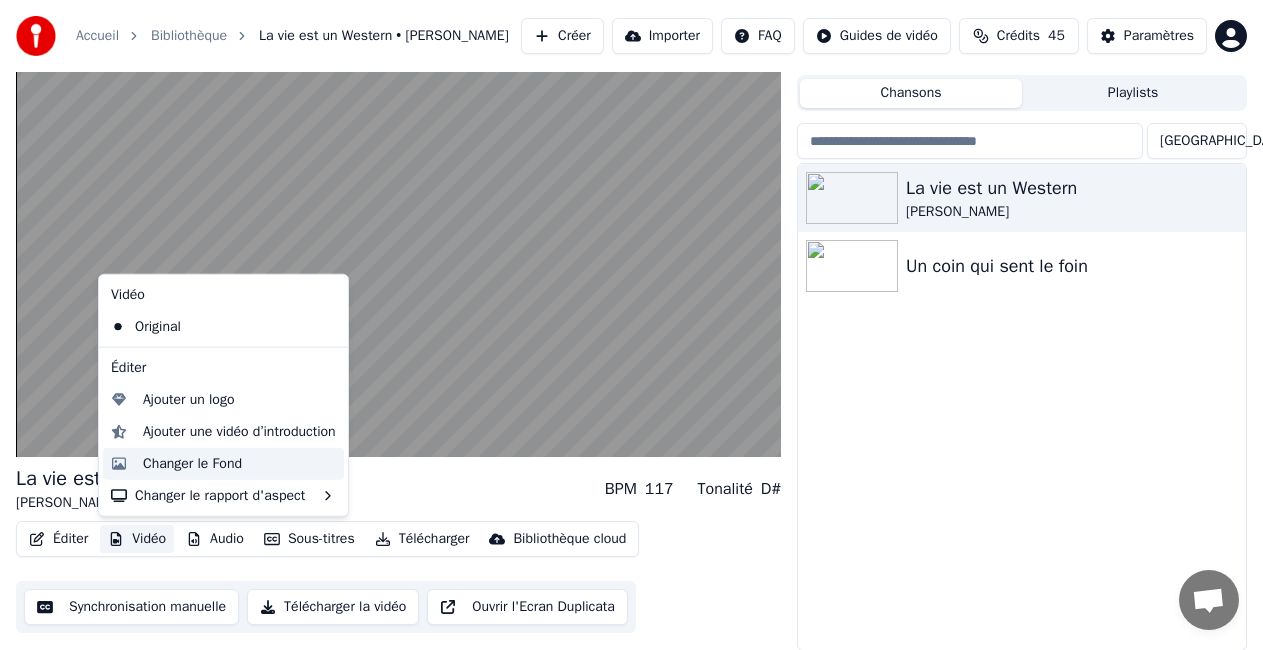 click on "Changer le Fond" at bounding box center [192, 464] 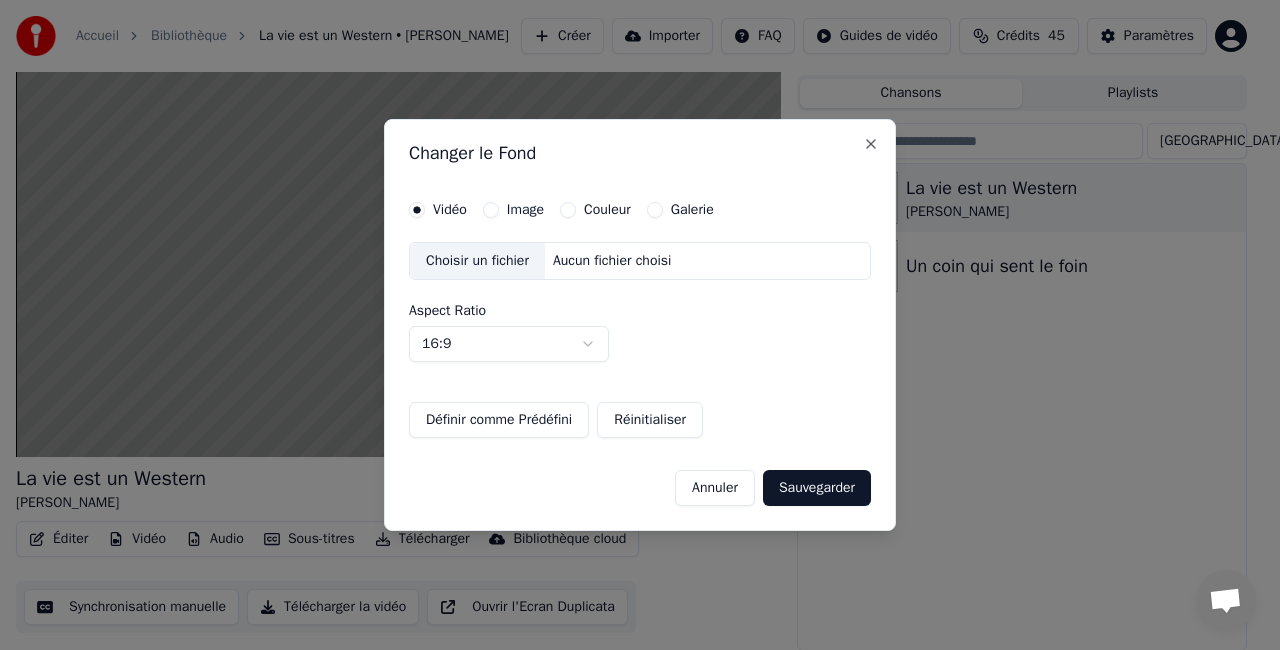 click on "Choisir un fichier" at bounding box center [477, 261] 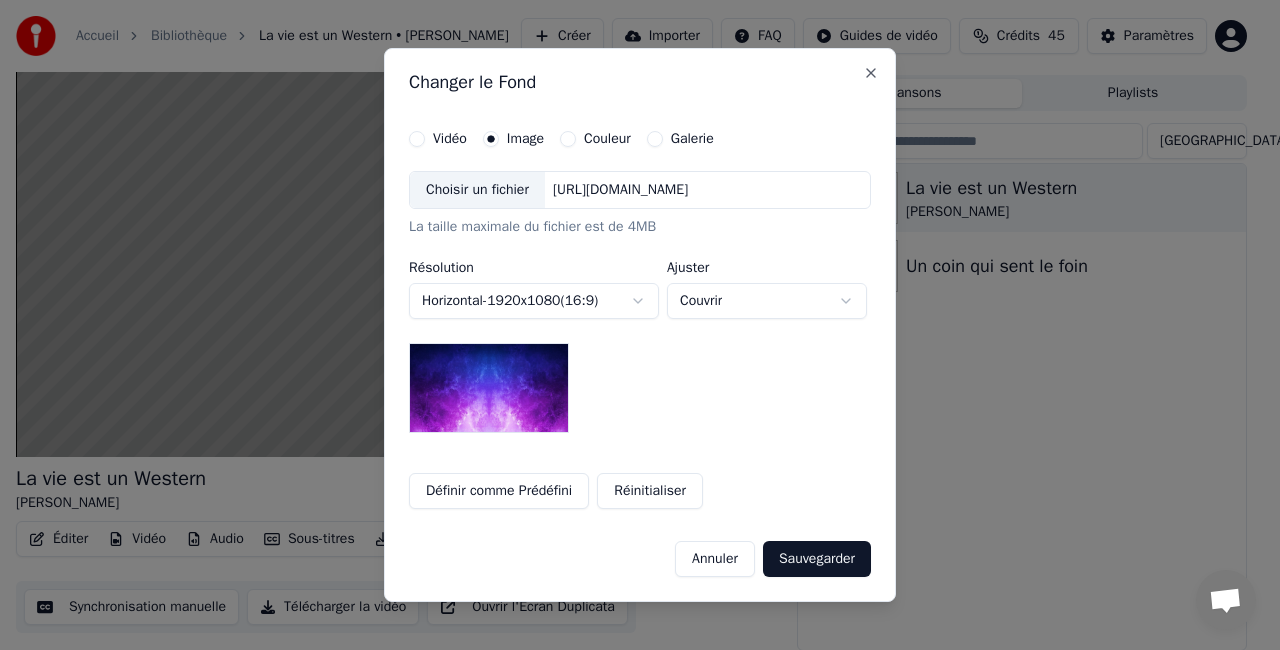 click on "Galerie" at bounding box center (655, 139) 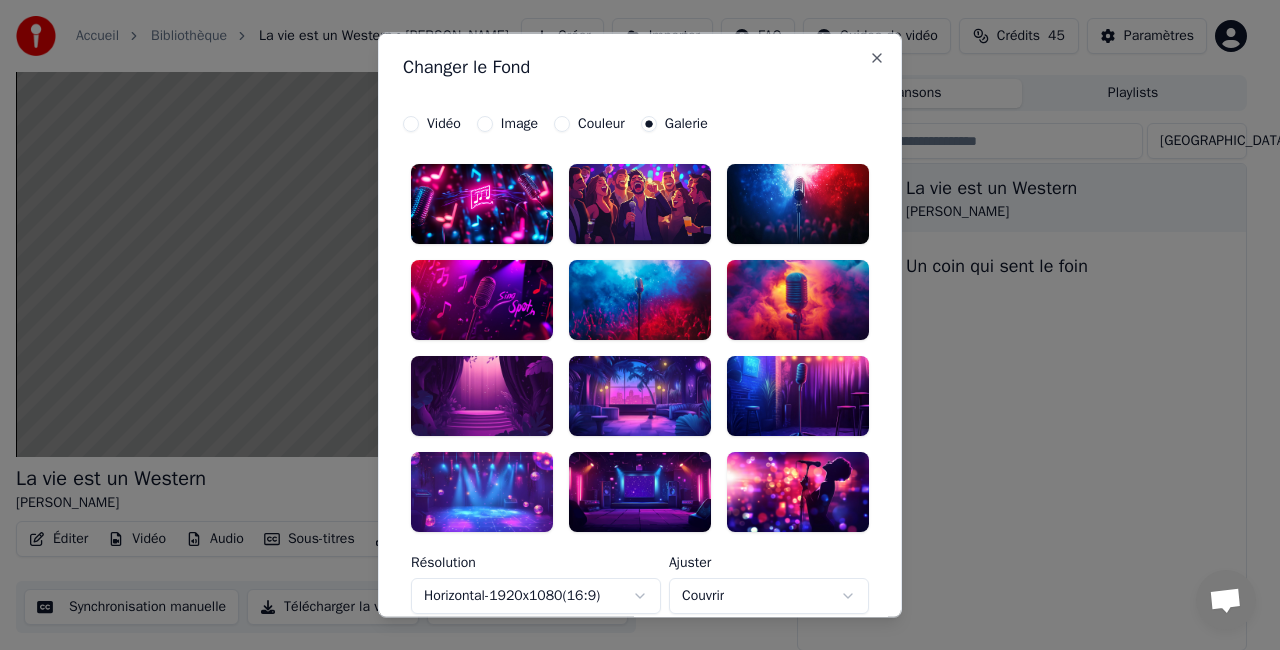click at bounding box center [482, 299] 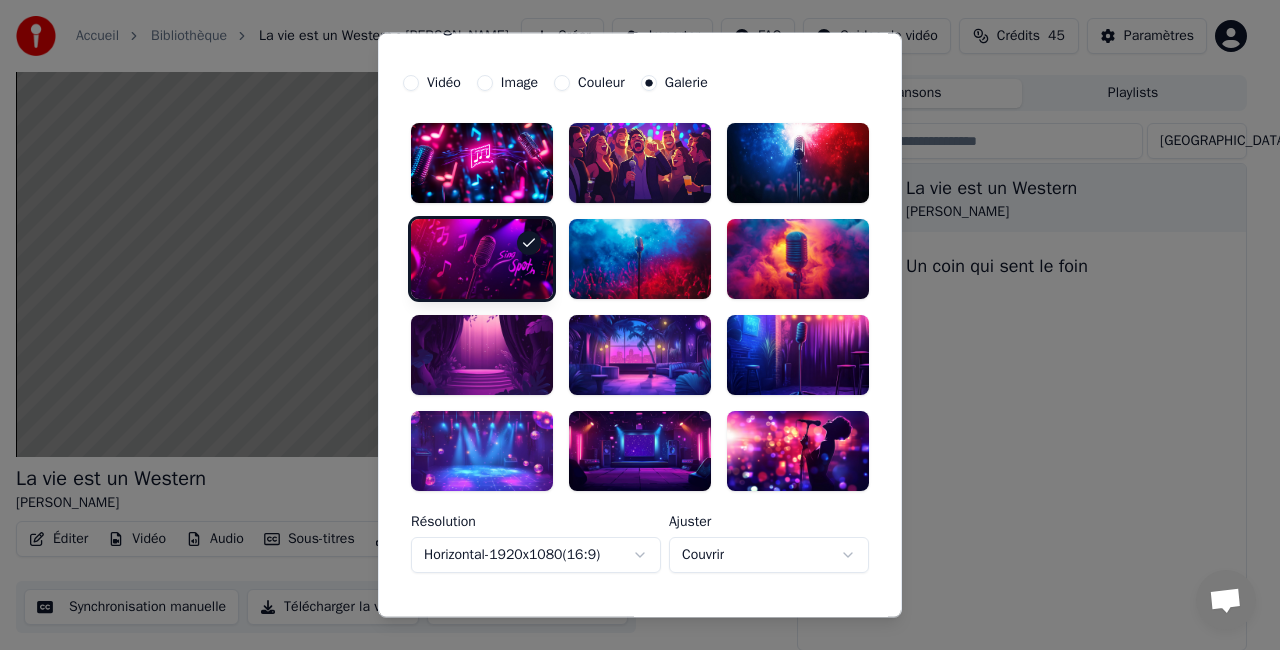 scroll, scrollTop: 160, scrollLeft: 0, axis: vertical 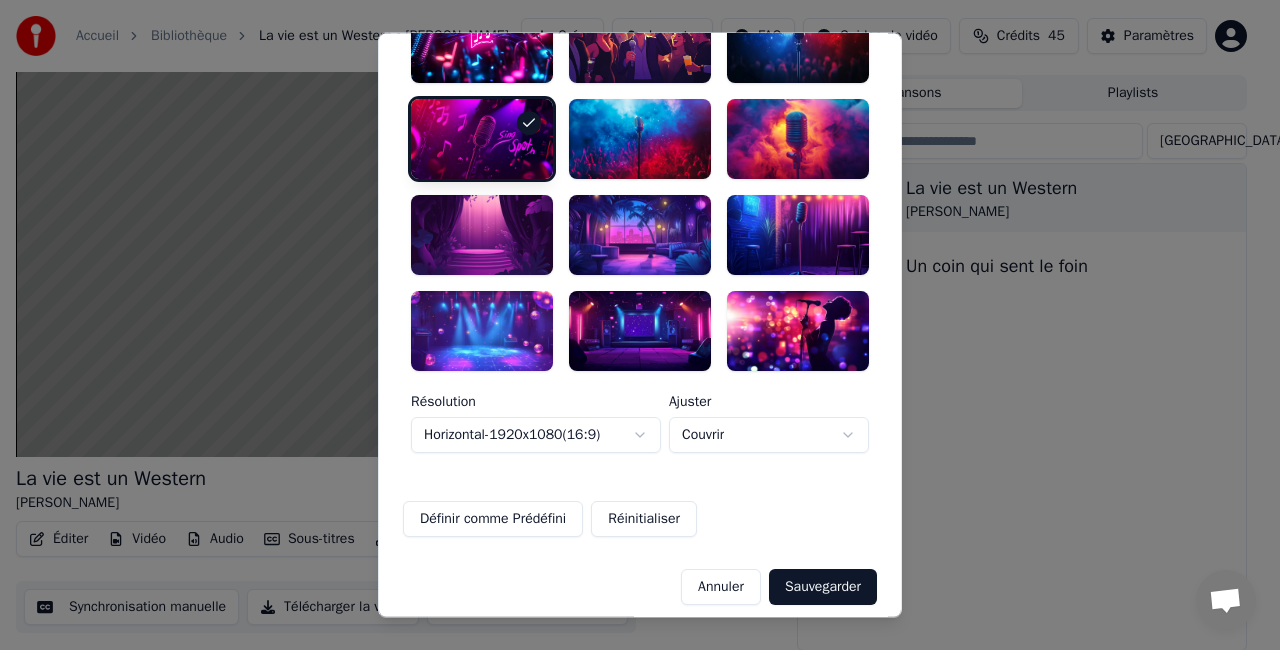 click on "Sauvegarder" at bounding box center (823, 587) 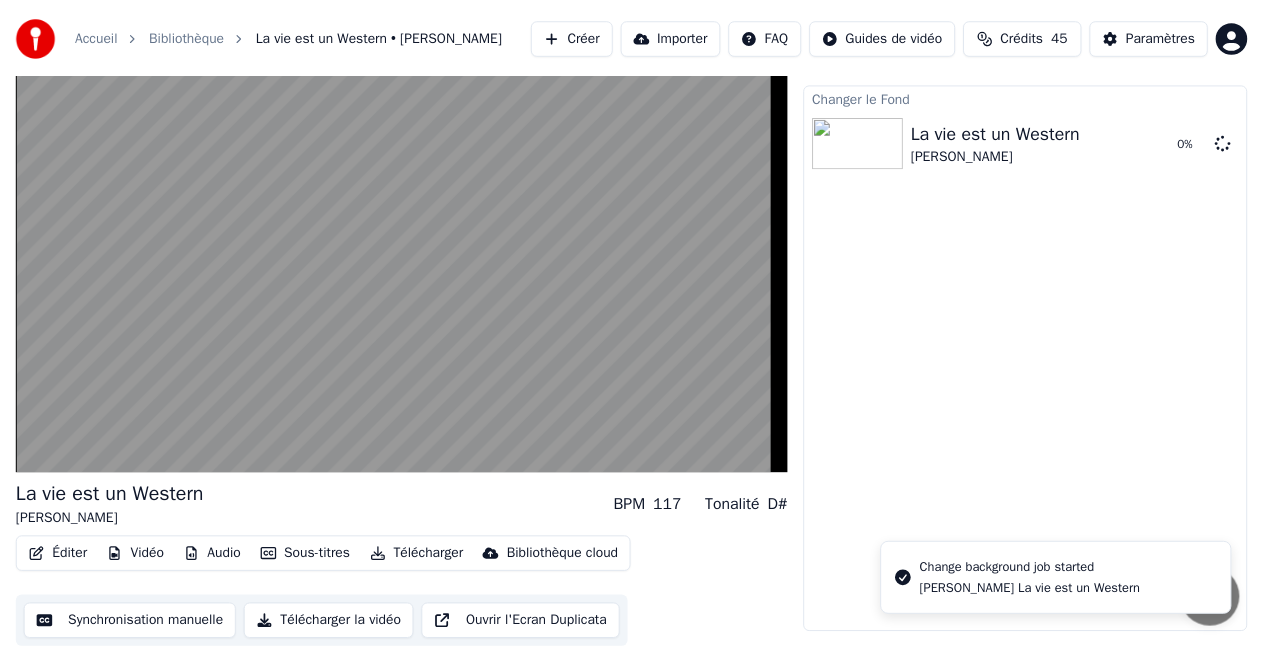 scroll, scrollTop: 28, scrollLeft: 0, axis: vertical 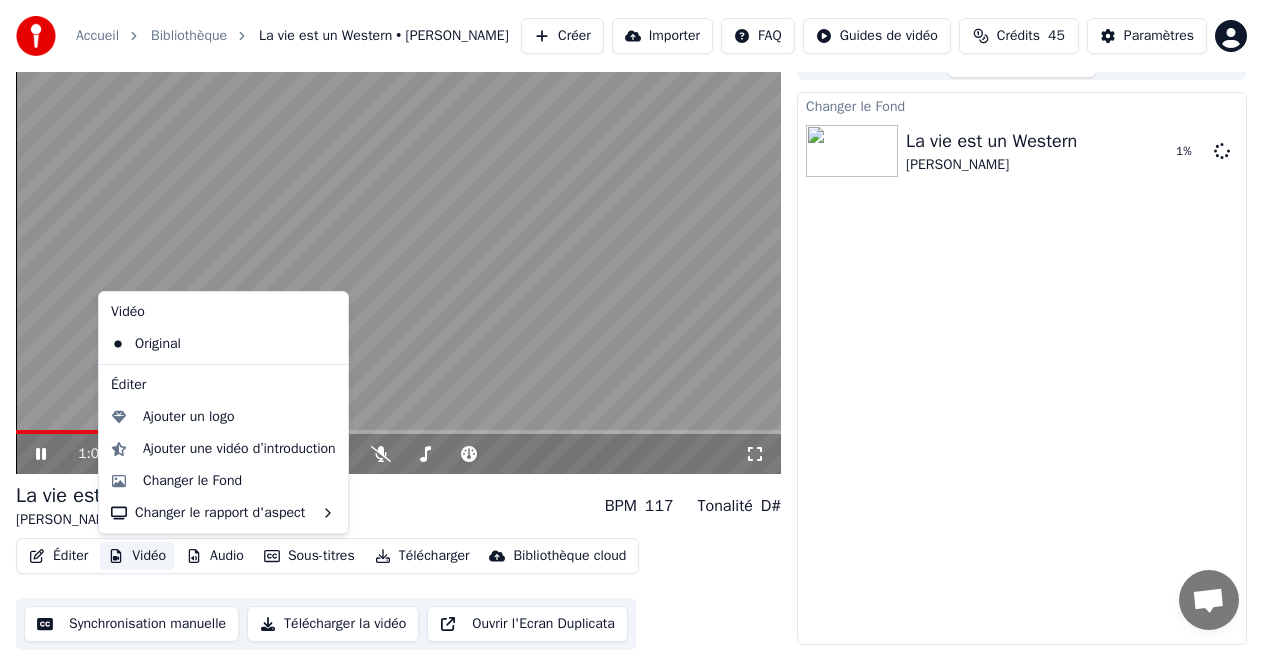 click on "Vidéo" at bounding box center [137, 556] 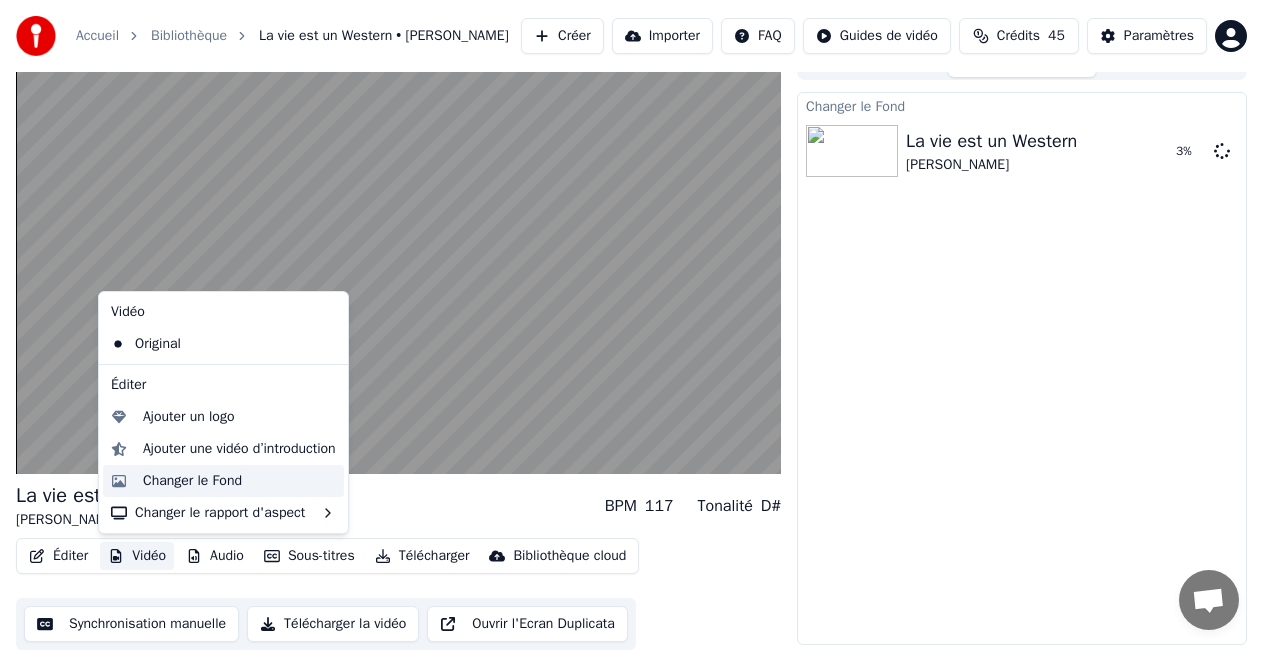 click on "Changer le Fond" at bounding box center (192, 481) 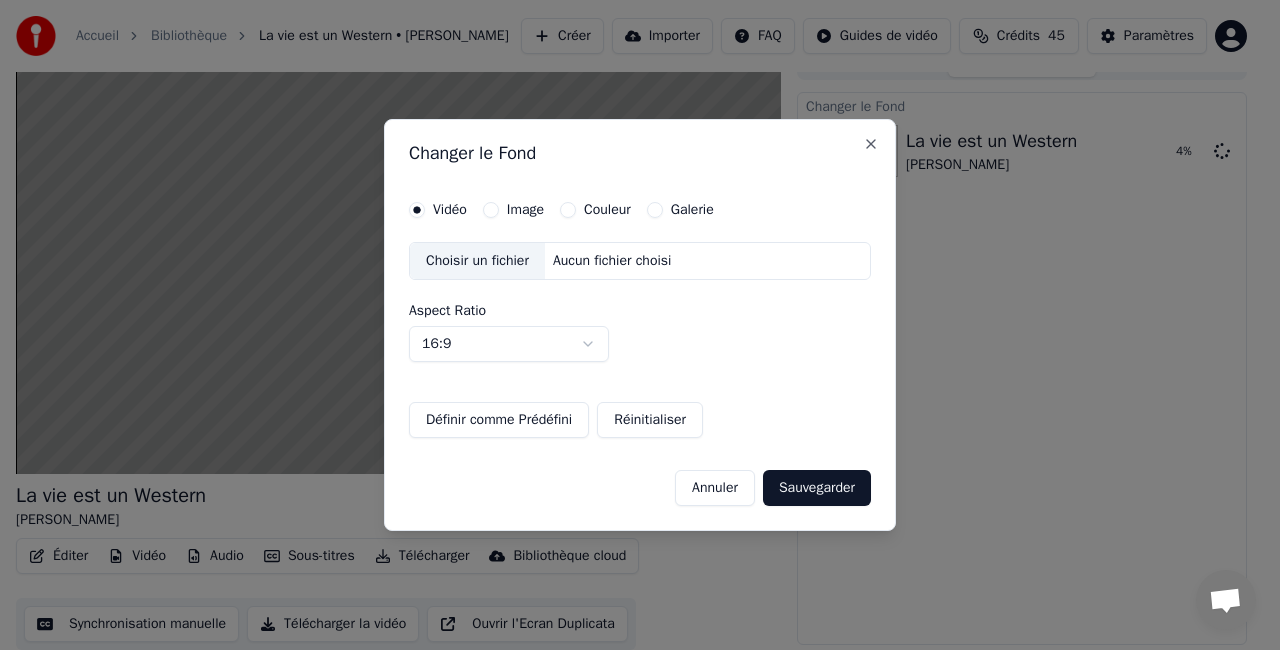 click on "Choisir un fichier" at bounding box center [477, 261] 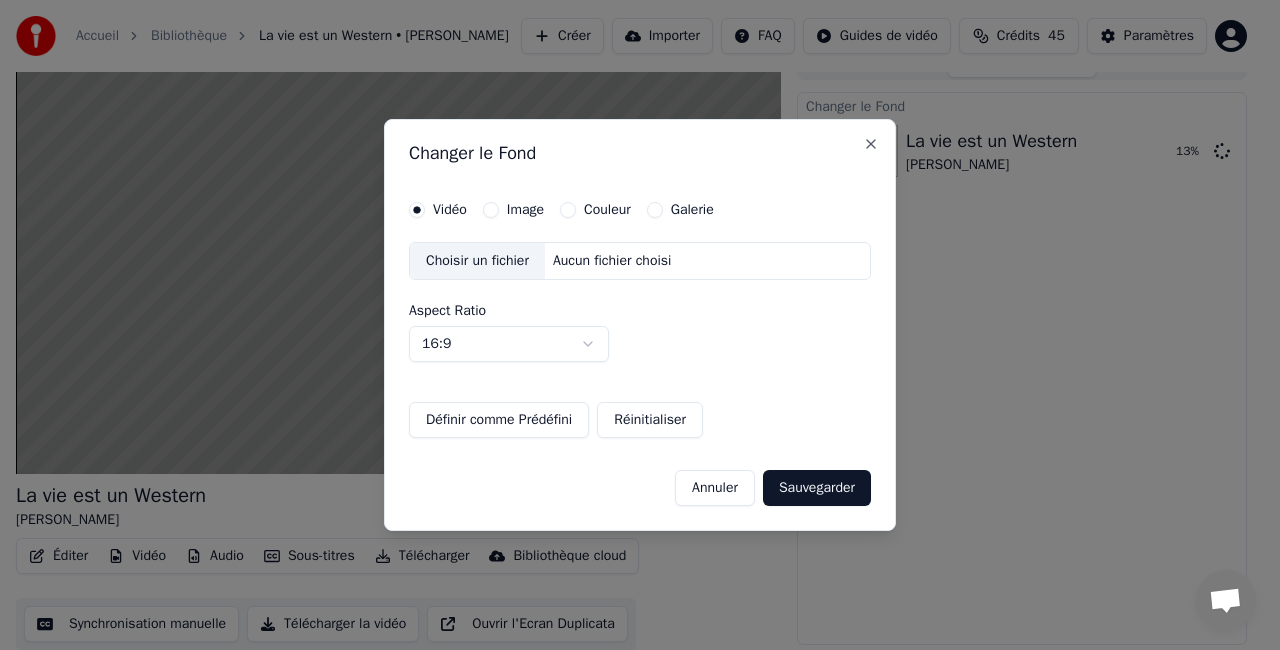 click on "Image" at bounding box center (491, 210) 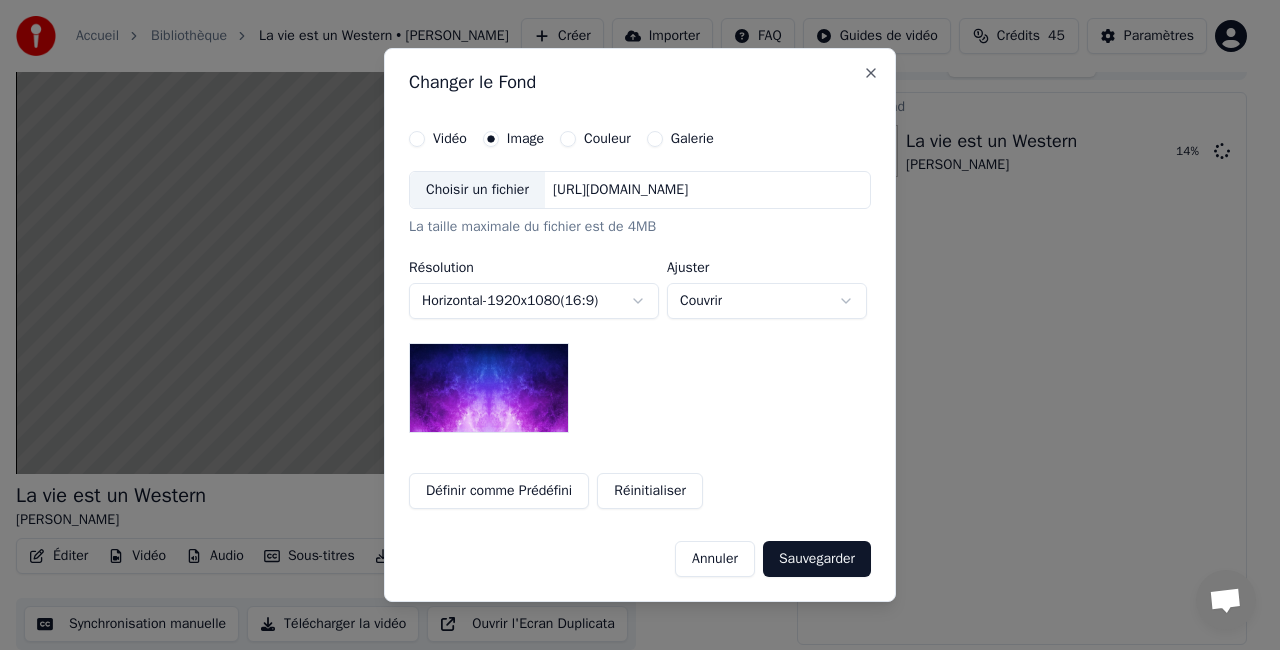 click on "Choisir un fichier" at bounding box center [477, 190] 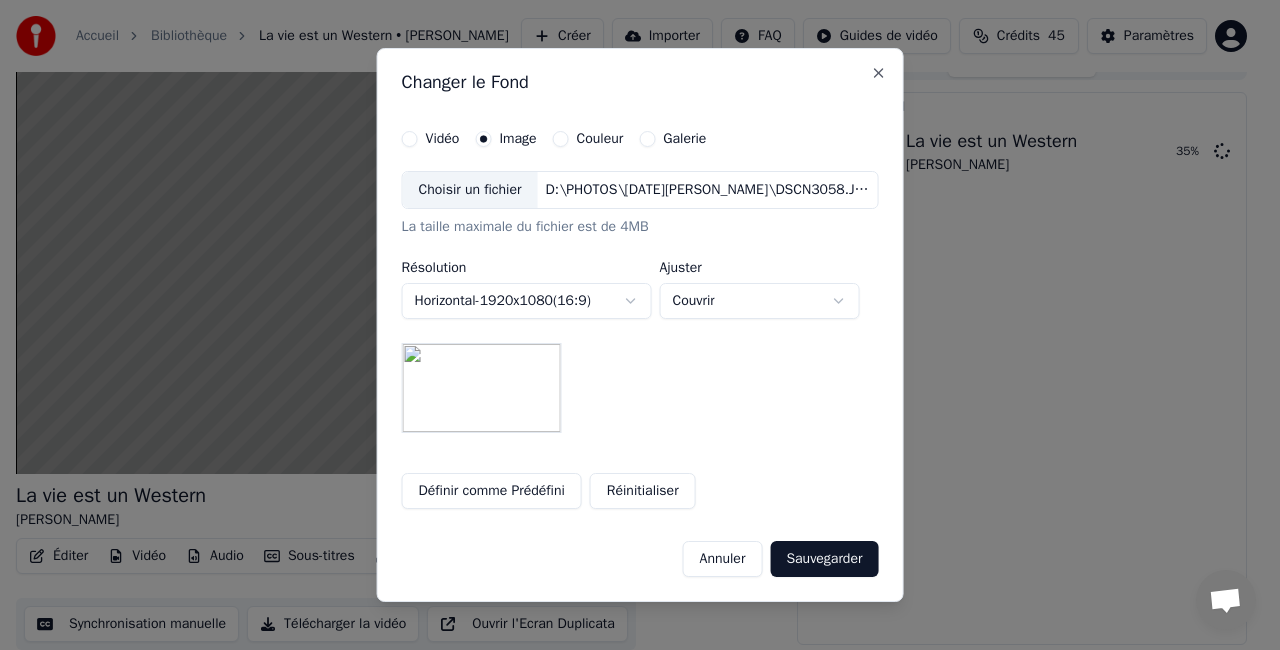 click on "Définir comme Prédéfini" at bounding box center [492, 491] 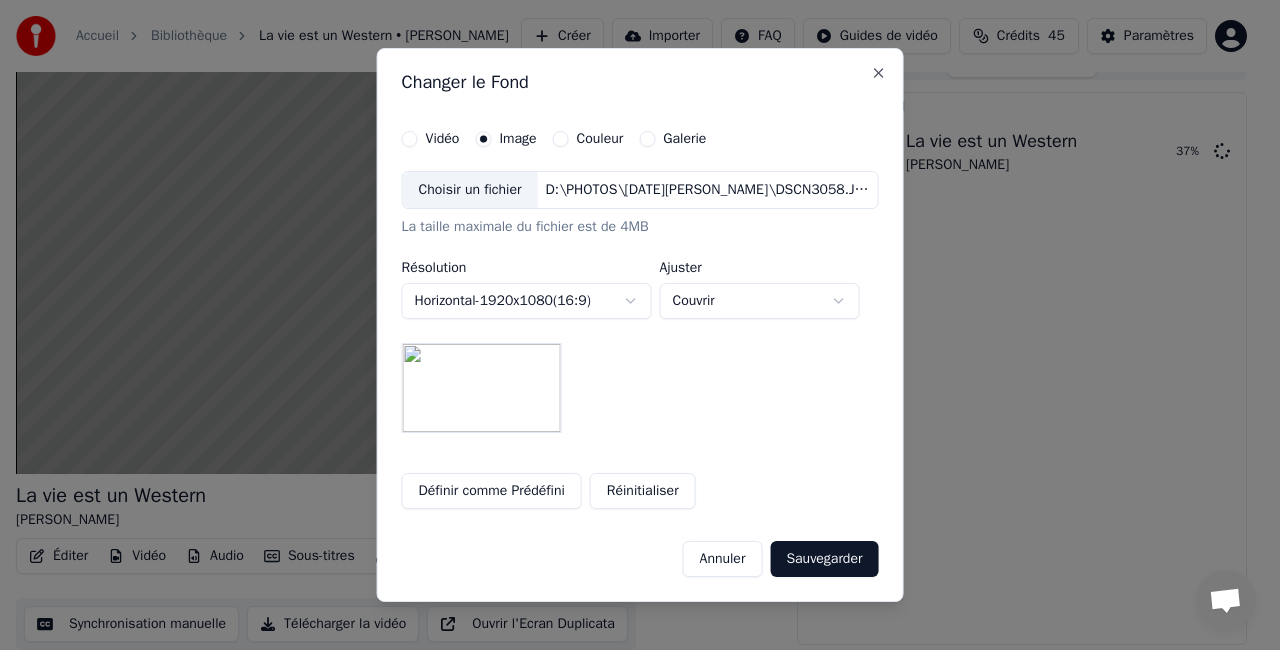 click on "Réinitialiser" at bounding box center (643, 491) 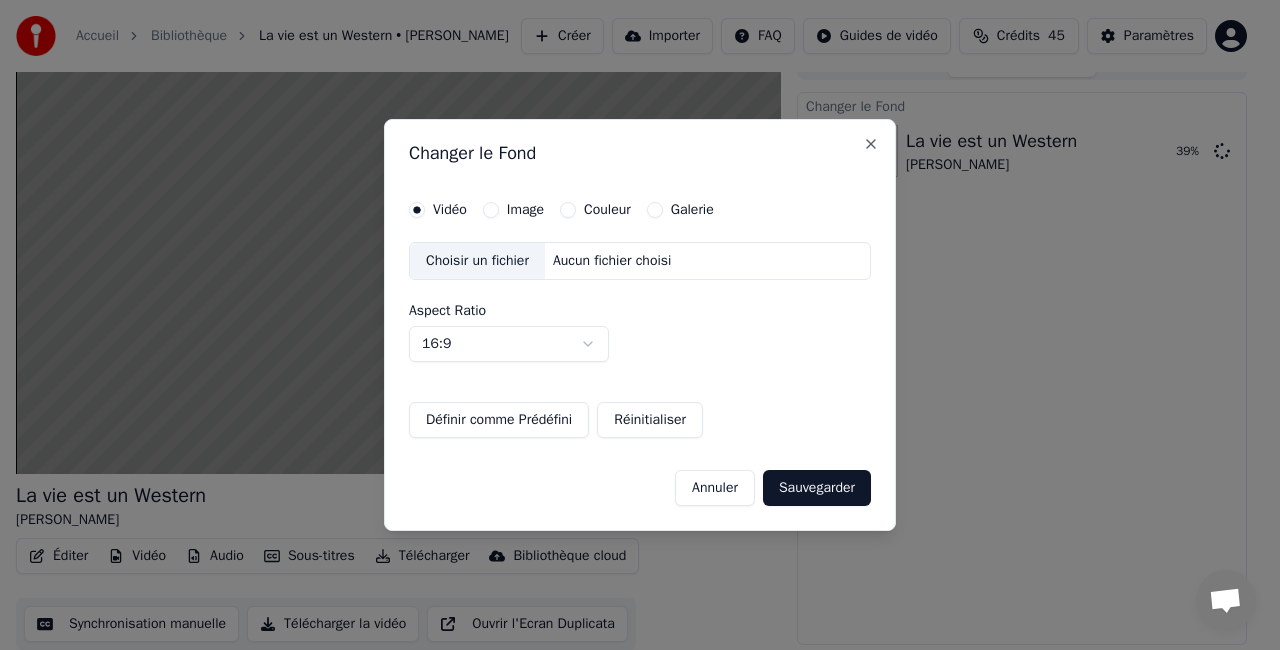 click on "Sauvegarder" at bounding box center (817, 488) 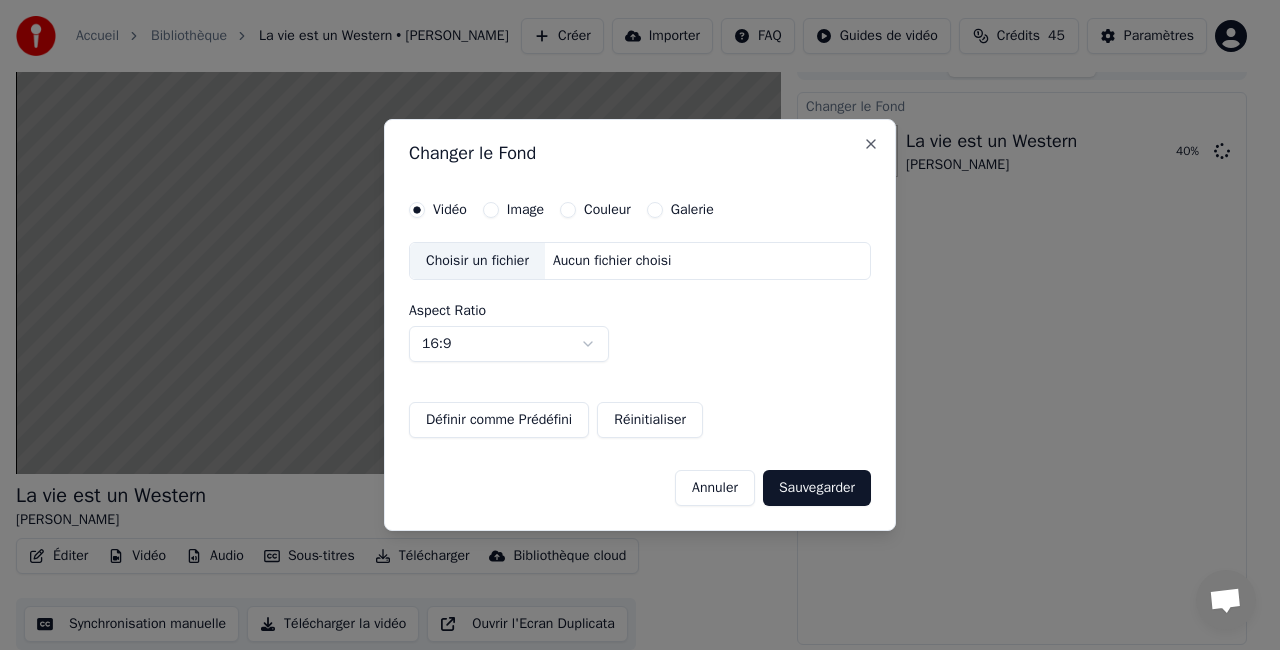click on "Sauvegarder" at bounding box center (817, 488) 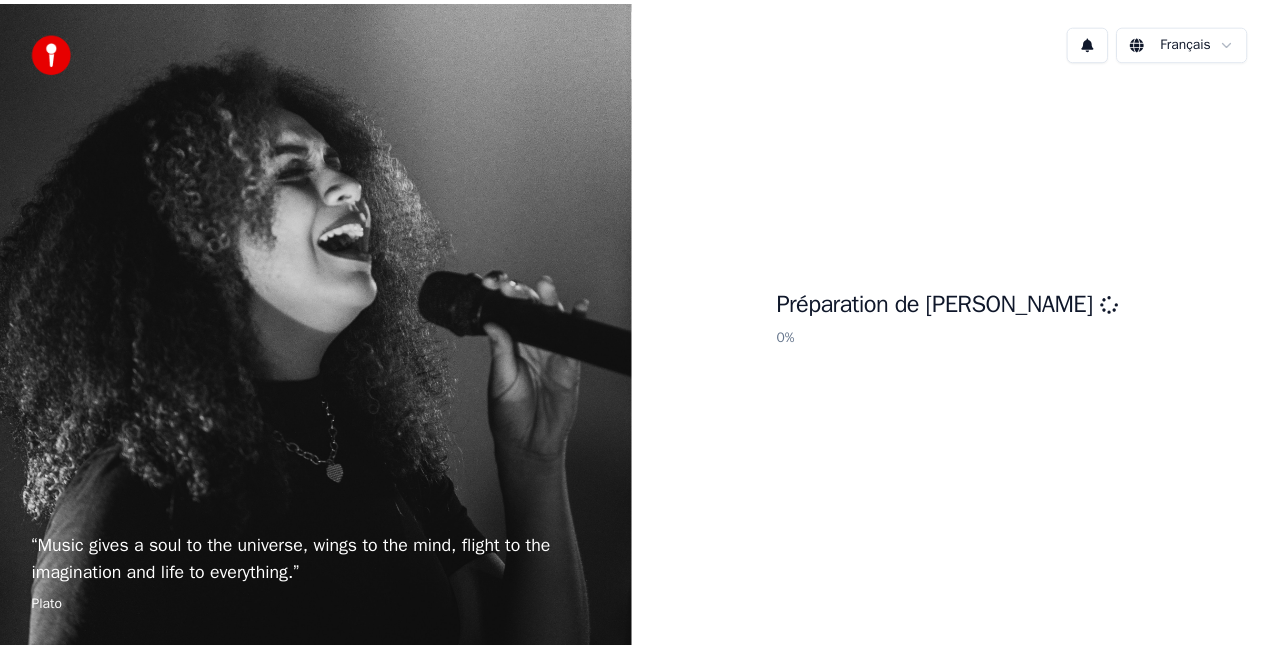 scroll, scrollTop: 0, scrollLeft: 0, axis: both 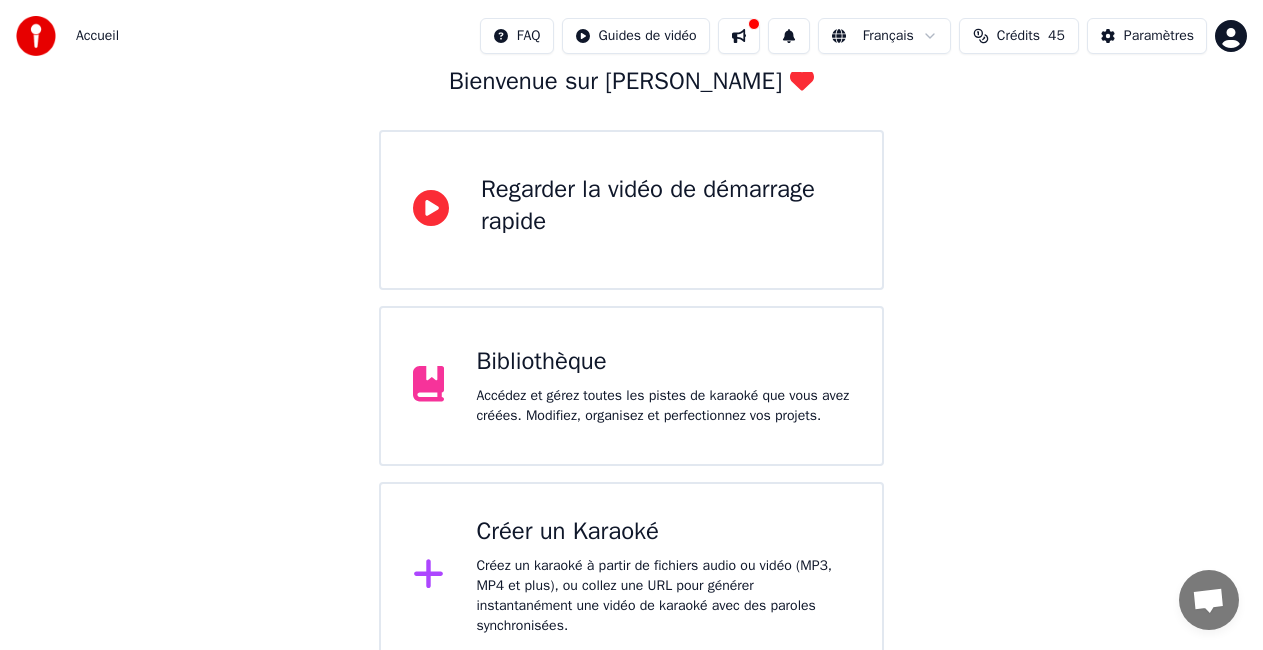click on "Créez un karaoké à partir de fichiers audio ou vidéo (MP3, MP4 et plus), ou collez une URL pour générer instantanément une vidéo de karaoké avec des paroles synchronisées." at bounding box center [663, 596] 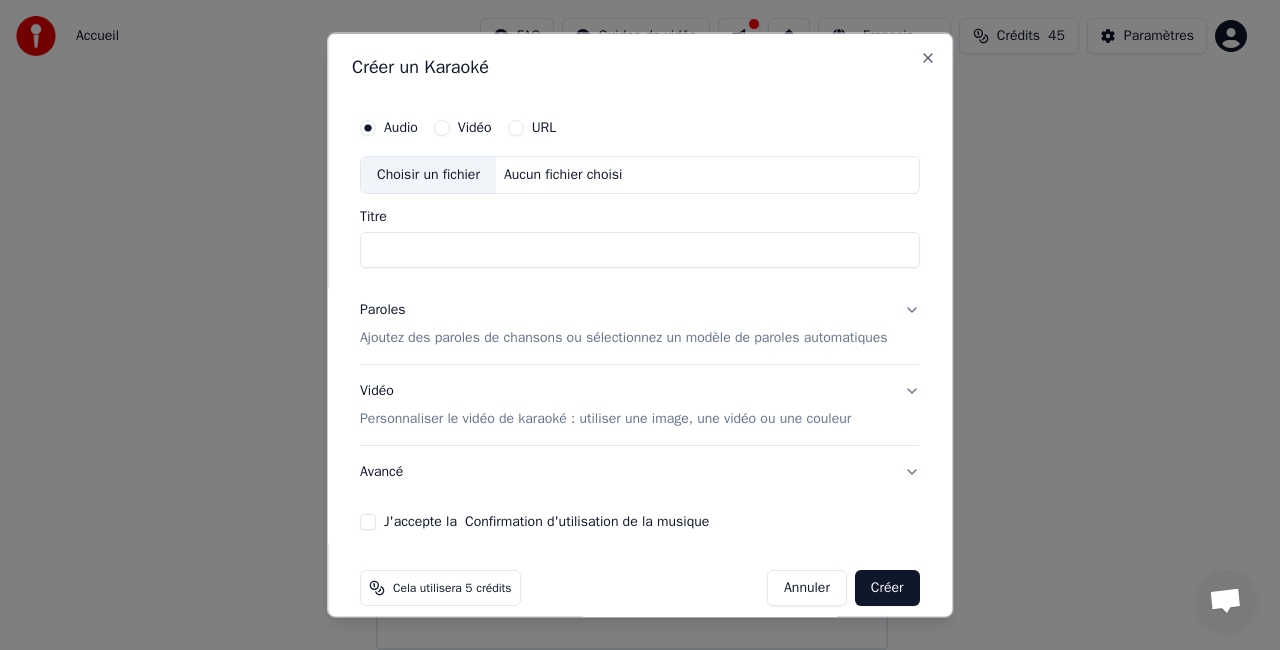 click on "Choisir un fichier" at bounding box center (428, 175) 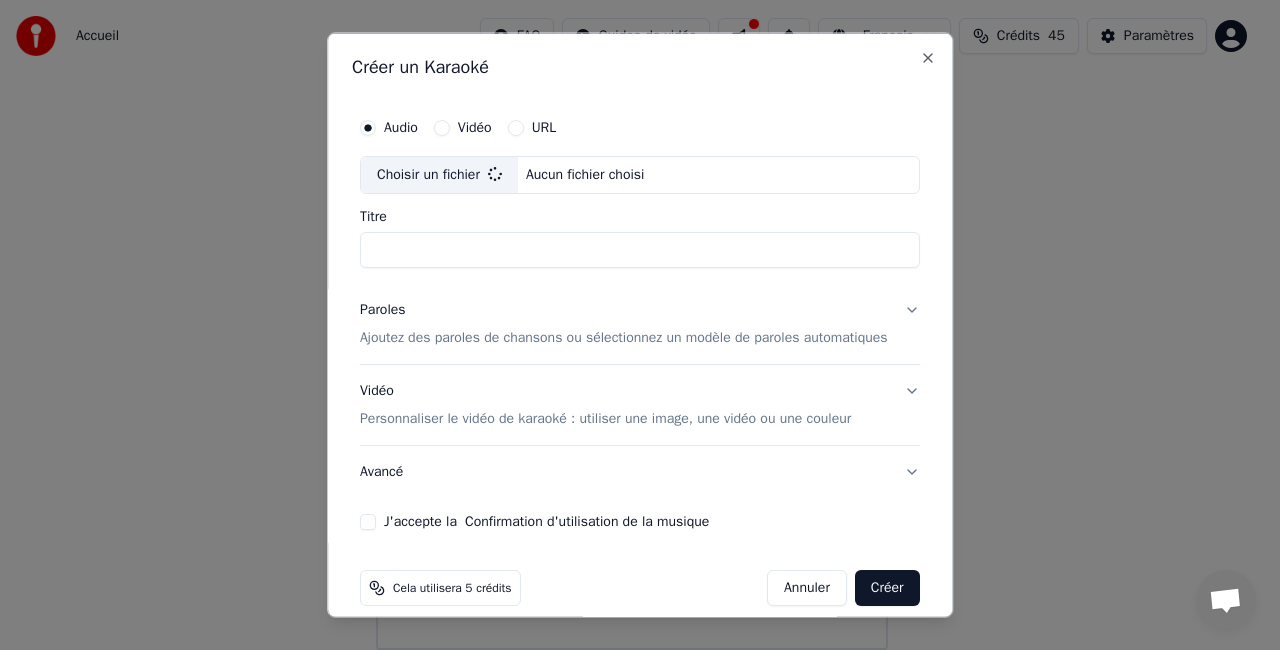 type on "**********" 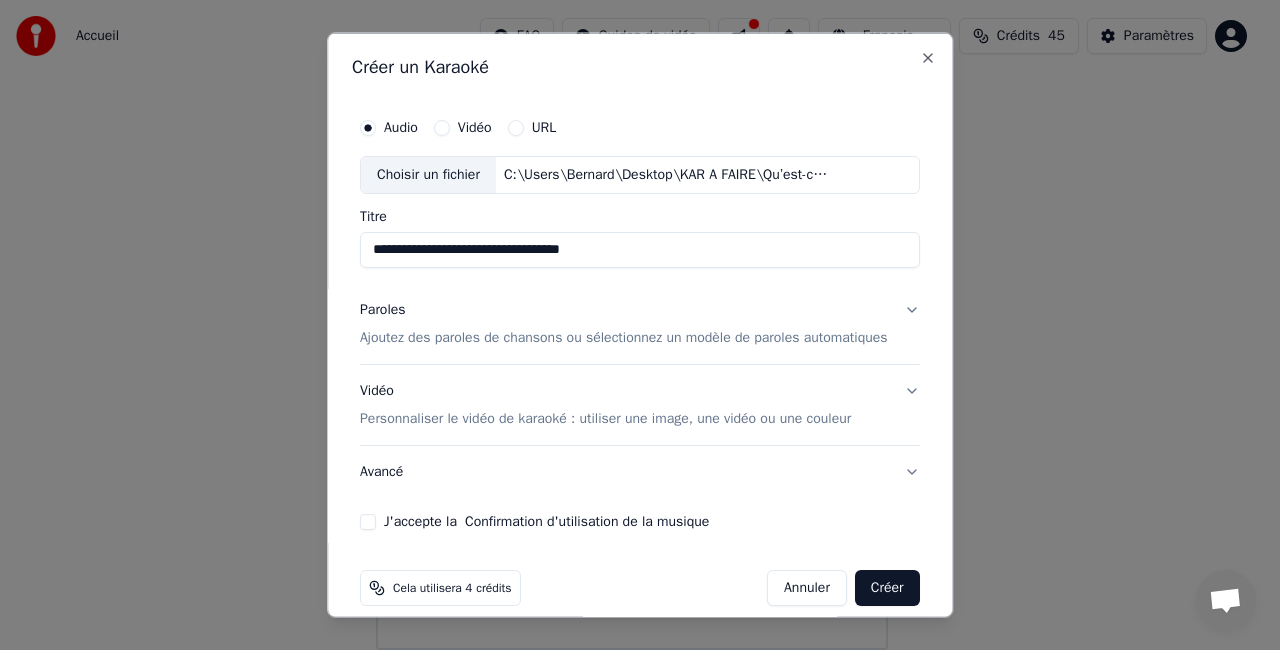 click on "Ajoutez des paroles de chansons ou sélectionnez un modèle de paroles automatiques" at bounding box center (624, 337) 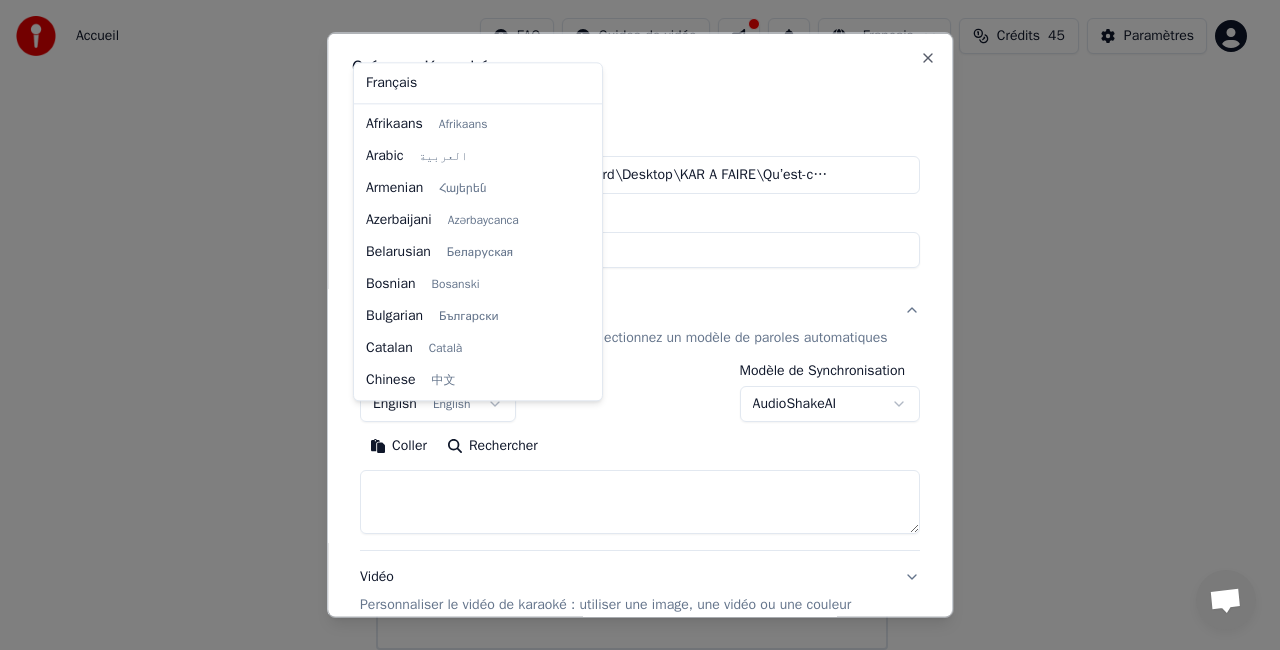 click on "**********" at bounding box center [631, 262] 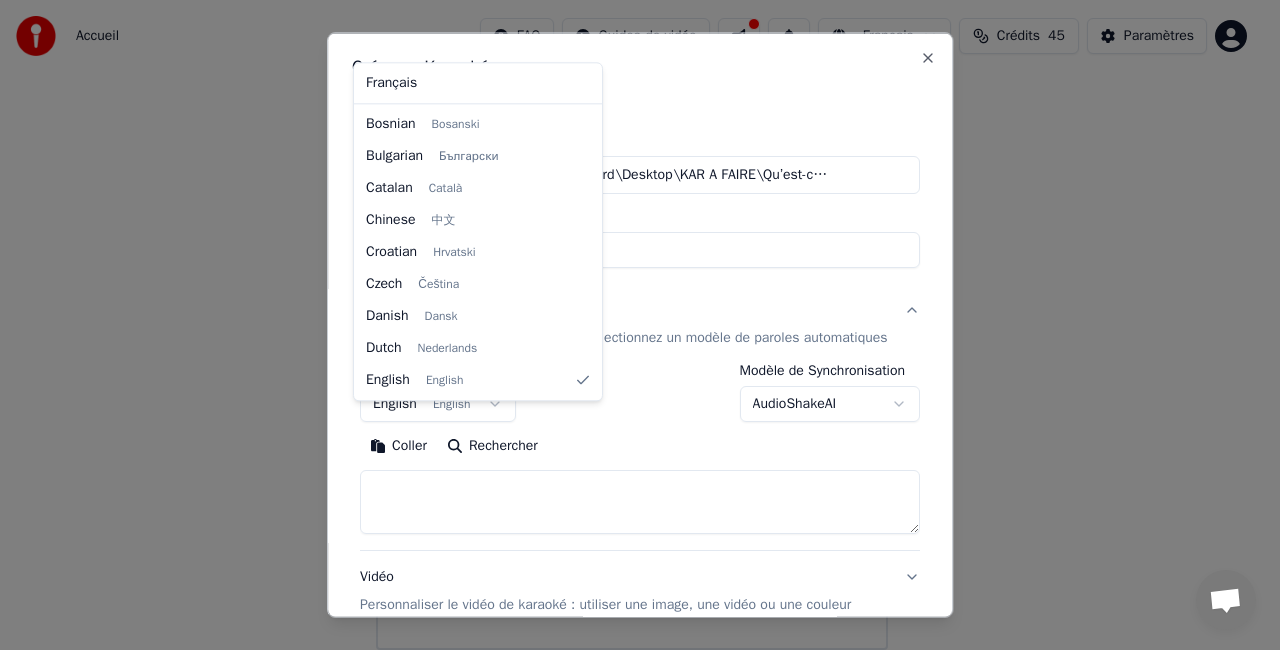 select on "**" 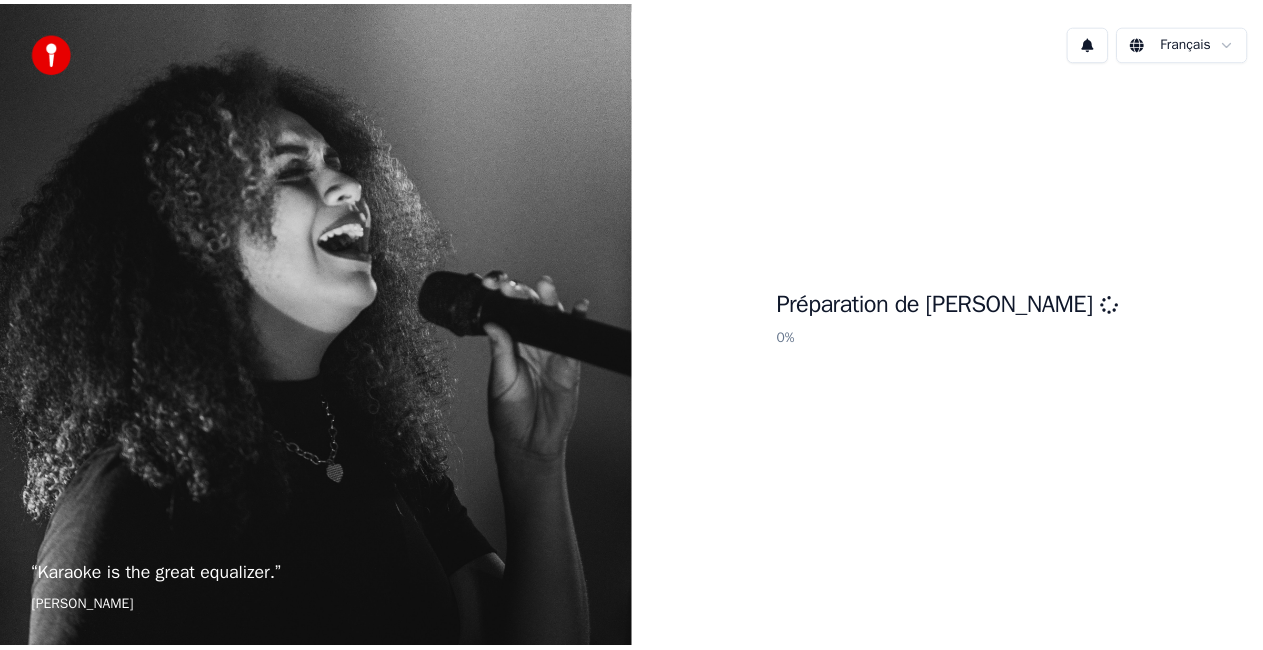 scroll, scrollTop: 0, scrollLeft: 0, axis: both 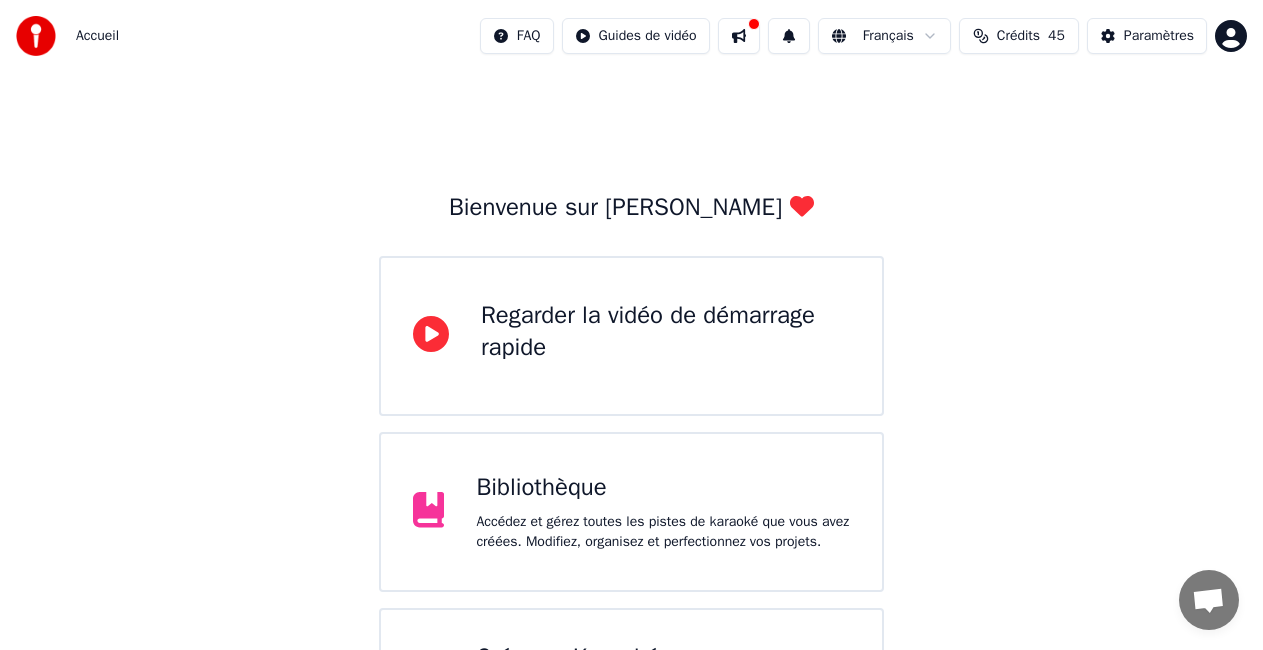 click on "Bienvenue sur Youka Regarder la vidéo de démarrage rapide Bibliothèque Accédez et gérez toutes les pistes de karaoké que vous avez créées. Modifiez, organisez et perfectionnez vos projets. Créer un Karaoké Créez un karaoké à partir de fichiers audio ou vidéo (MP3, MP4 et plus), ou collez une URL pour générer instantanément une vidéo de karaoké avec des paroles synchronisées." at bounding box center (631, 434) 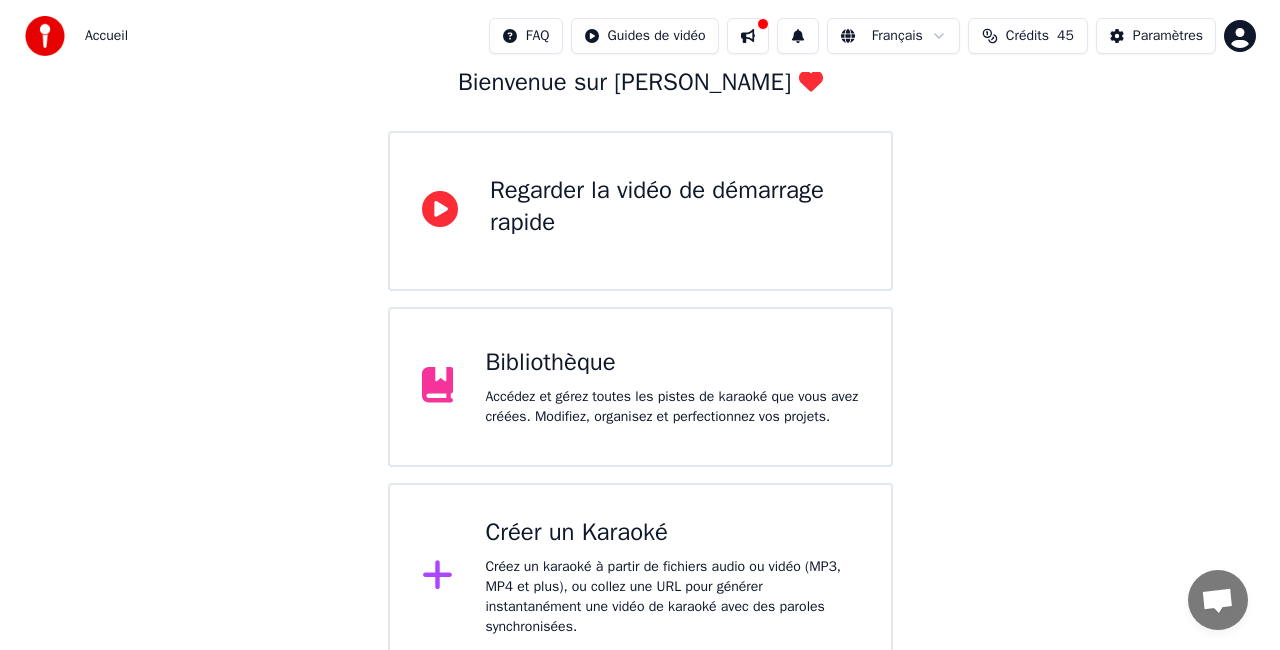 scroll, scrollTop: 126, scrollLeft: 0, axis: vertical 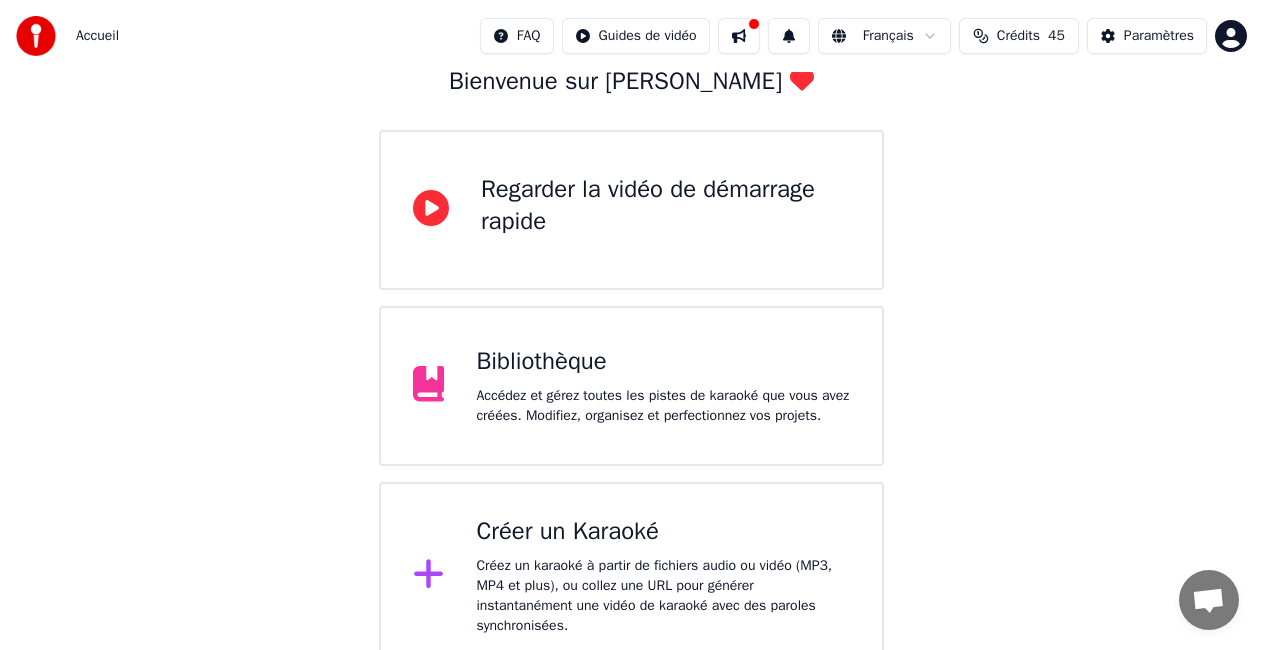 click on "Créez un karaoké à partir de fichiers audio ou vidéo (MP3, MP4 et plus), ou collez une URL pour générer instantanément une vidéo de karaoké avec des paroles synchronisées." at bounding box center [663, 596] 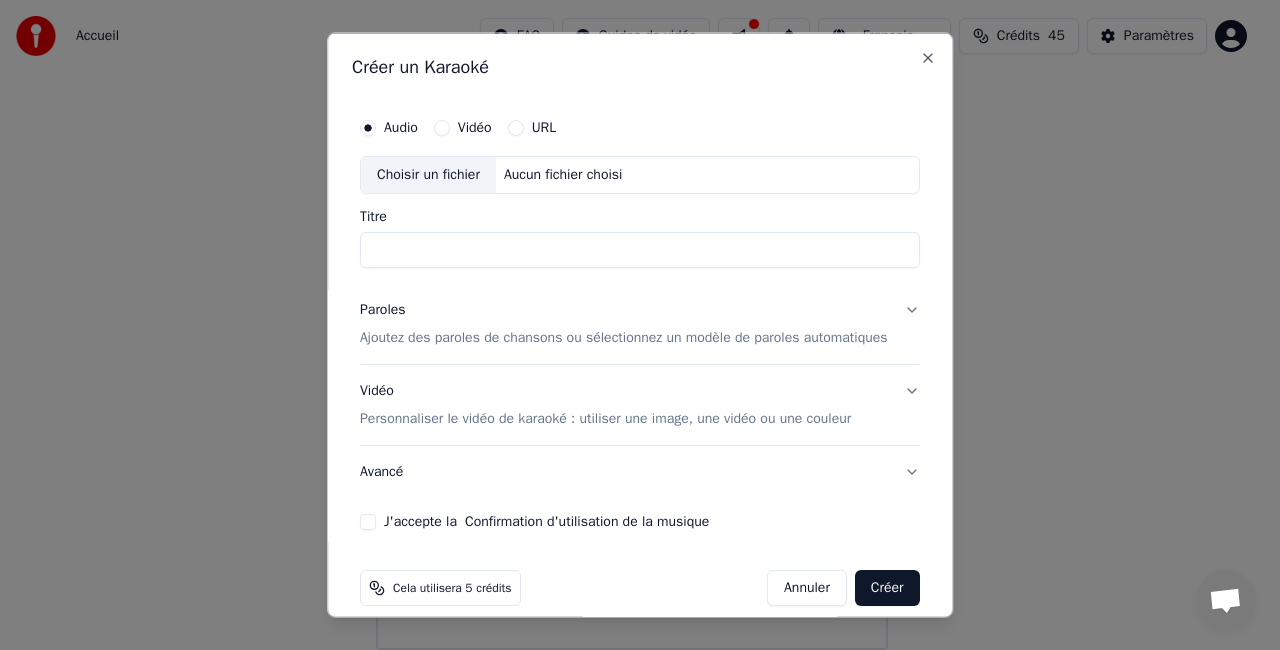 click on "Choisir un fichier" at bounding box center [428, 175] 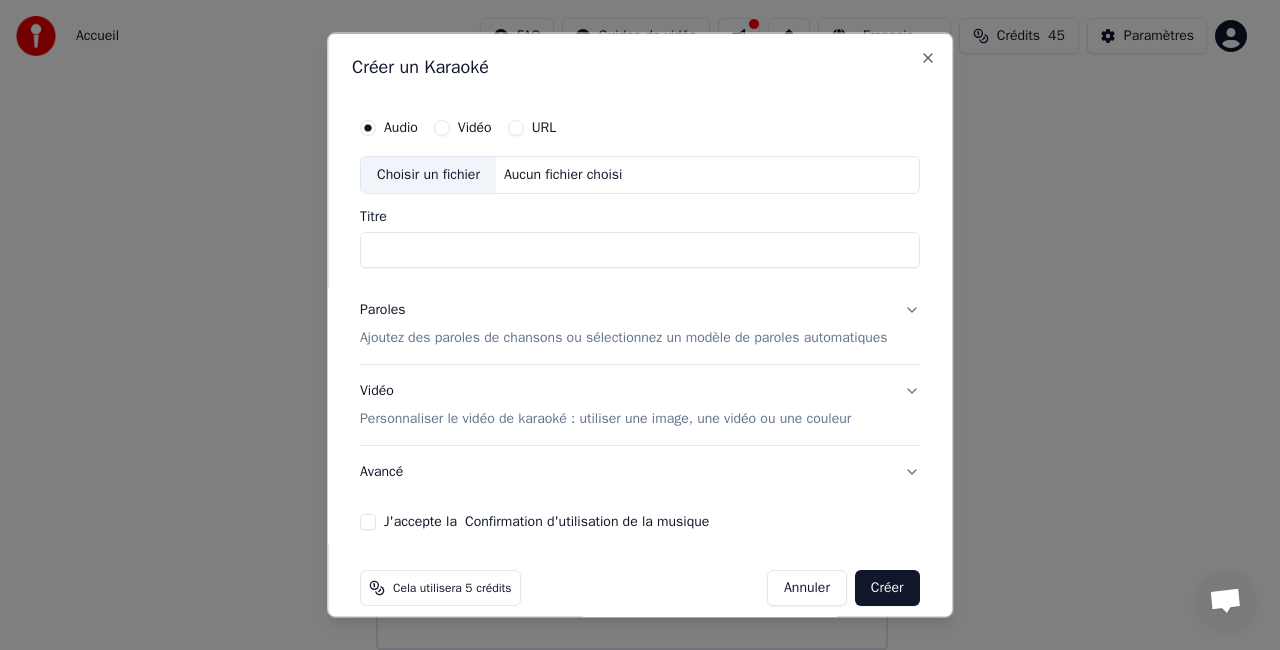 type on "**********" 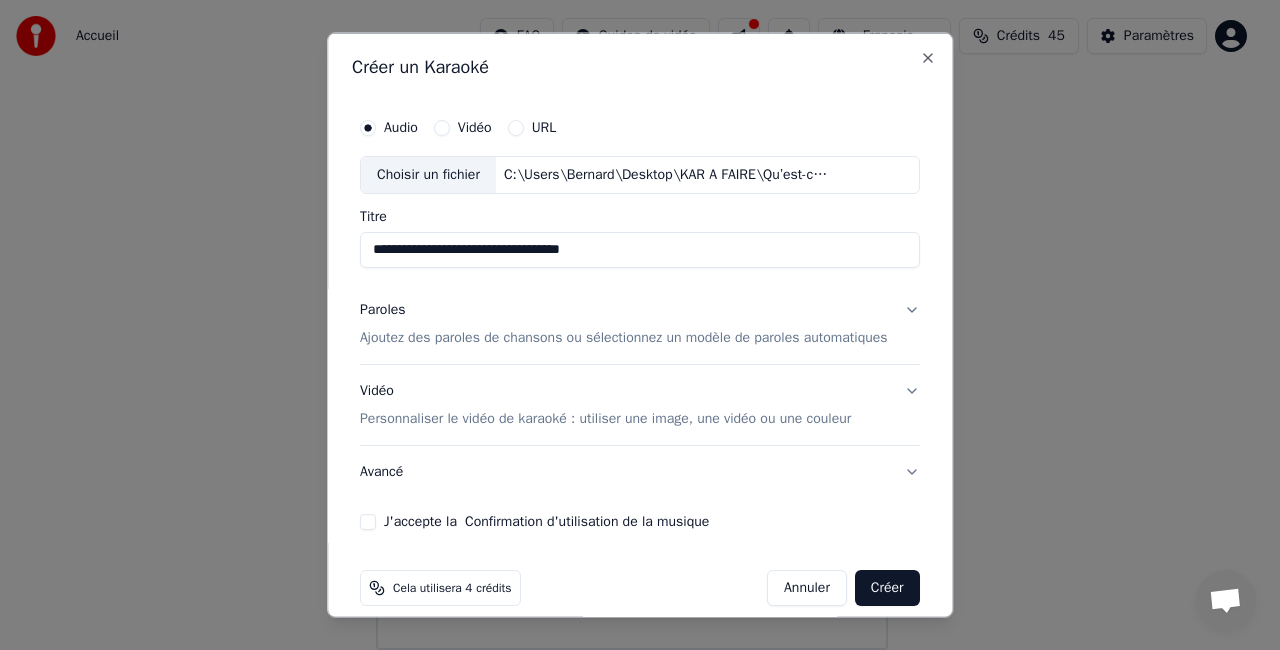 click on "Ajoutez des paroles de chansons ou sélectionnez un modèle de paroles automatiques" at bounding box center (624, 337) 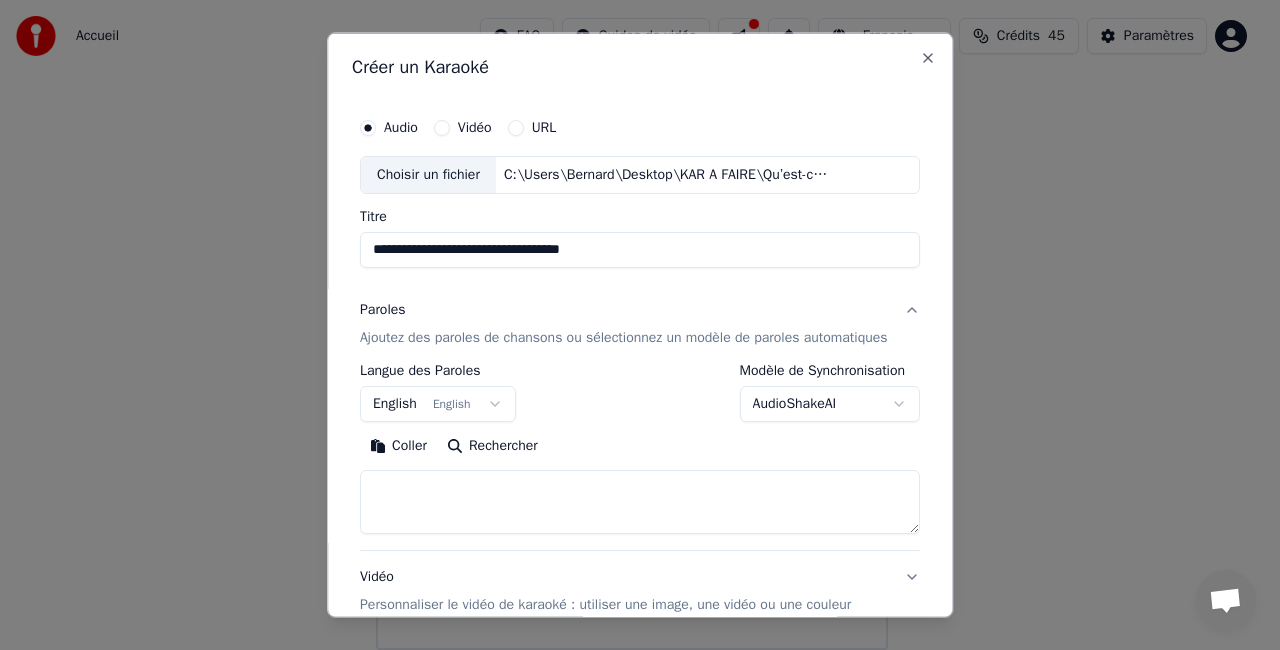 click on "Ajoutez des paroles de chansons ou sélectionnez un modèle de paroles automatiques" at bounding box center (624, 337) 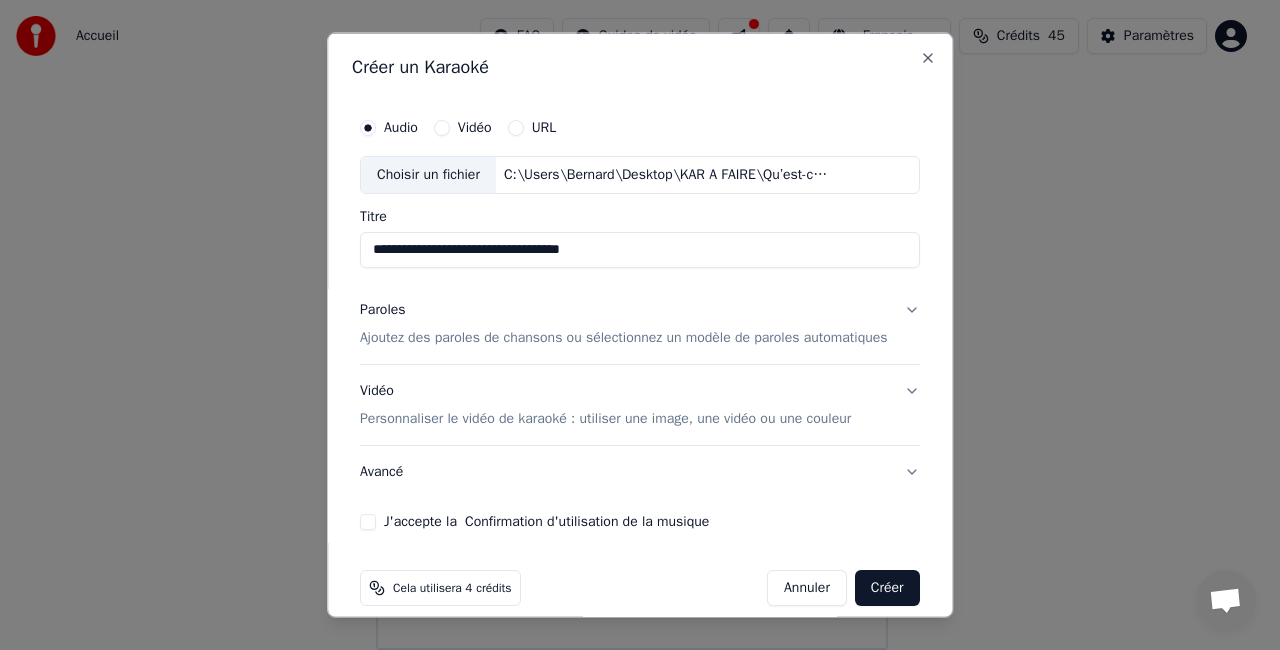 click on "Ajoutez des paroles de chansons ou sélectionnez un modèle de paroles automatiques" at bounding box center [624, 337] 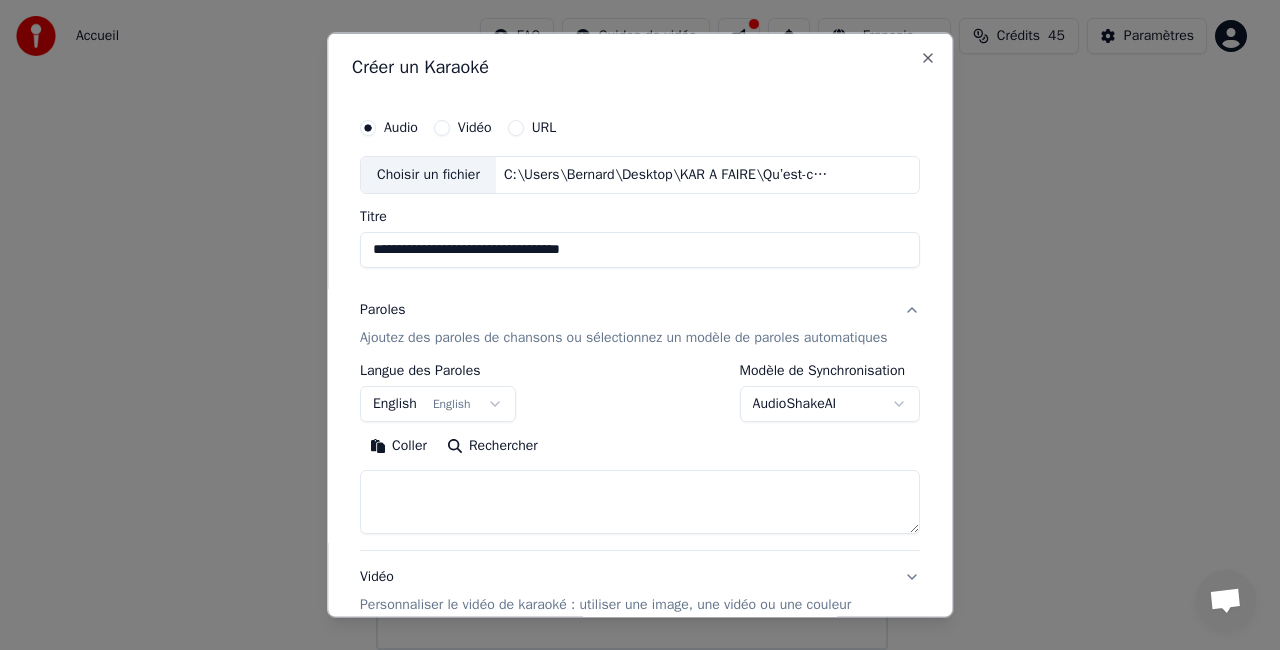 click on "English English" at bounding box center (438, 403) 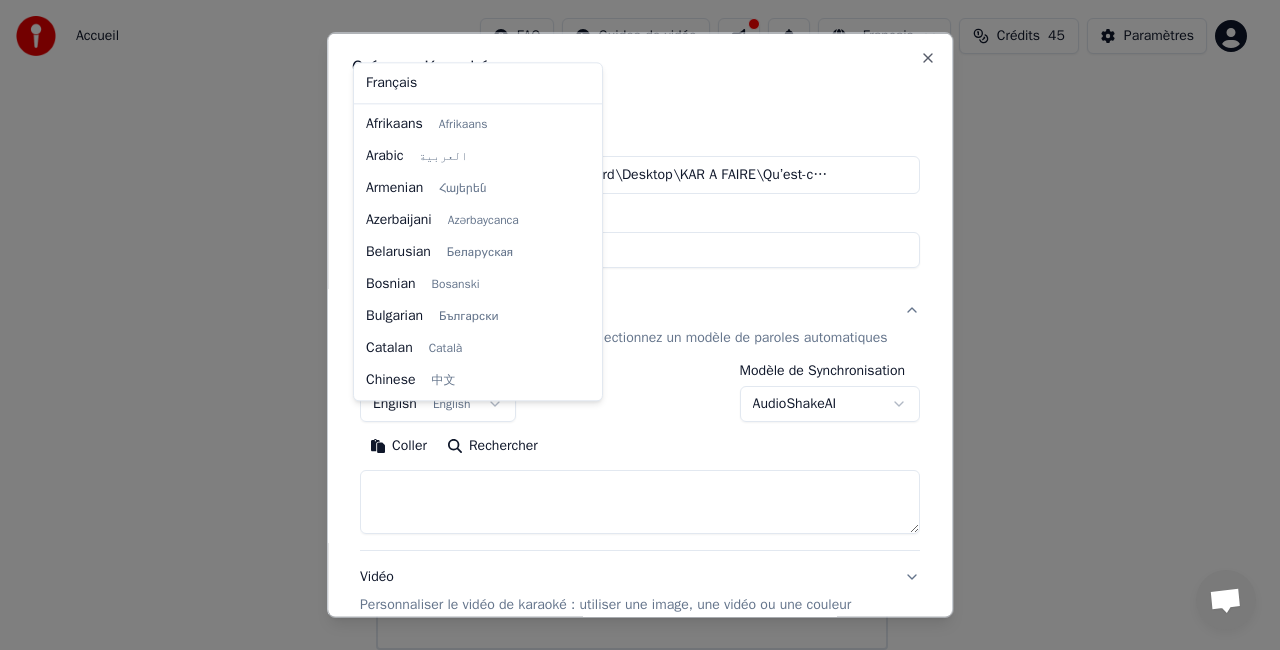scroll, scrollTop: 160, scrollLeft: 0, axis: vertical 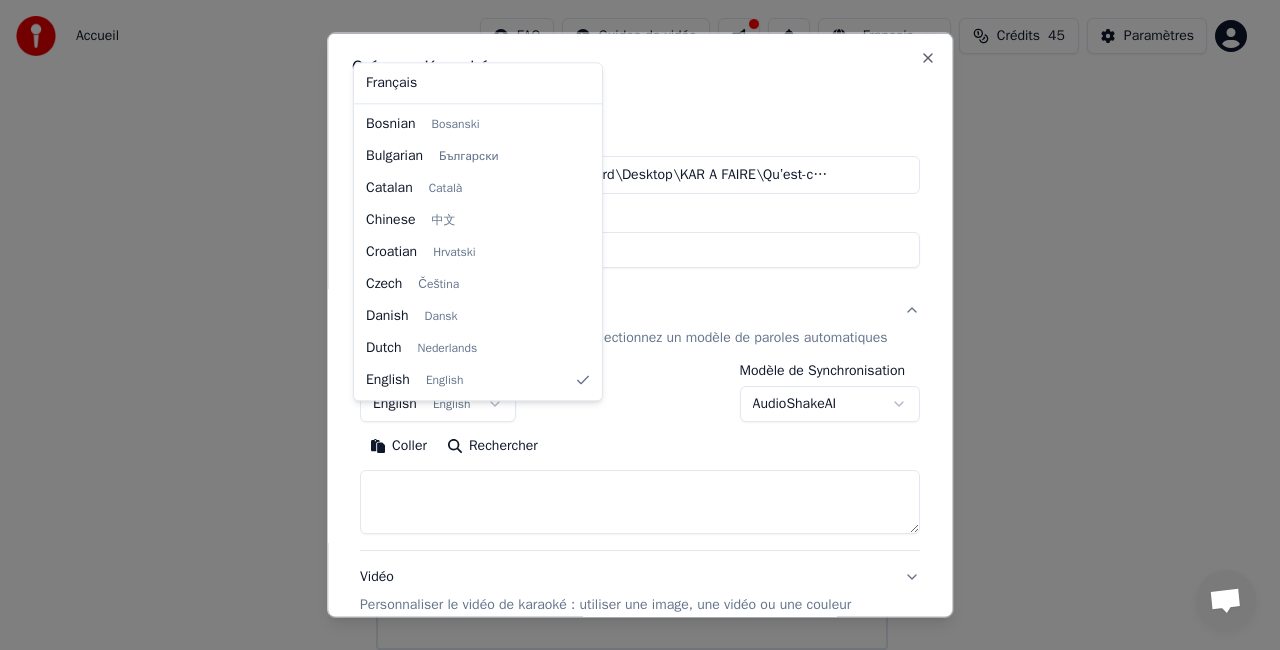 select on "**" 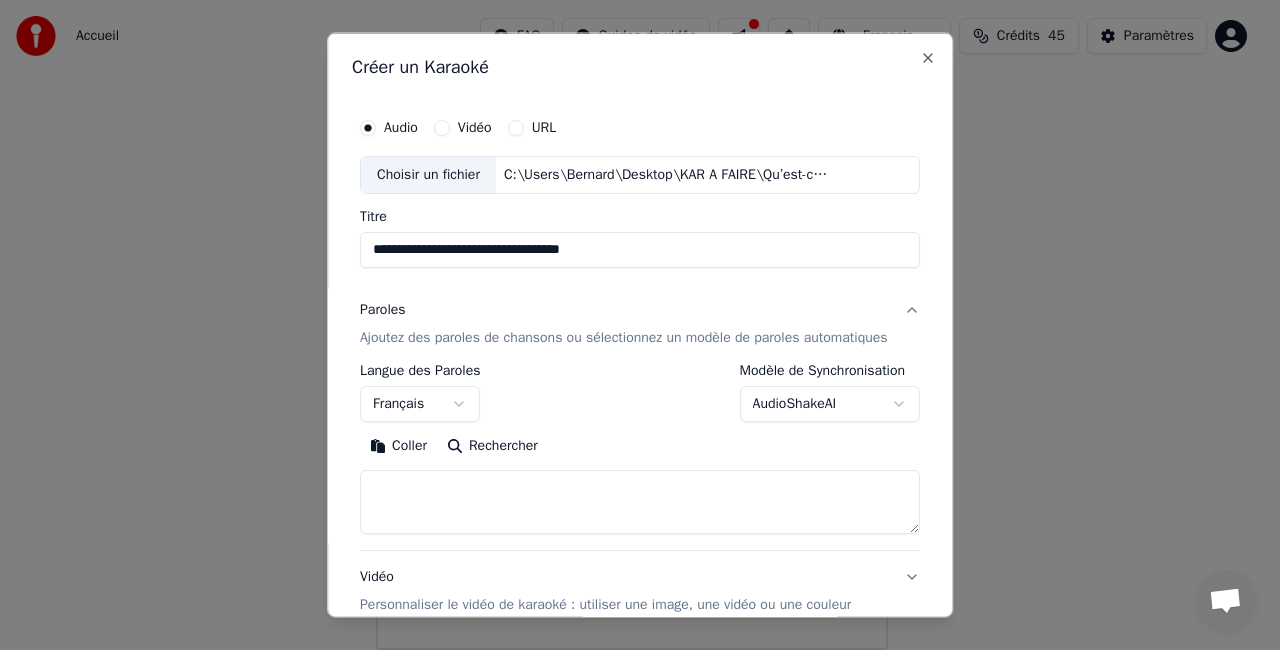 click on "Coller" at bounding box center (398, 445) 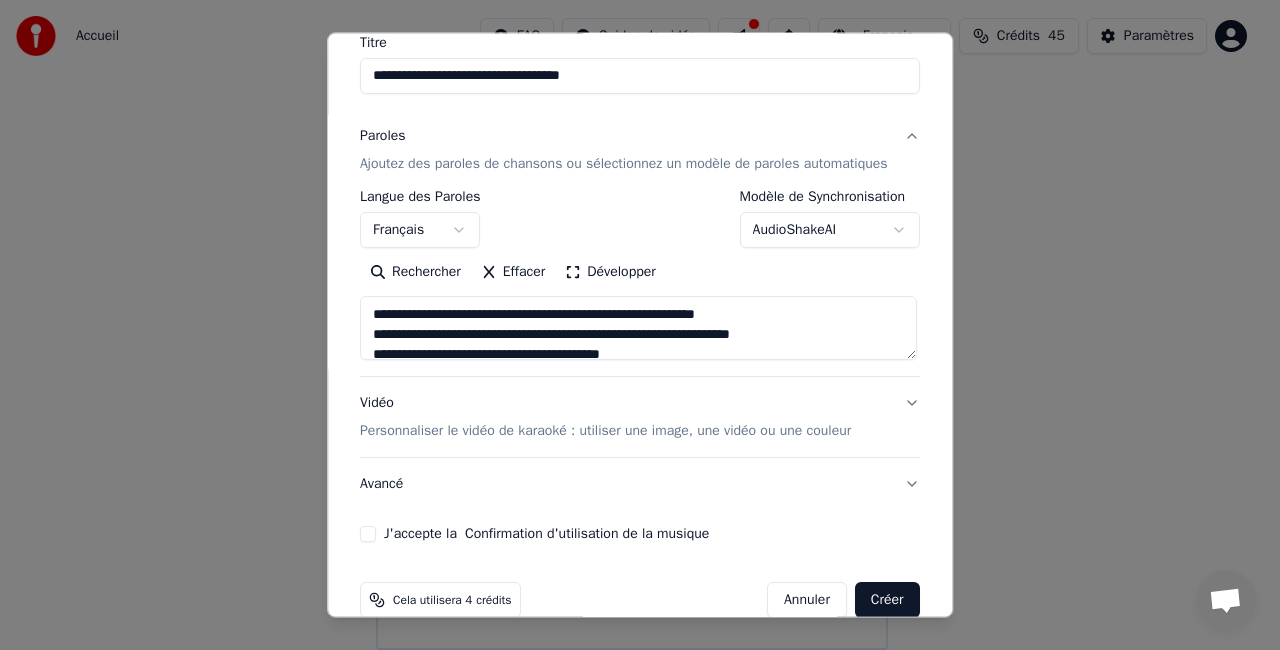 scroll, scrollTop: 186, scrollLeft: 0, axis: vertical 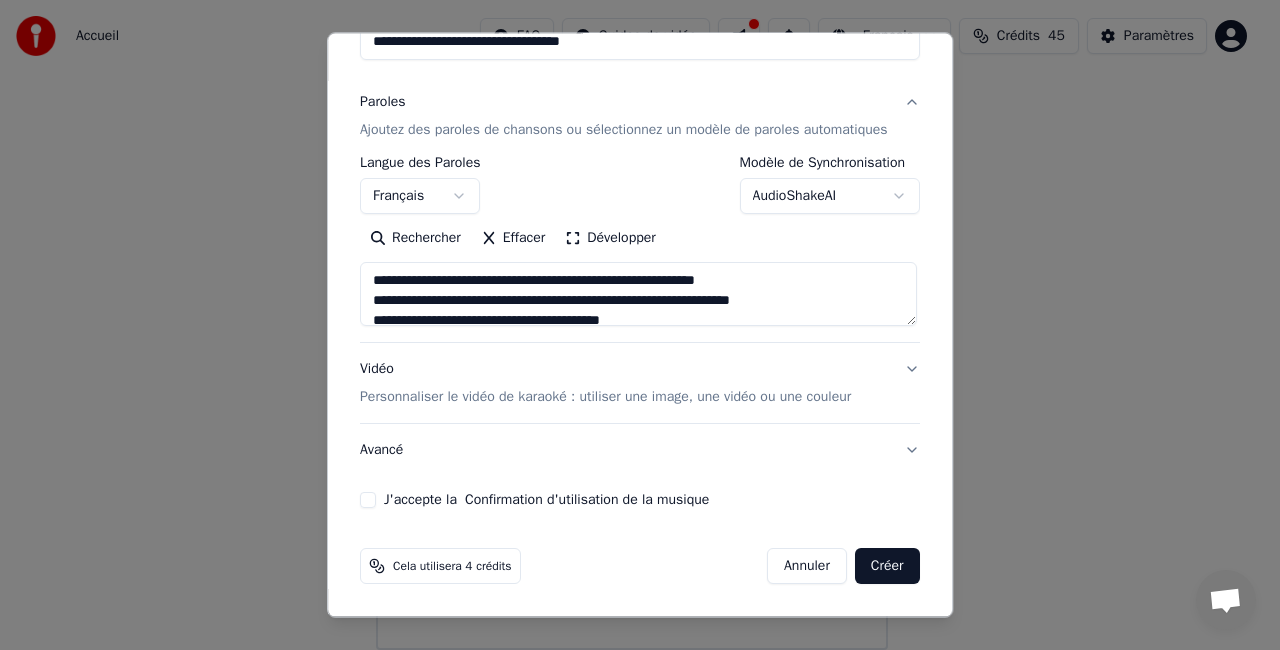 click on "J'accepte la   Confirmation d'utilisation de la musique" at bounding box center [368, 500] 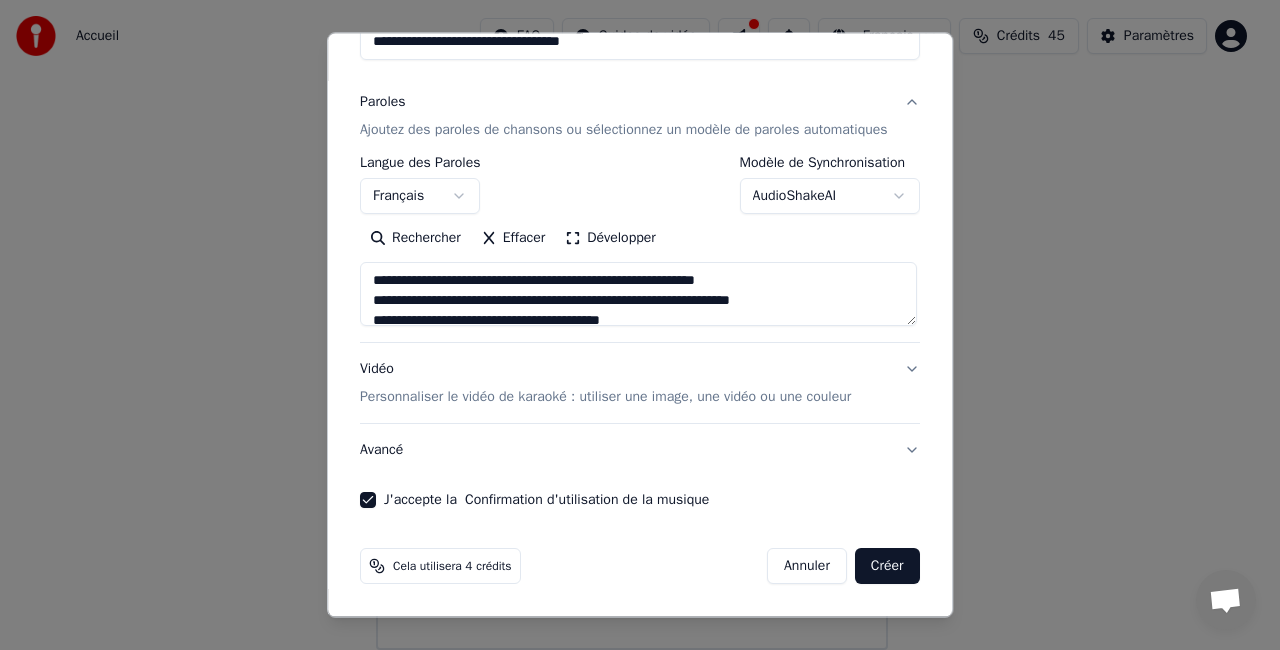 click on "Personnaliser le vidéo de karaoké : utiliser une image, une vidéo ou une couleur" at bounding box center [605, 397] 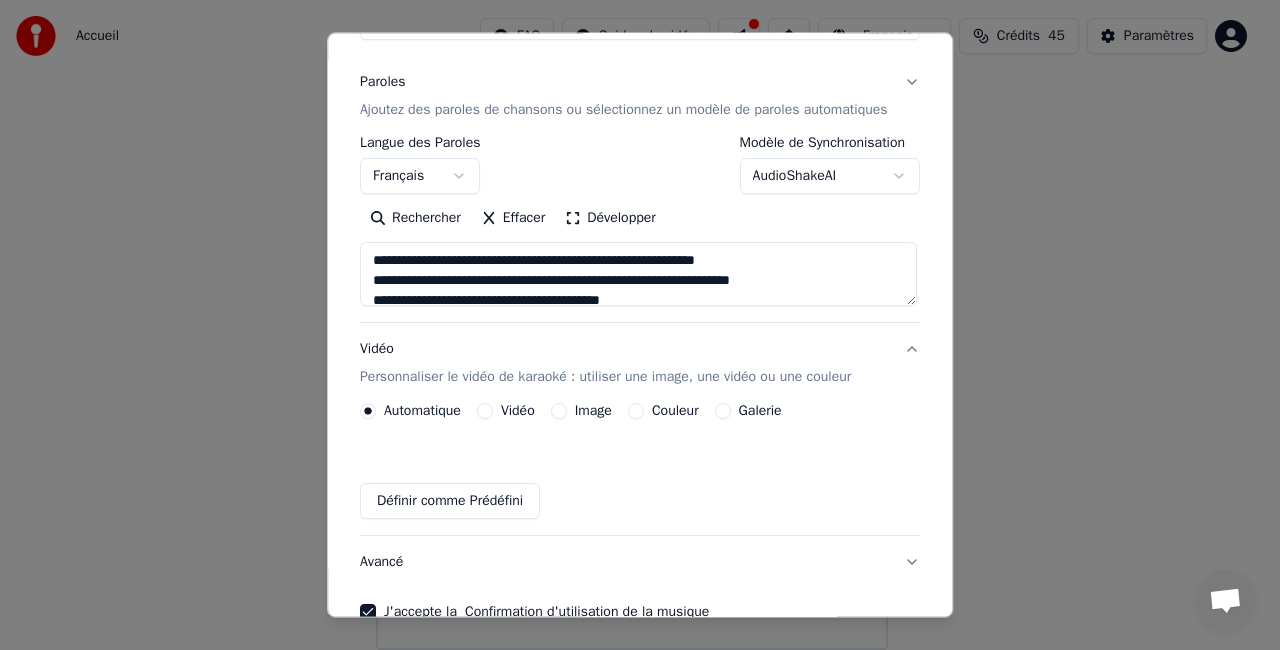 scroll, scrollTop: 173, scrollLeft: 0, axis: vertical 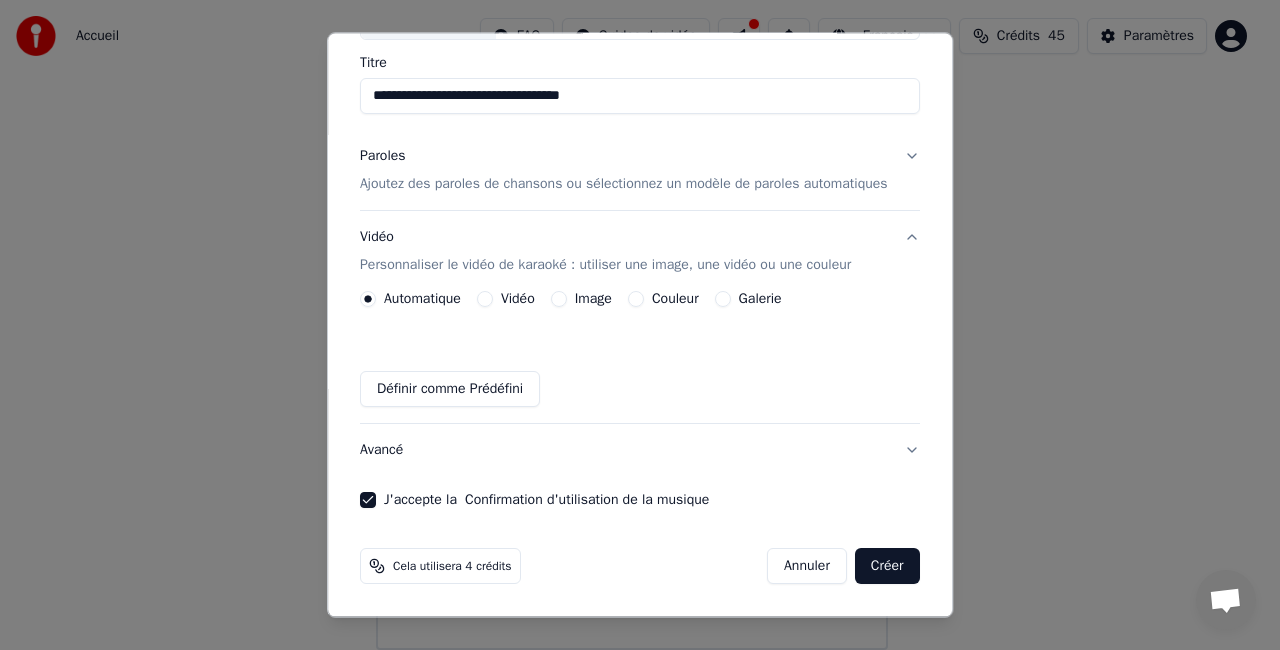 click on "Couleur" at bounding box center (636, 299) 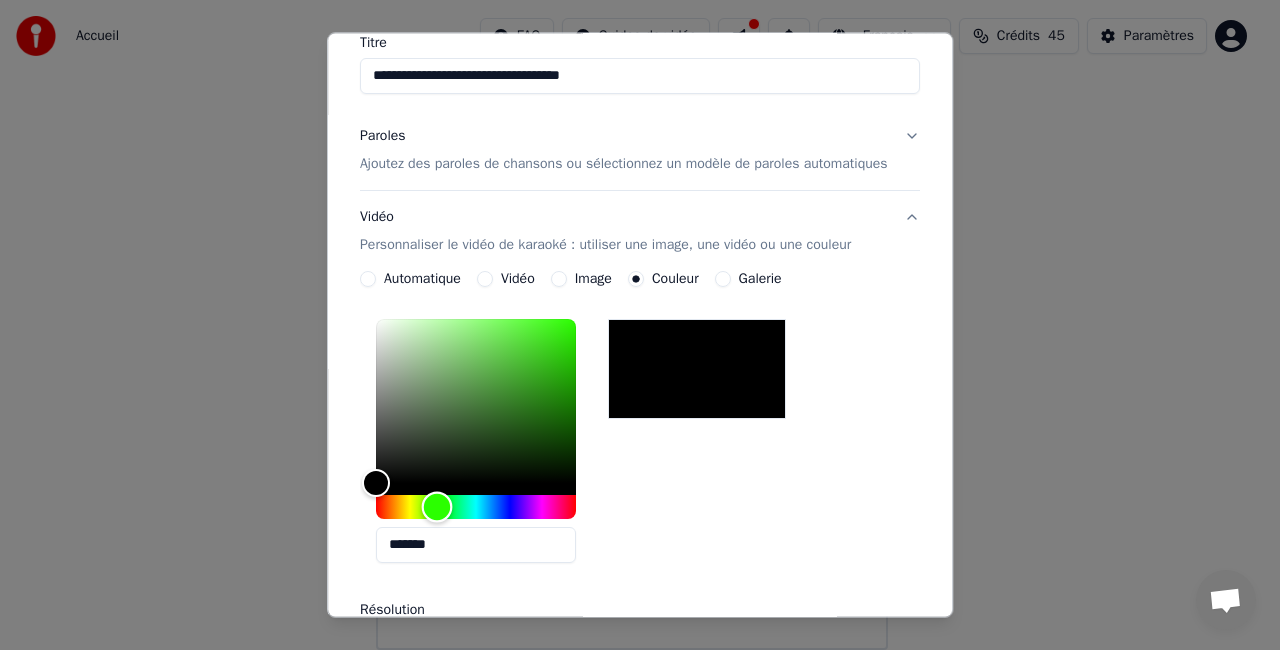 click at bounding box center (476, 507) 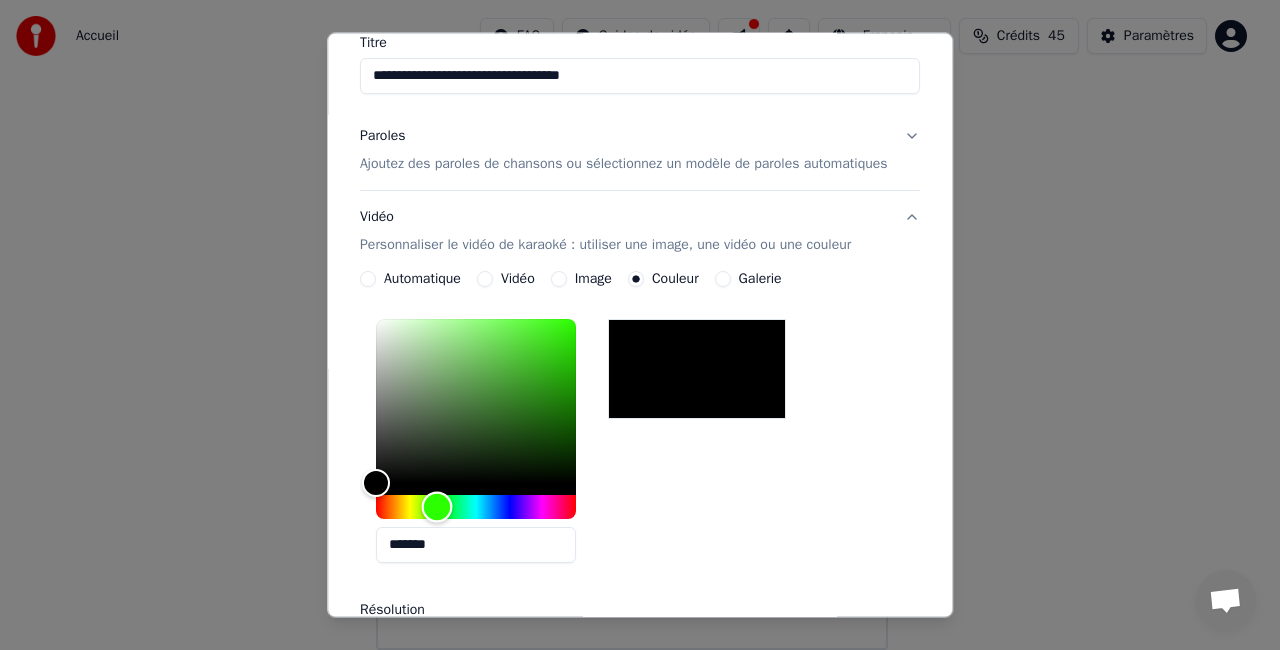 click at bounding box center [476, 507] 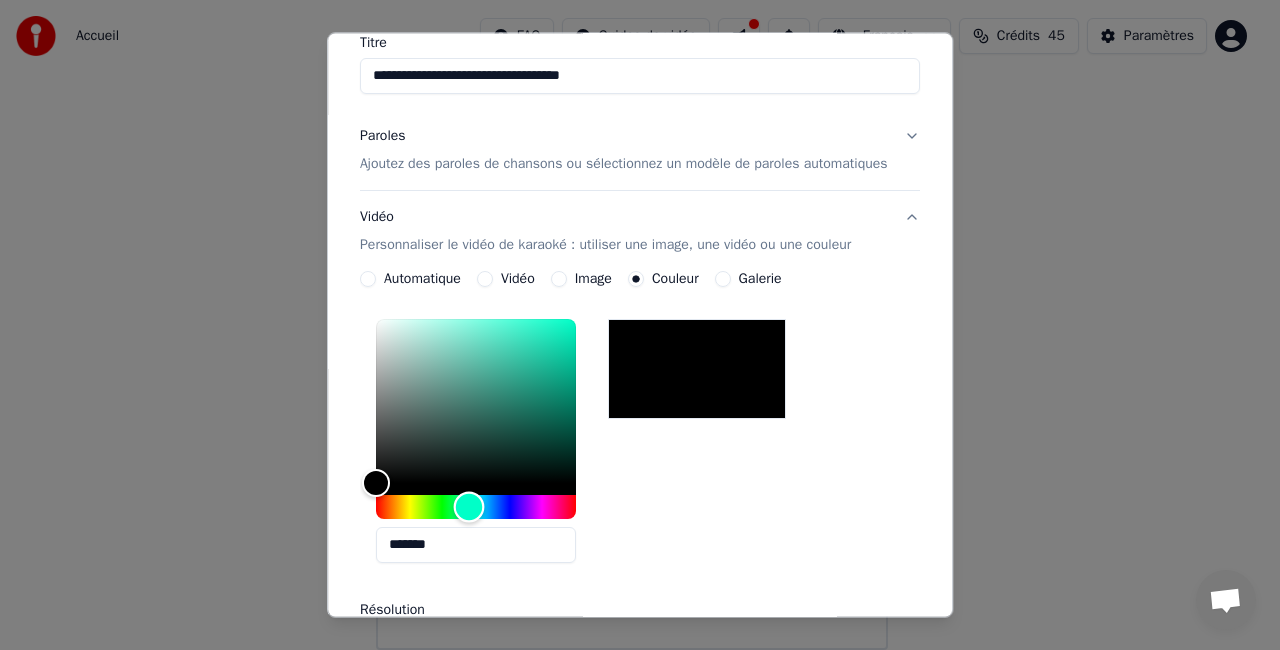 click at bounding box center (476, 507) 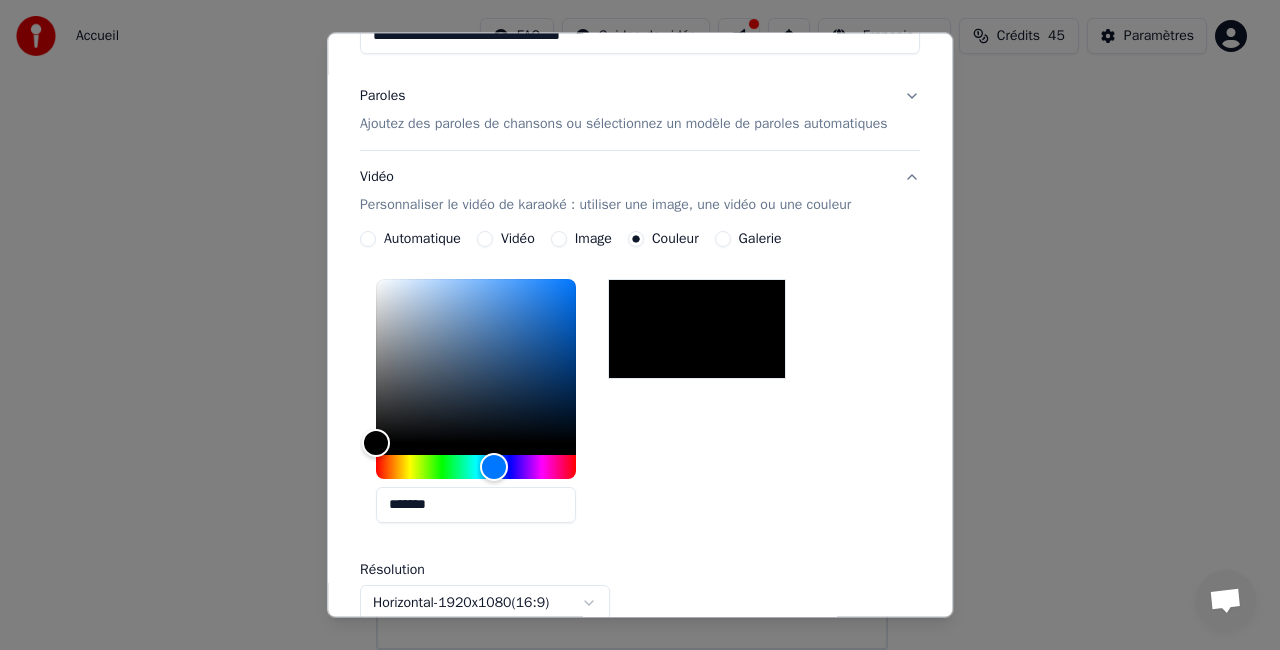 scroll, scrollTop: 266, scrollLeft: 0, axis: vertical 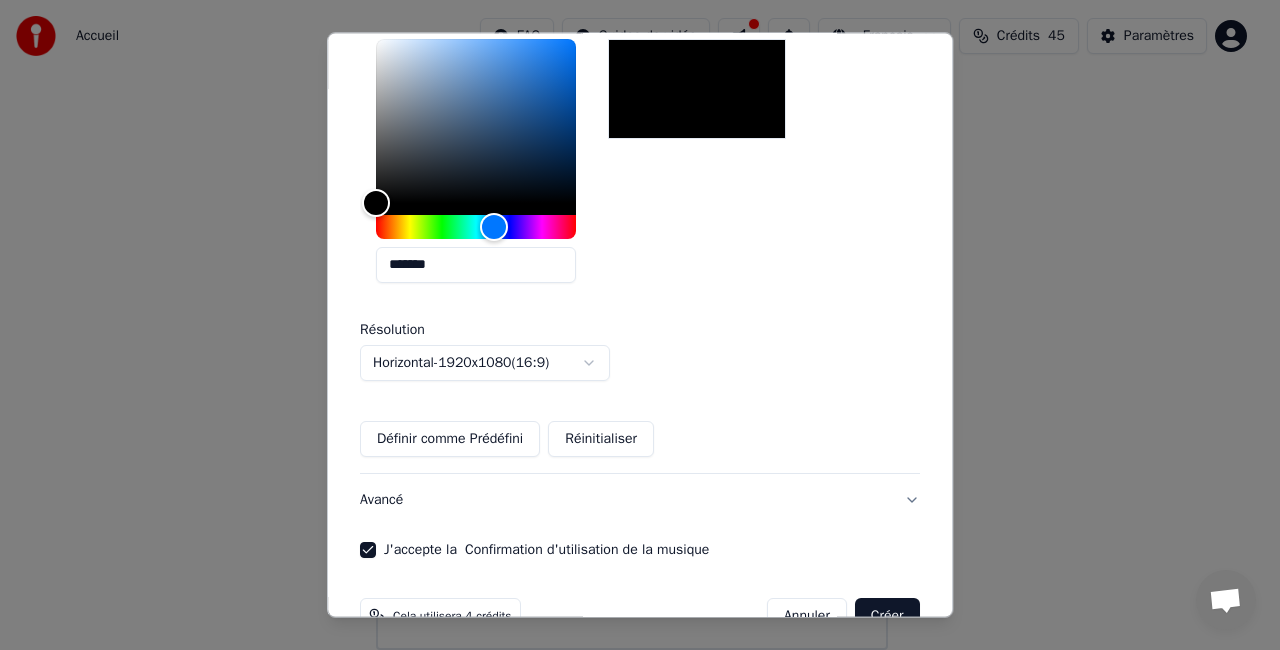 click on "Définir comme Prédéfini" at bounding box center (450, 439) 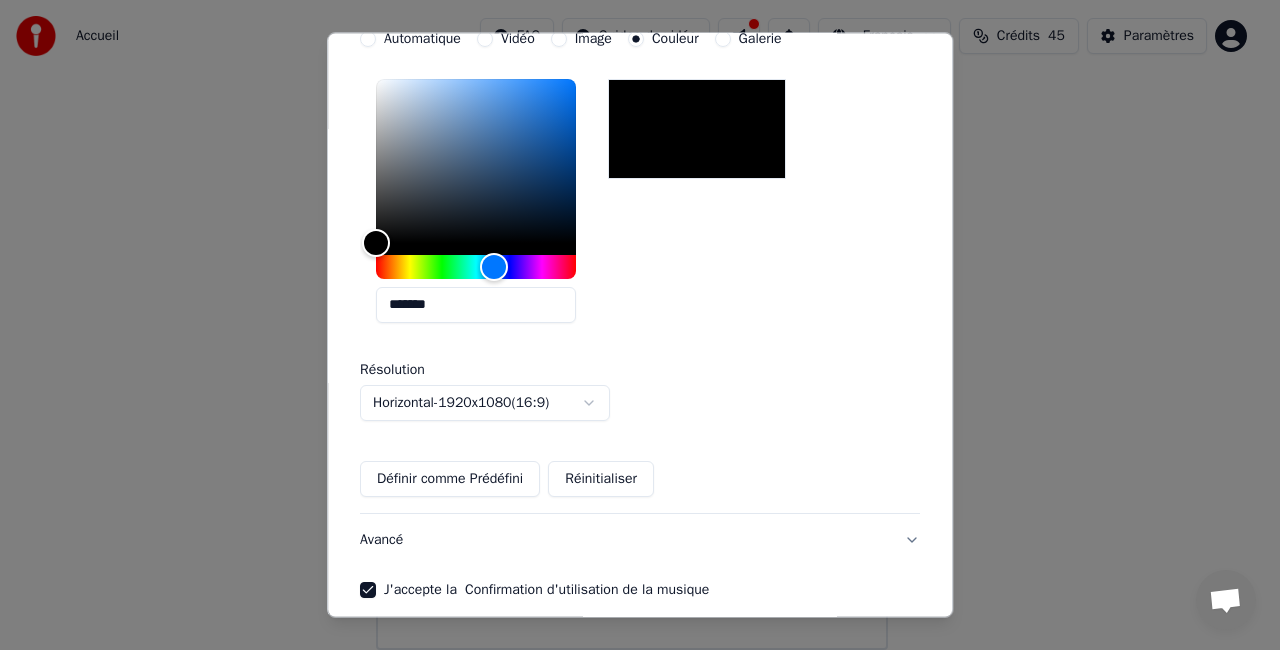type 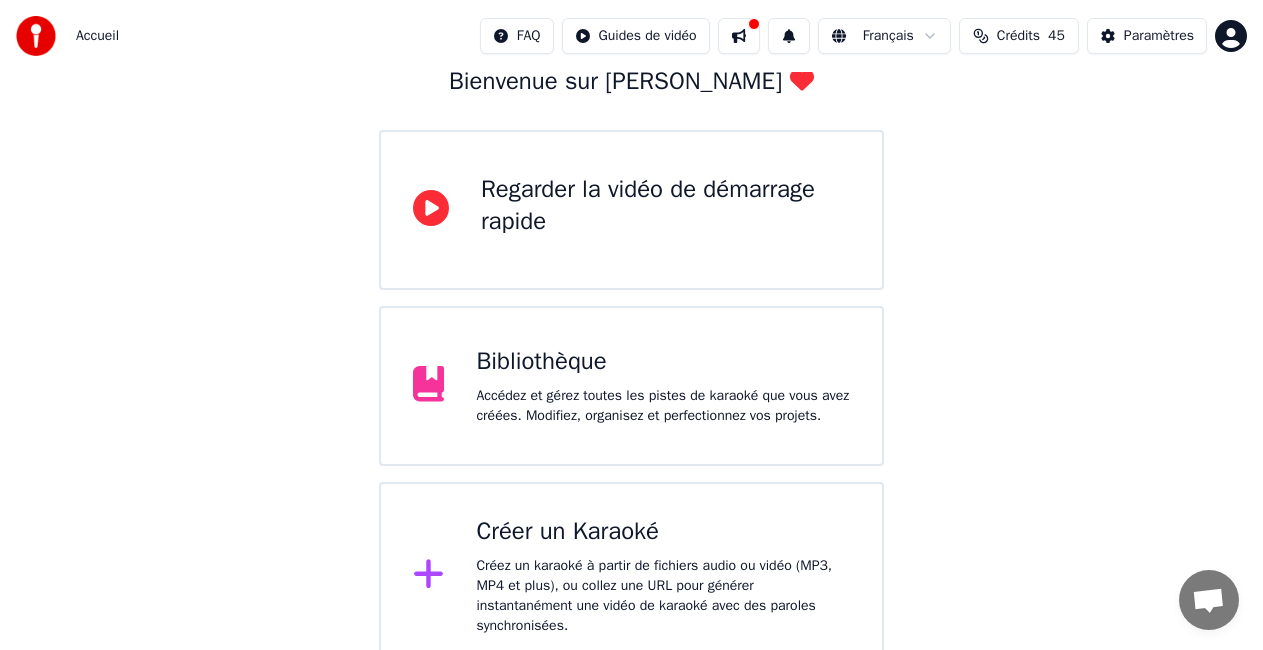 click on "Créez un karaoké à partir de fichiers audio ou vidéo (MP3, MP4 et plus), ou collez une URL pour générer instantanément une vidéo de karaoké avec des paroles synchronisées." at bounding box center [663, 596] 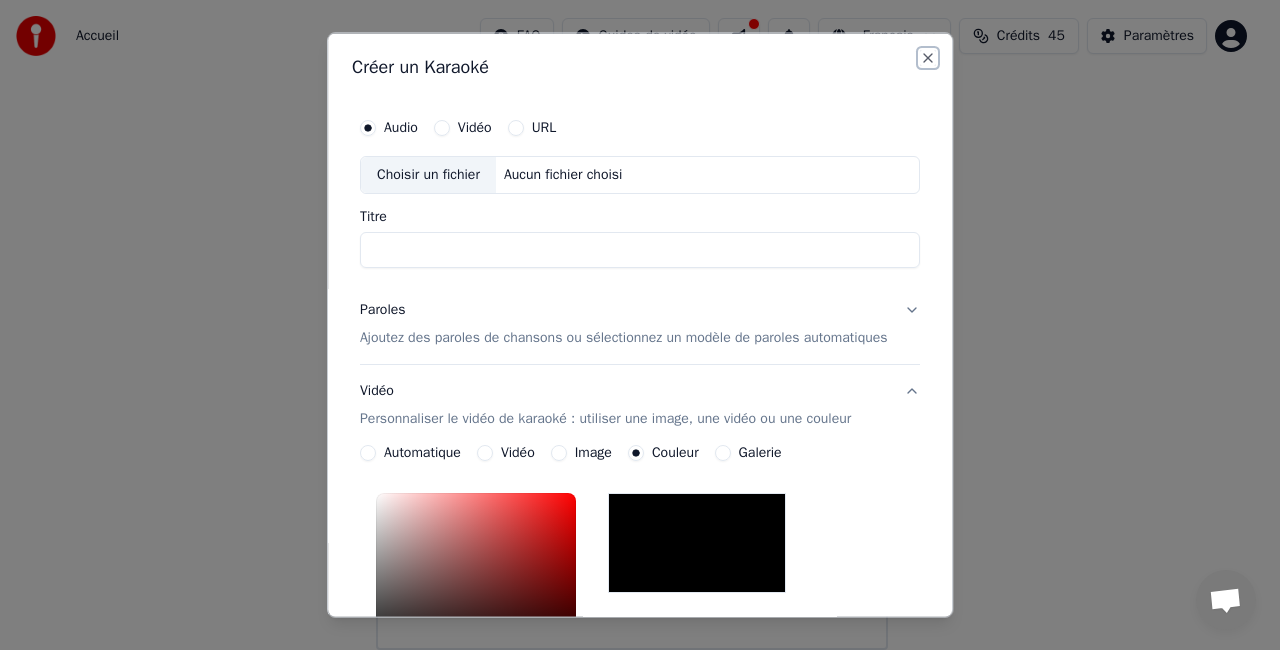 click on "Close" at bounding box center (928, 58) 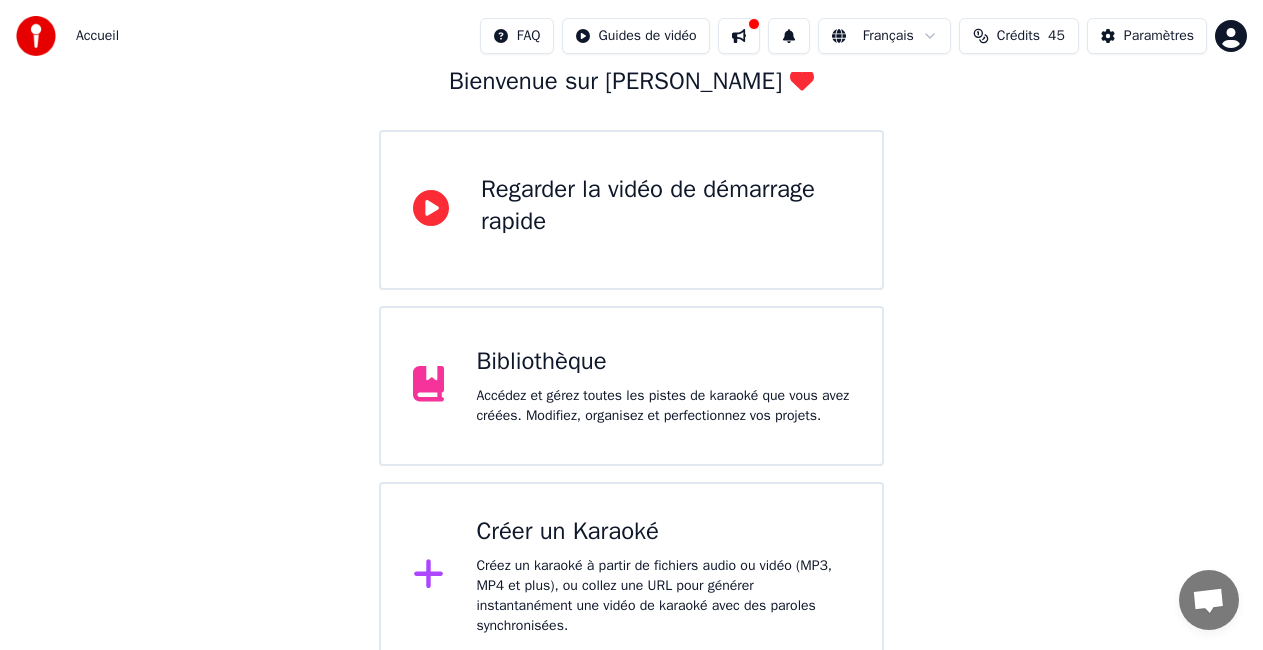 click on "Créer un Karaoké" at bounding box center (663, 532) 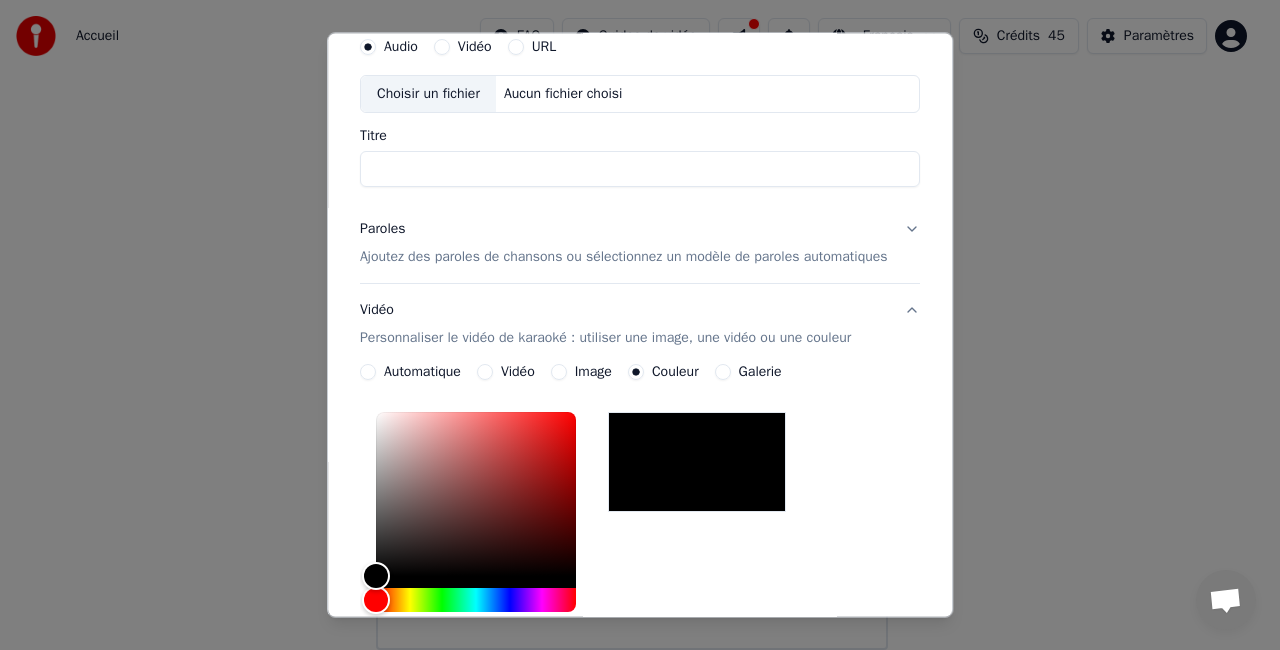 scroll, scrollTop: 120, scrollLeft: 0, axis: vertical 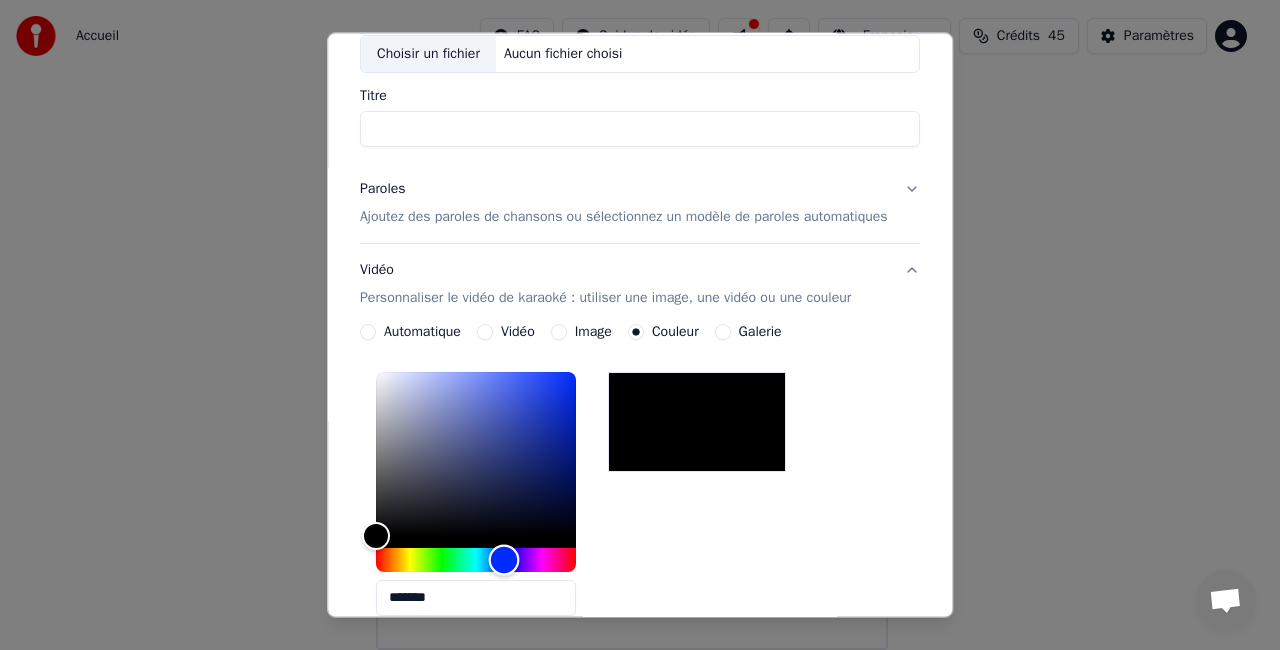 click at bounding box center (476, 560) 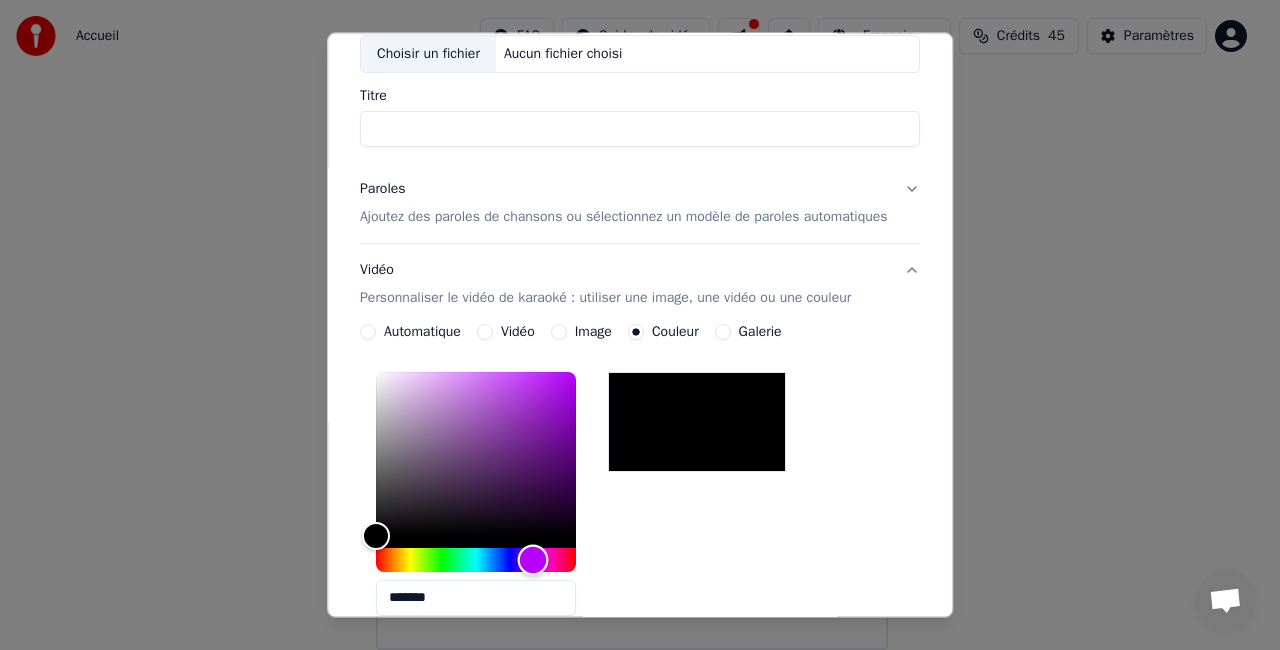 click at bounding box center [476, 560] 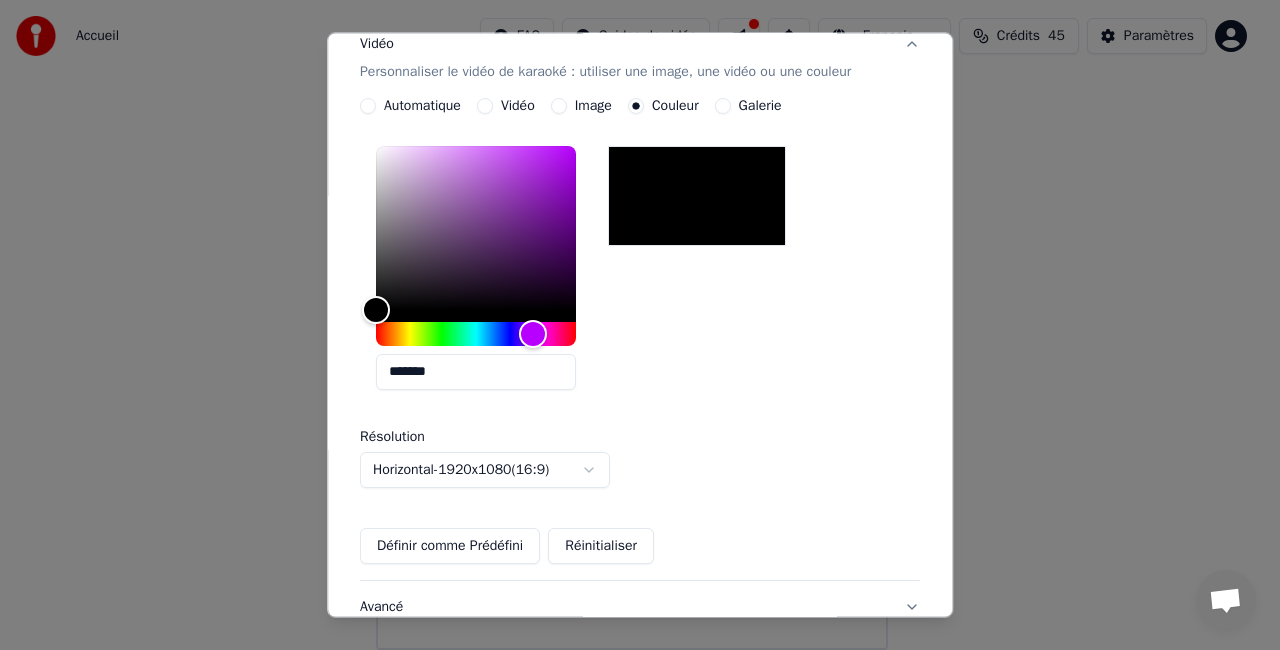 scroll, scrollTop: 360, scrollLeft: 0, axis: vertical 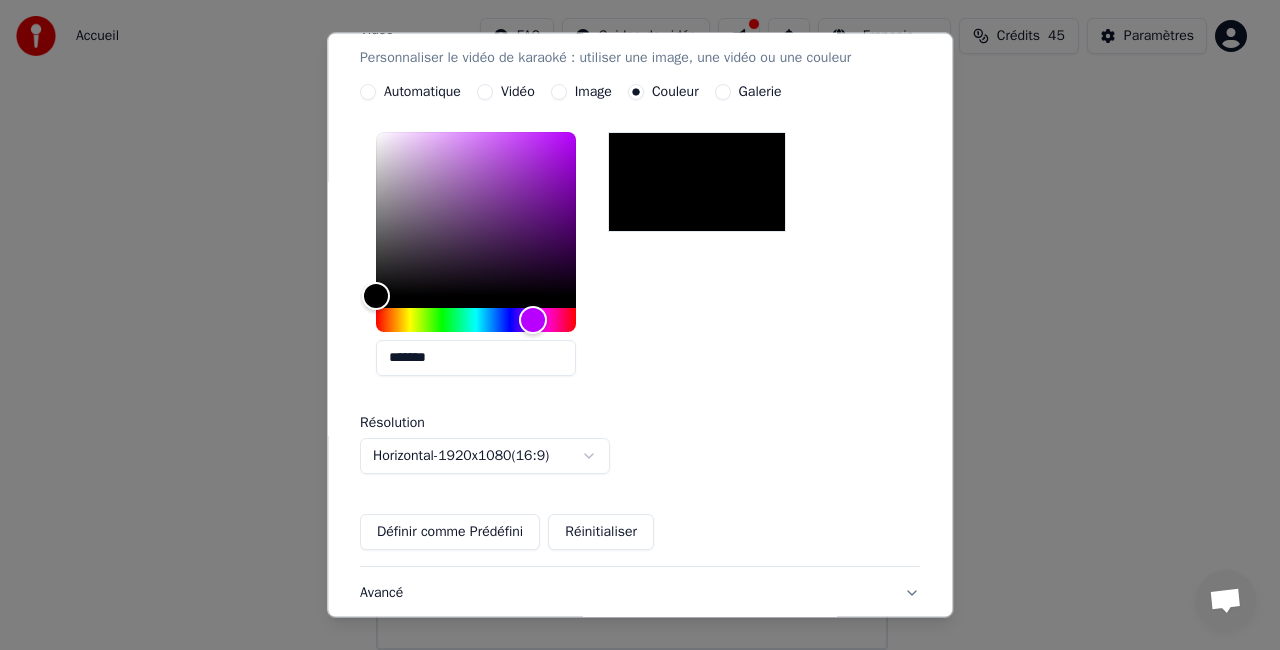 click on "Définir comme Prédéfini" at bounding box center (450, 532) 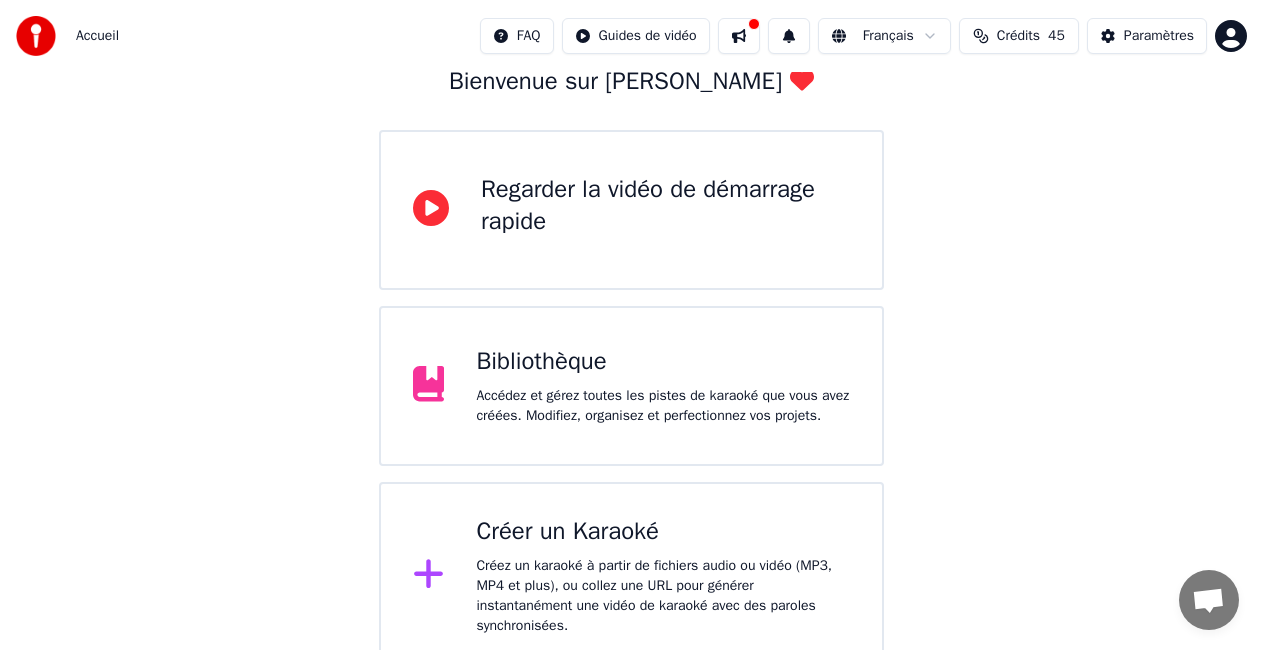 click on "Créer un Karaoké" at bounding box center [663, 532] 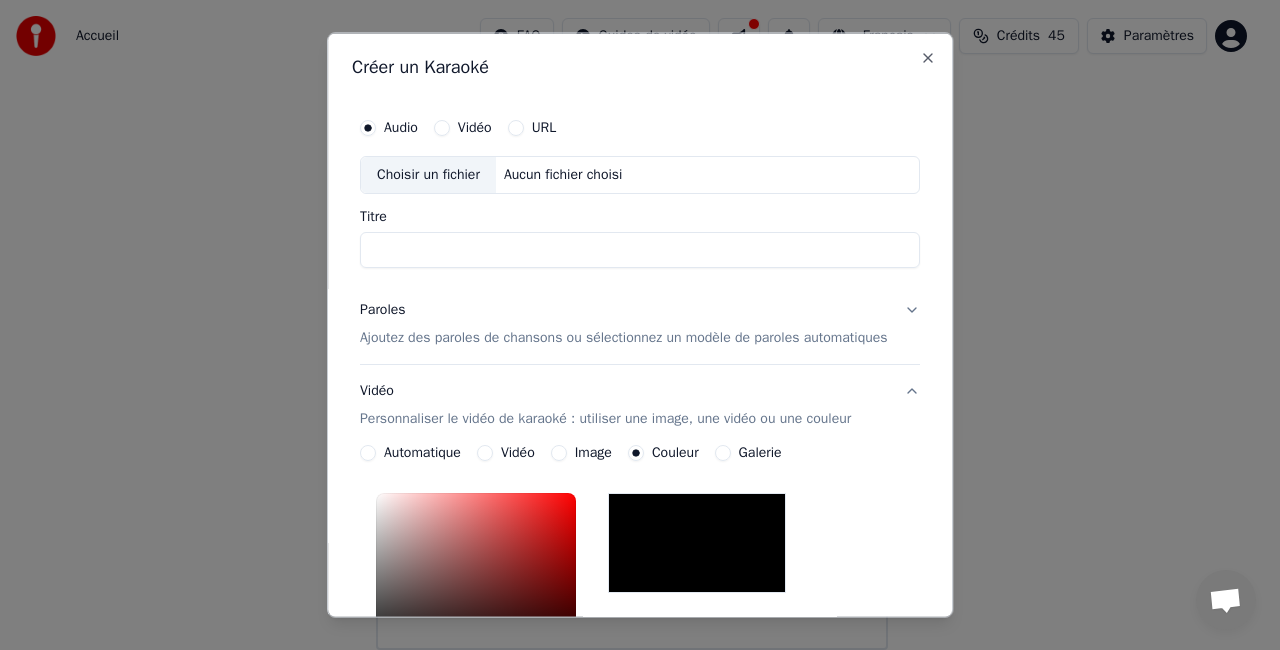 click on "Choisir un fichier" at bounding box center [428, 175] 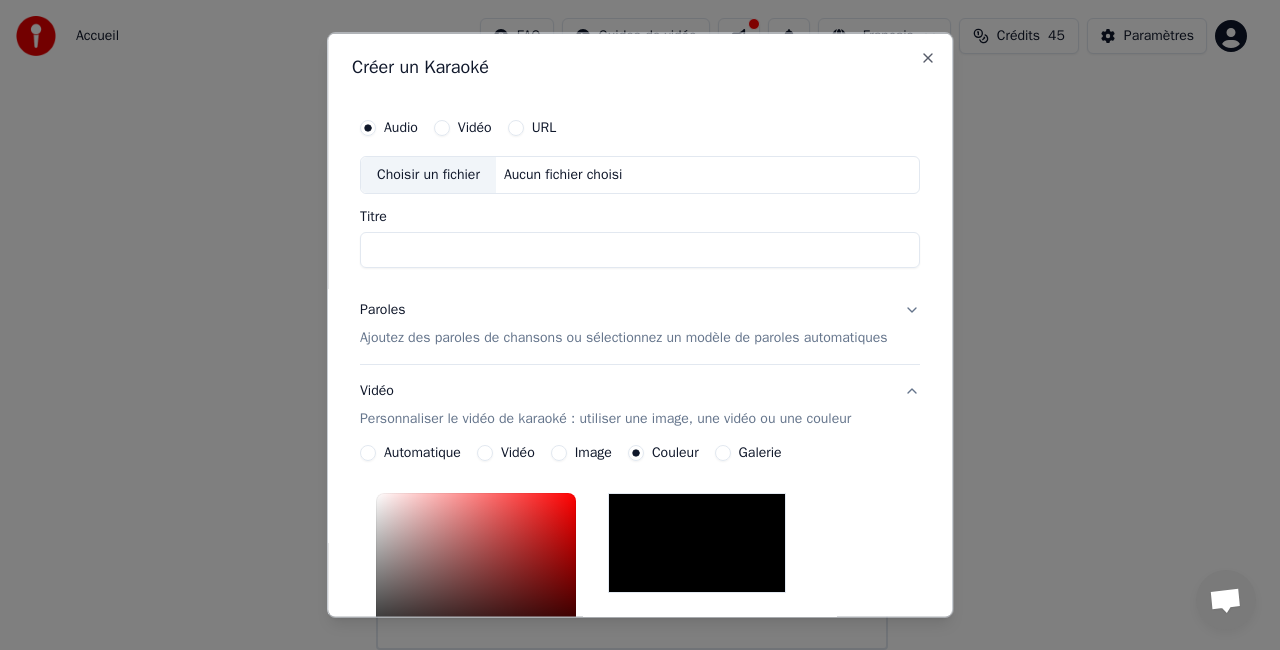 type on "**********" 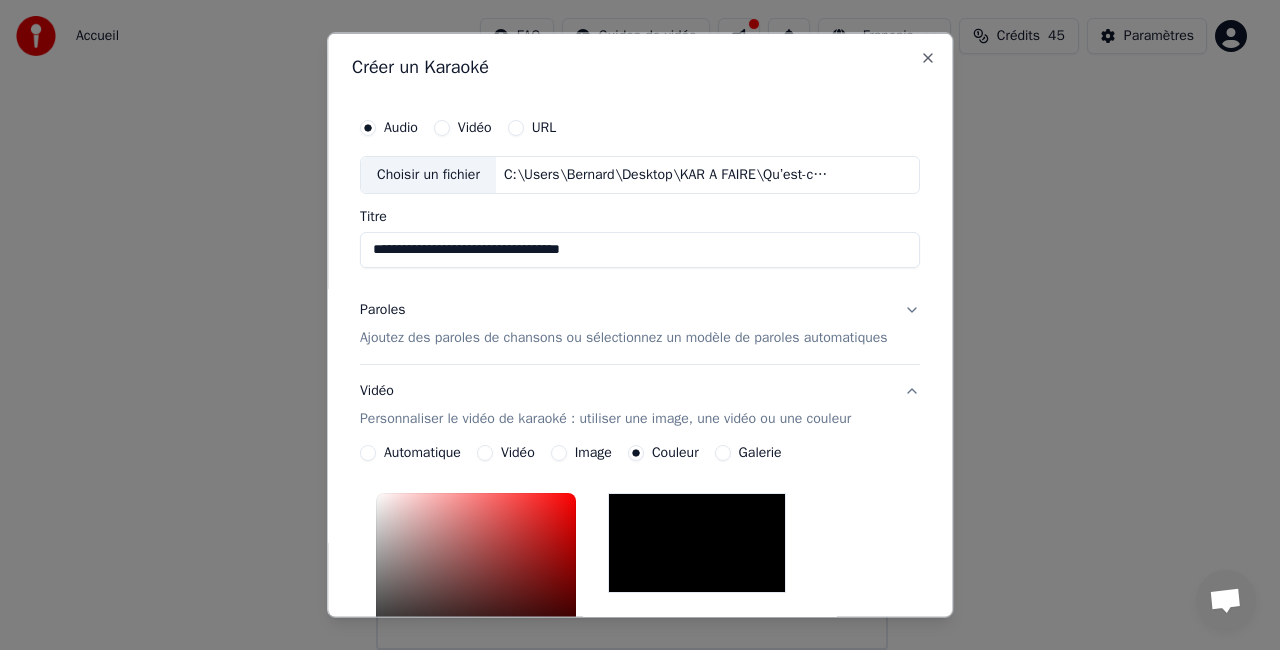 drag, startPoint x: 440, startPoint y: 174, endPoint x: 450, endPoint y: 371, distance: 197.25365 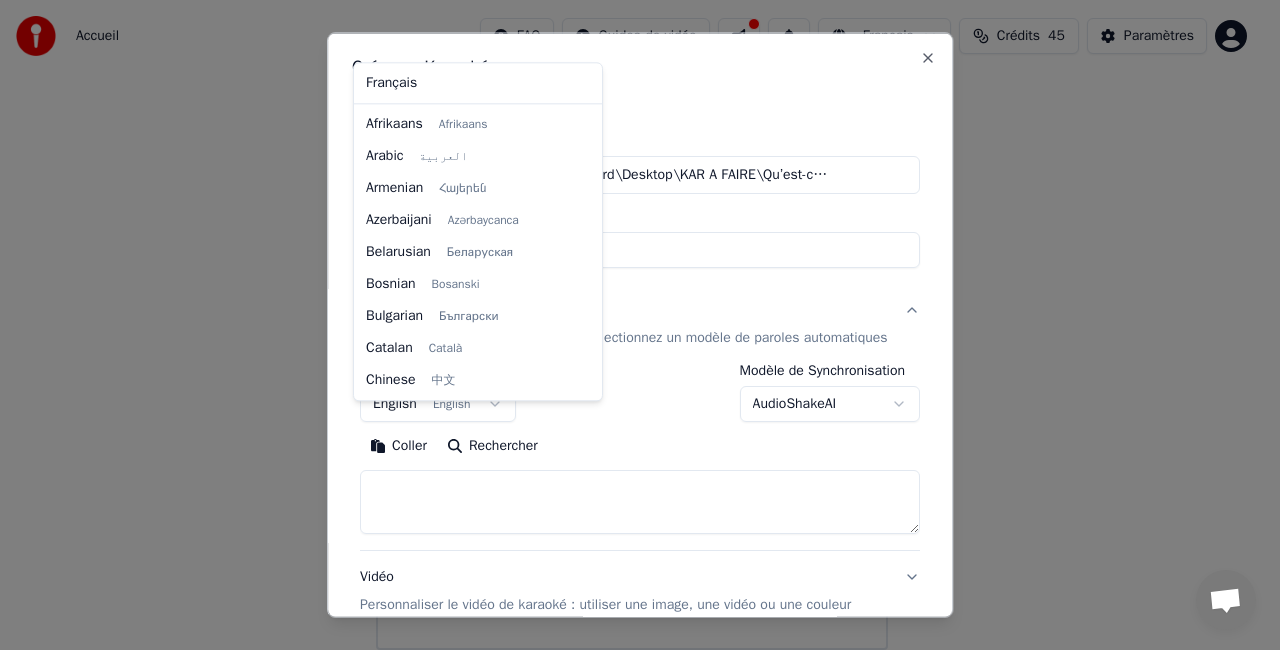 click on "**********" at bounding box center [631, 262] 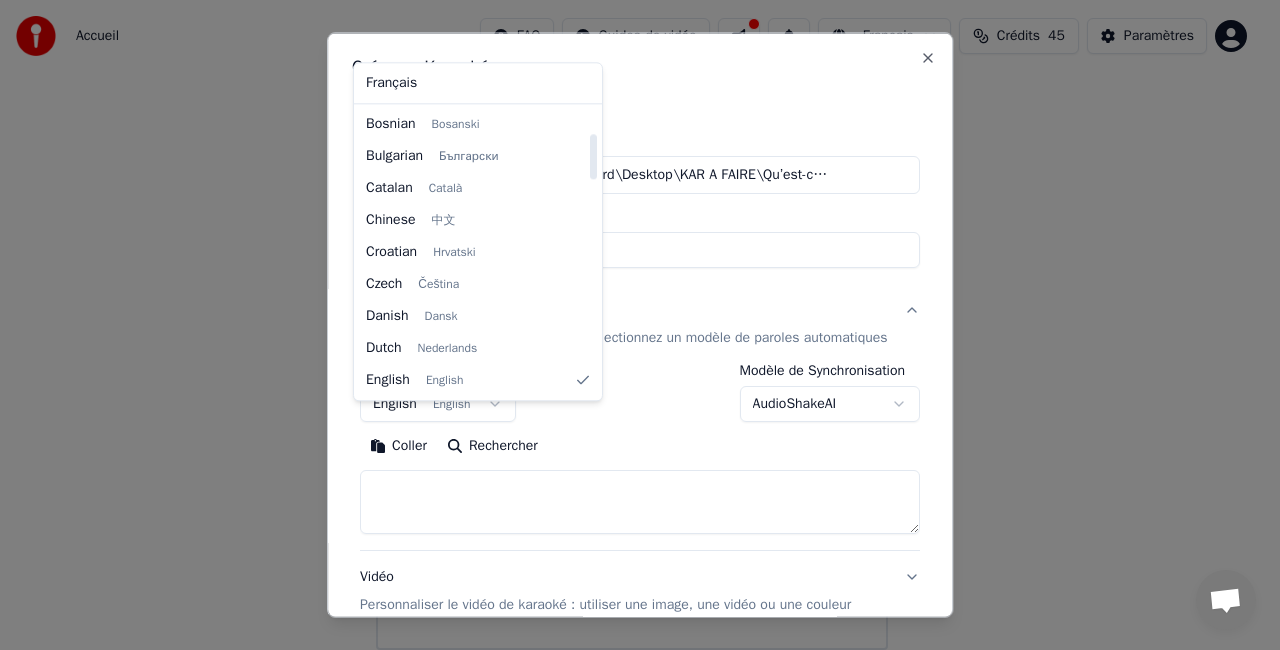 select on "**" 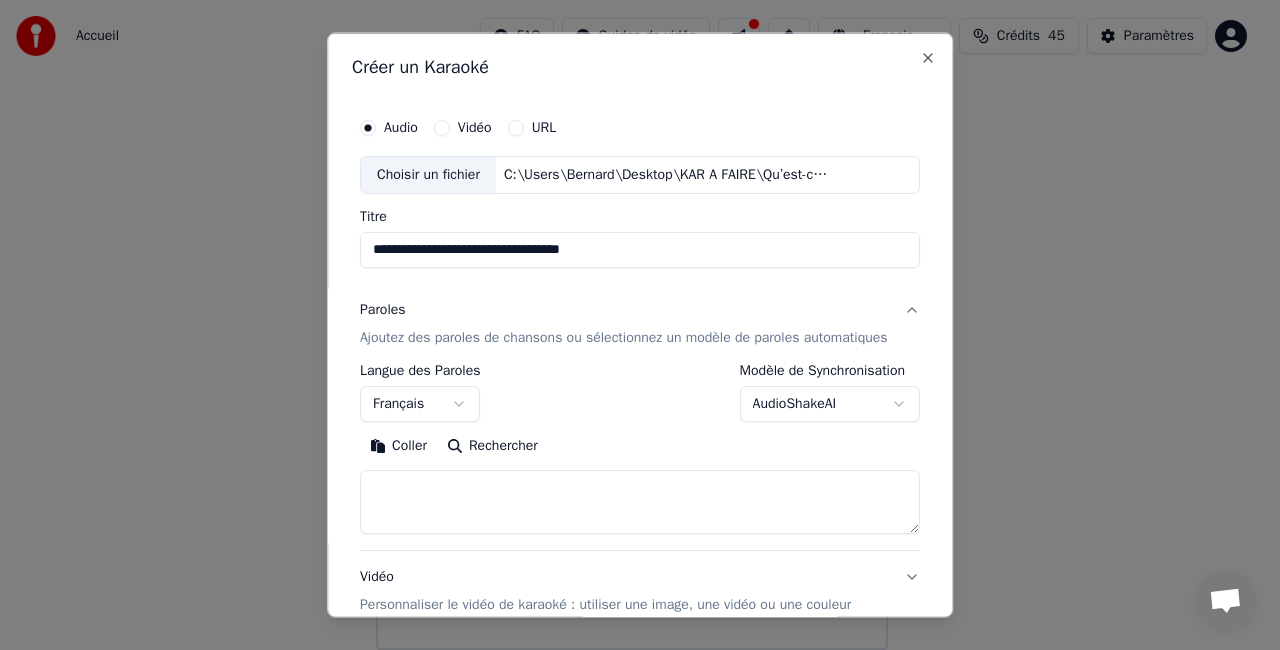 click on "Coller" at bounding box center [398, 445] 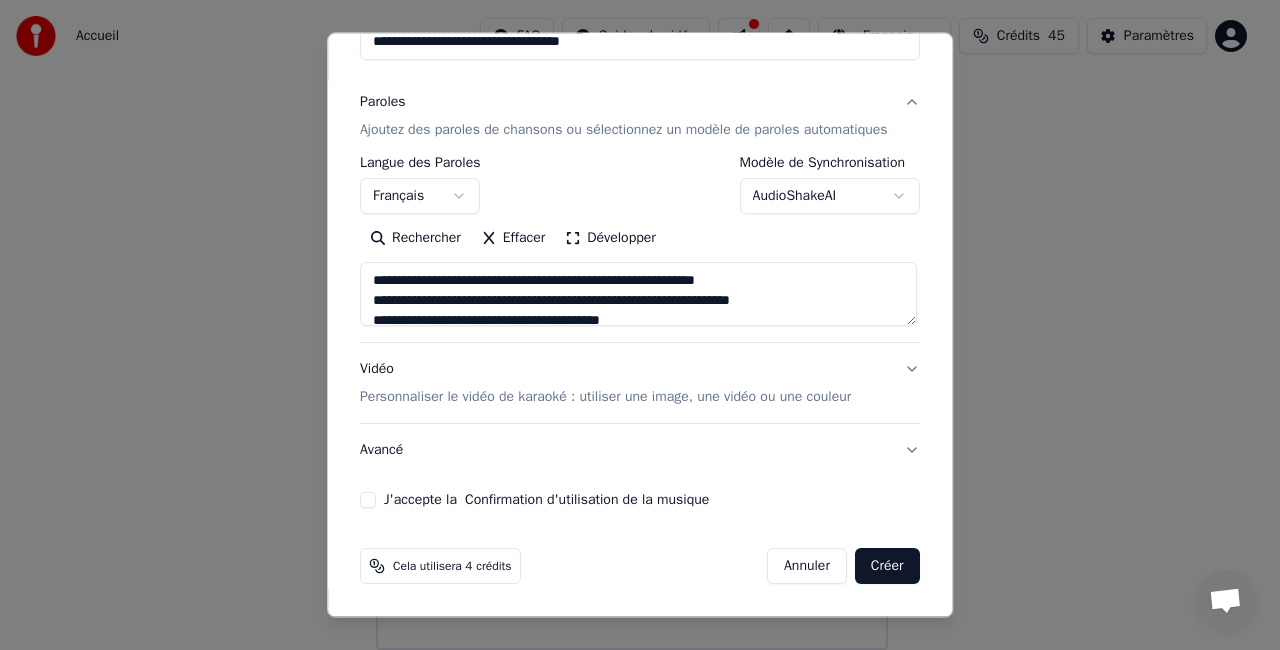 scroll, scrollTop: 227, scrollLeft: 0, axis: vertical 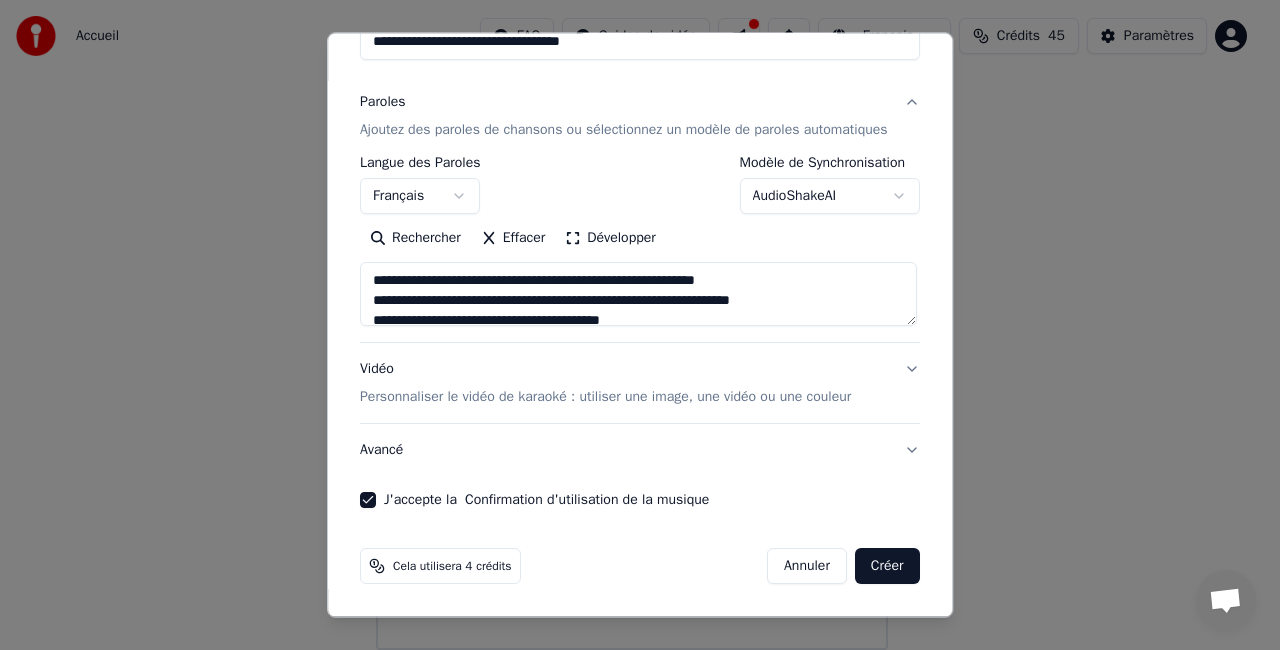 click on "Créer" at bounding box center [887, 566] 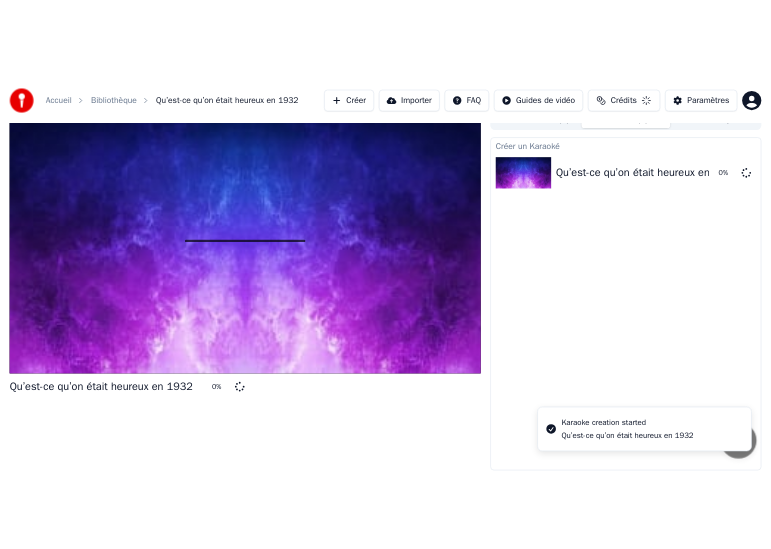 scroll, scrollTop: 22, scrollLeft: 0, axis: vertical 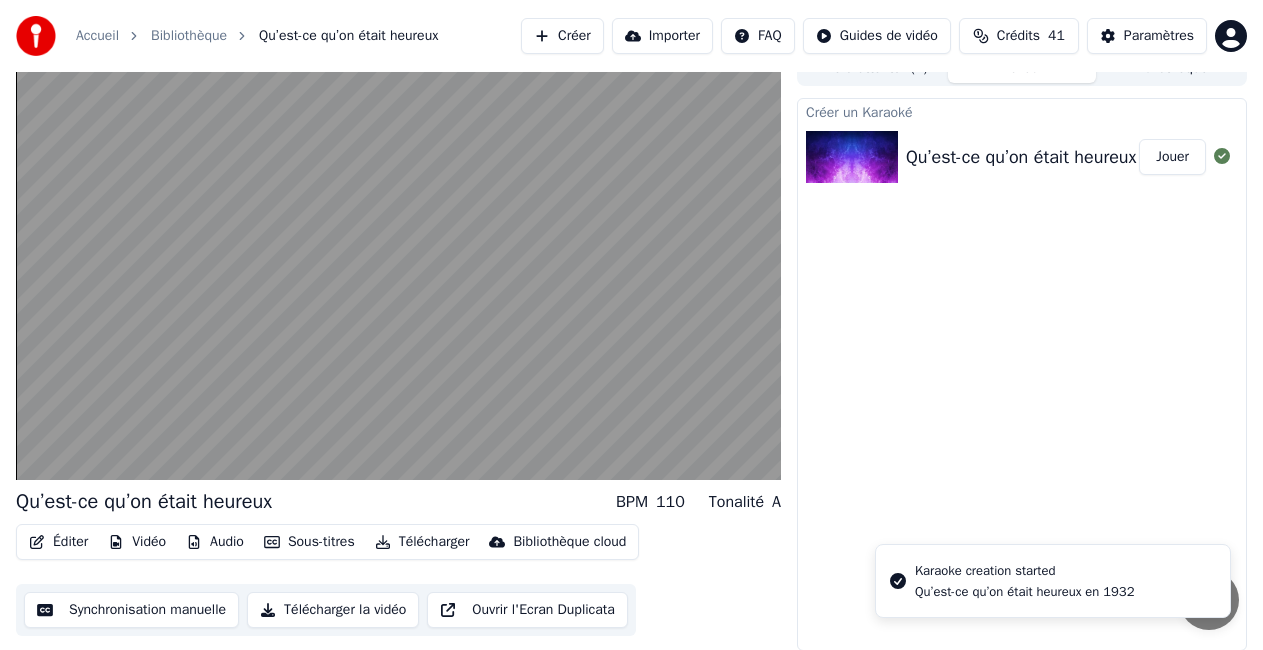 click on "Télécharger la vidéo" at bounding box center (333, 610) 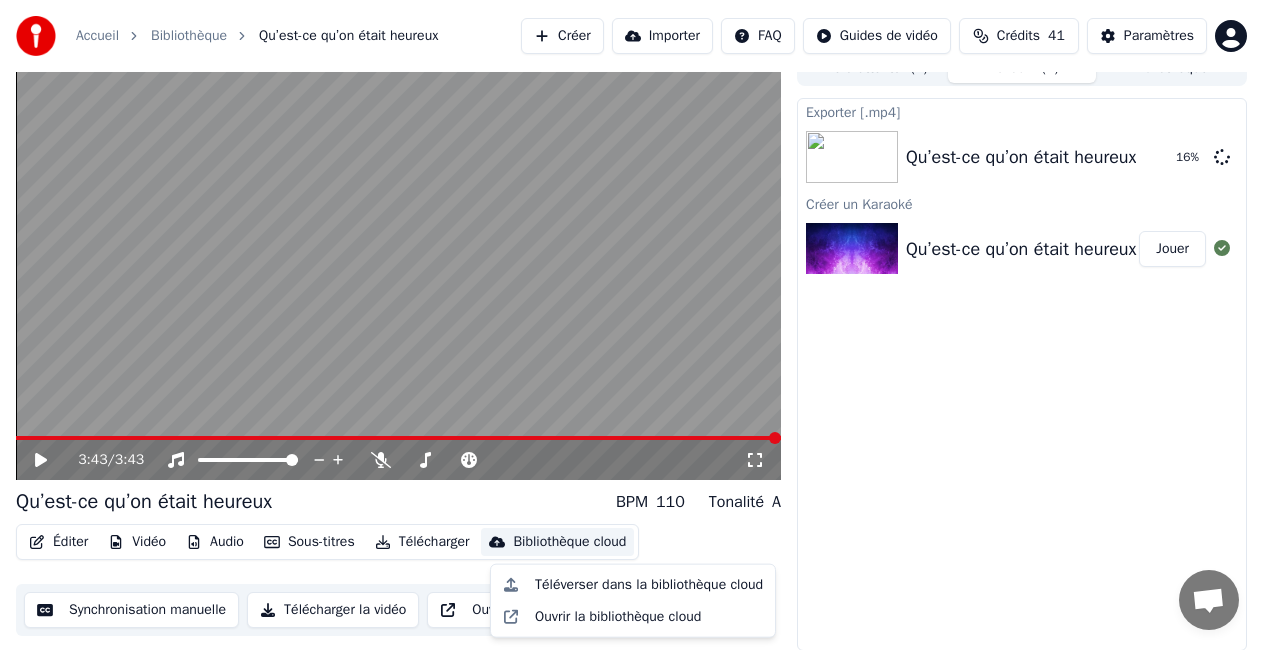 click on "Bibliothèque cloud" at bounding box center (569, 542) 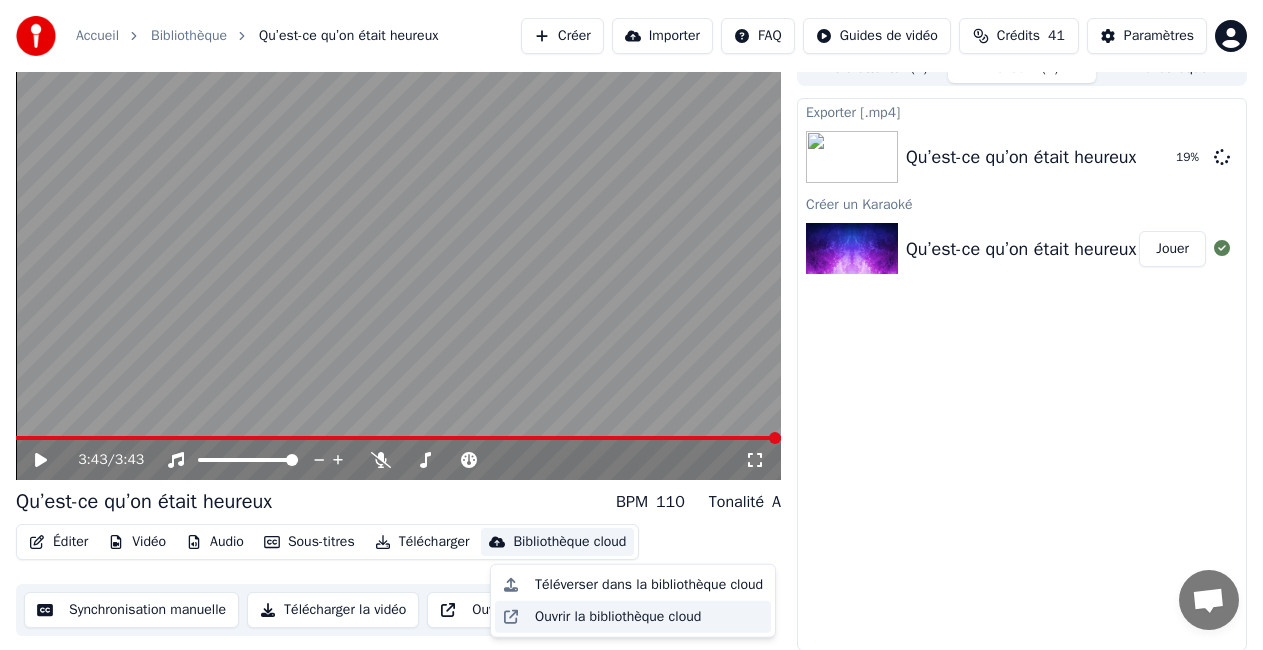 click on "Ouvrir la bibliothèque cloud" at bounding box center (618, 617) 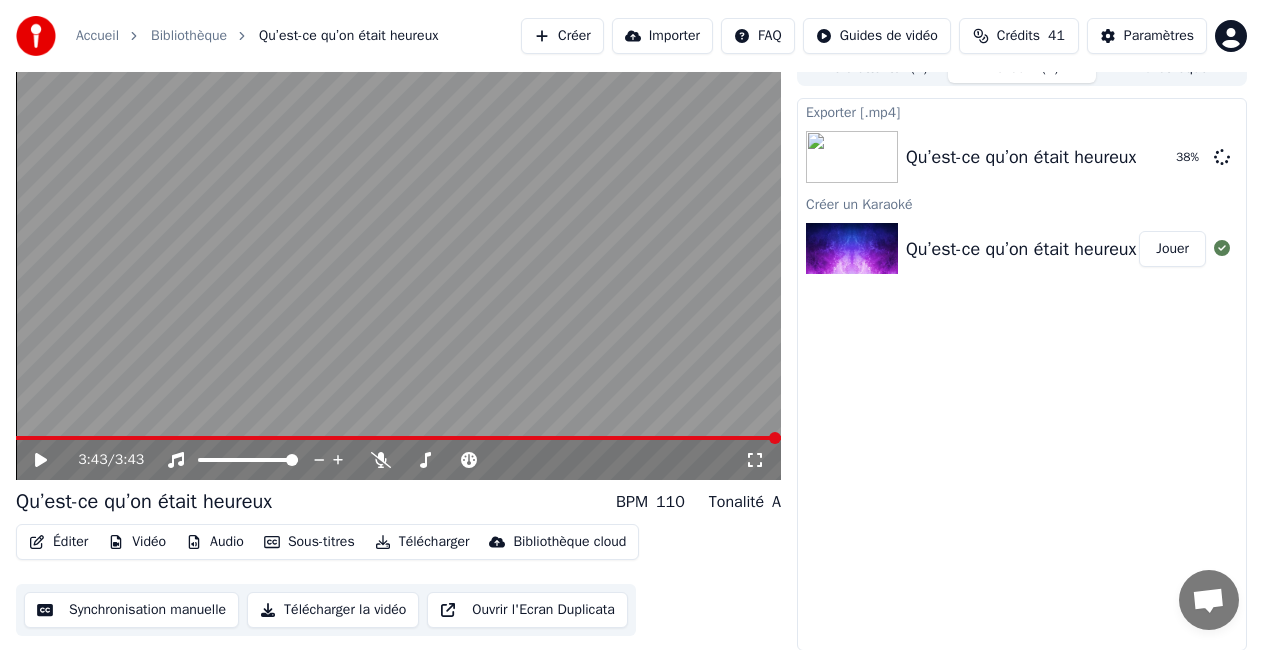 click 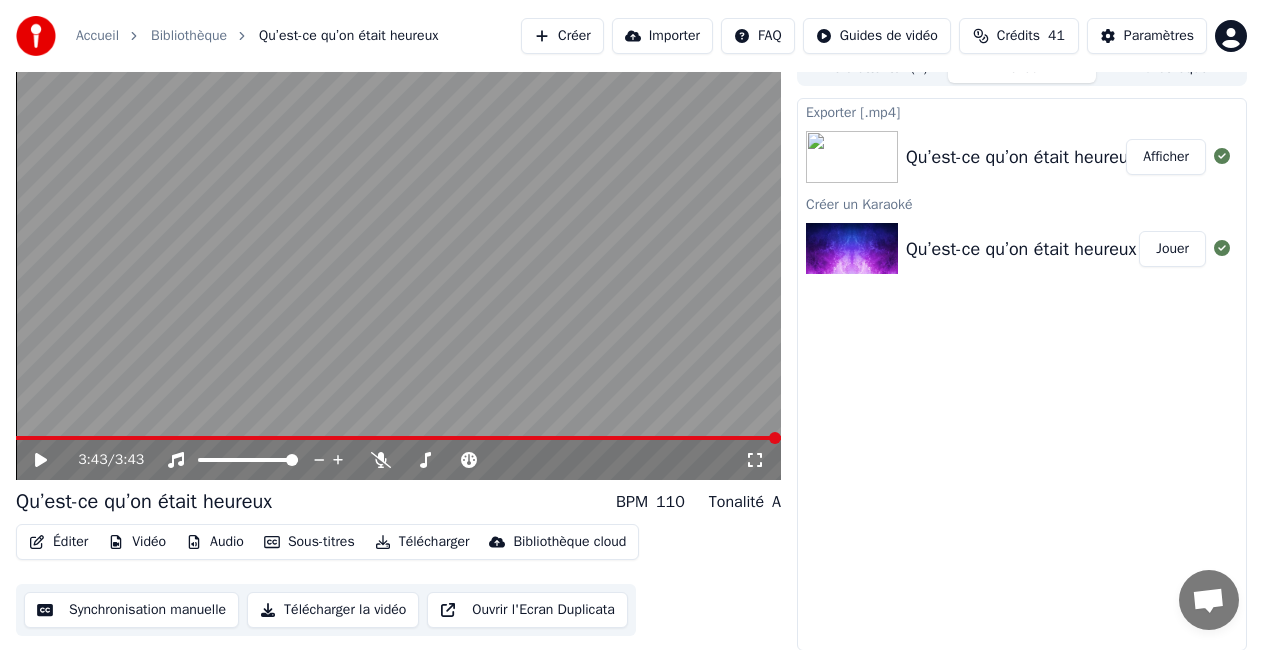 click on "Bibliothèque" at bounding box center (189, 36) 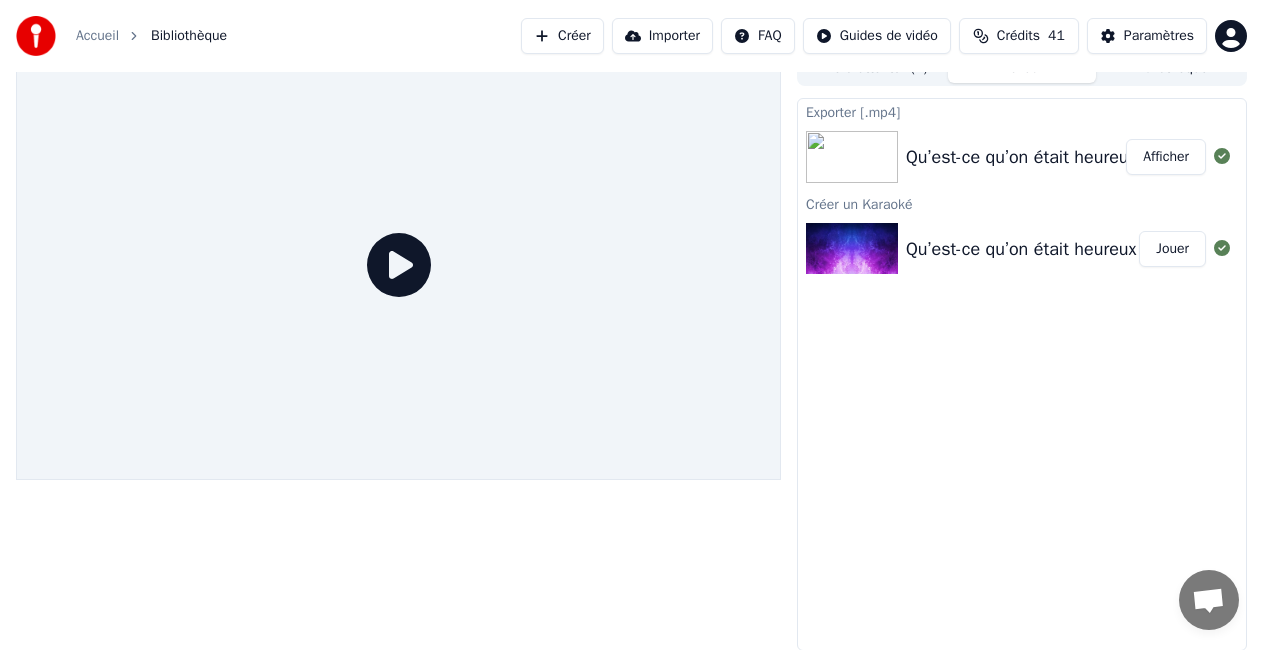 click on "Exporter [.mp4]" at bounding box center (1022, 111) 